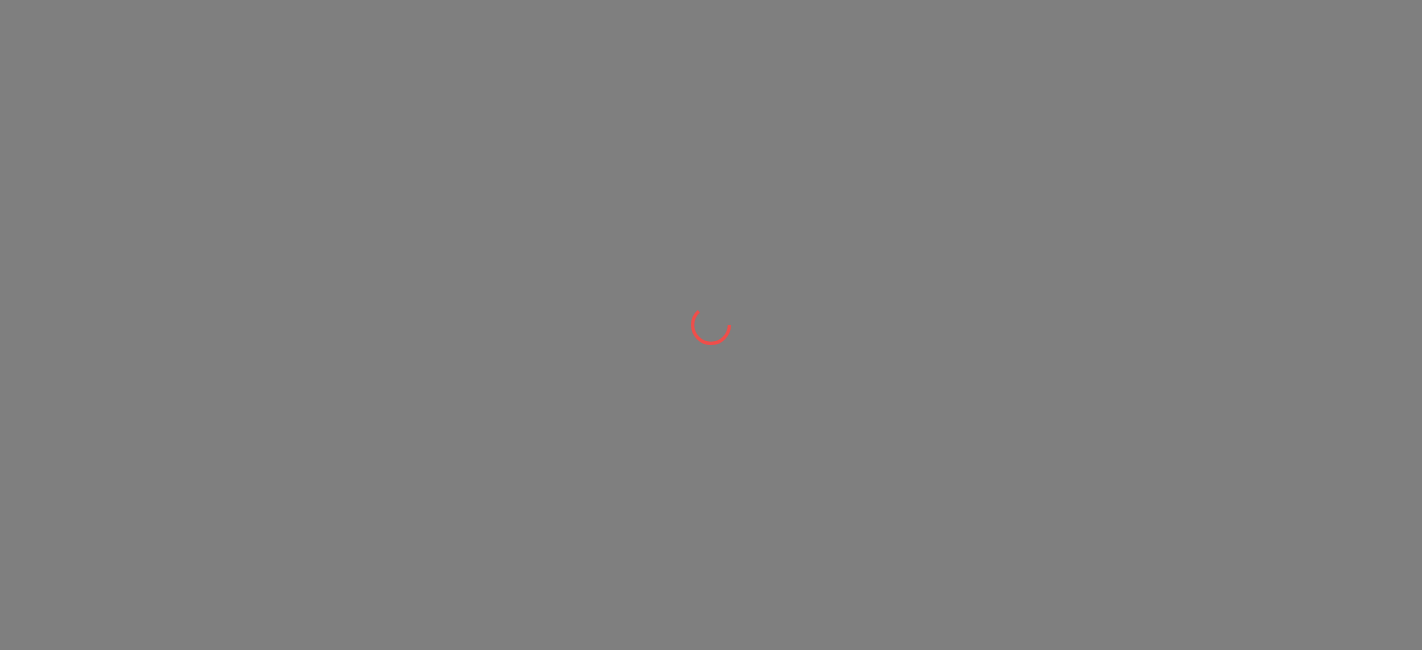 scroll, scrollTop: 0, scrollLeft: 0, axis: both 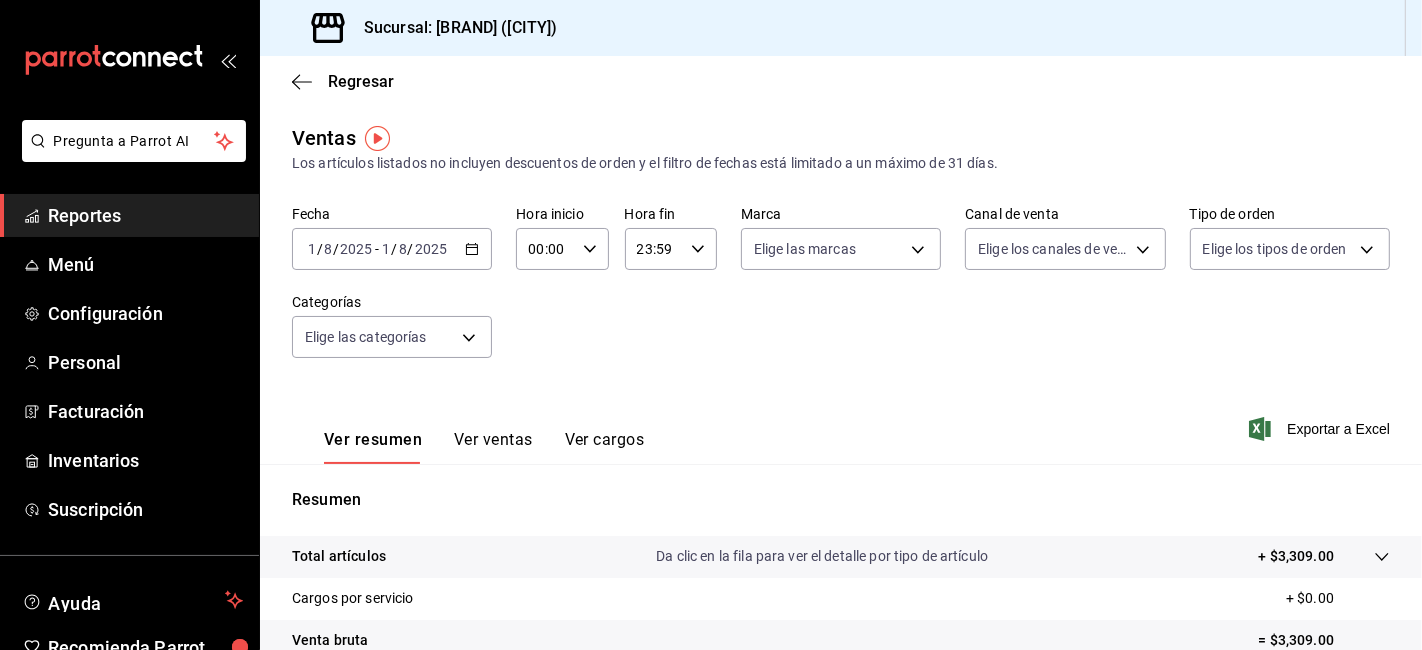 click on "Reportes" at bounding box center [145, 215] 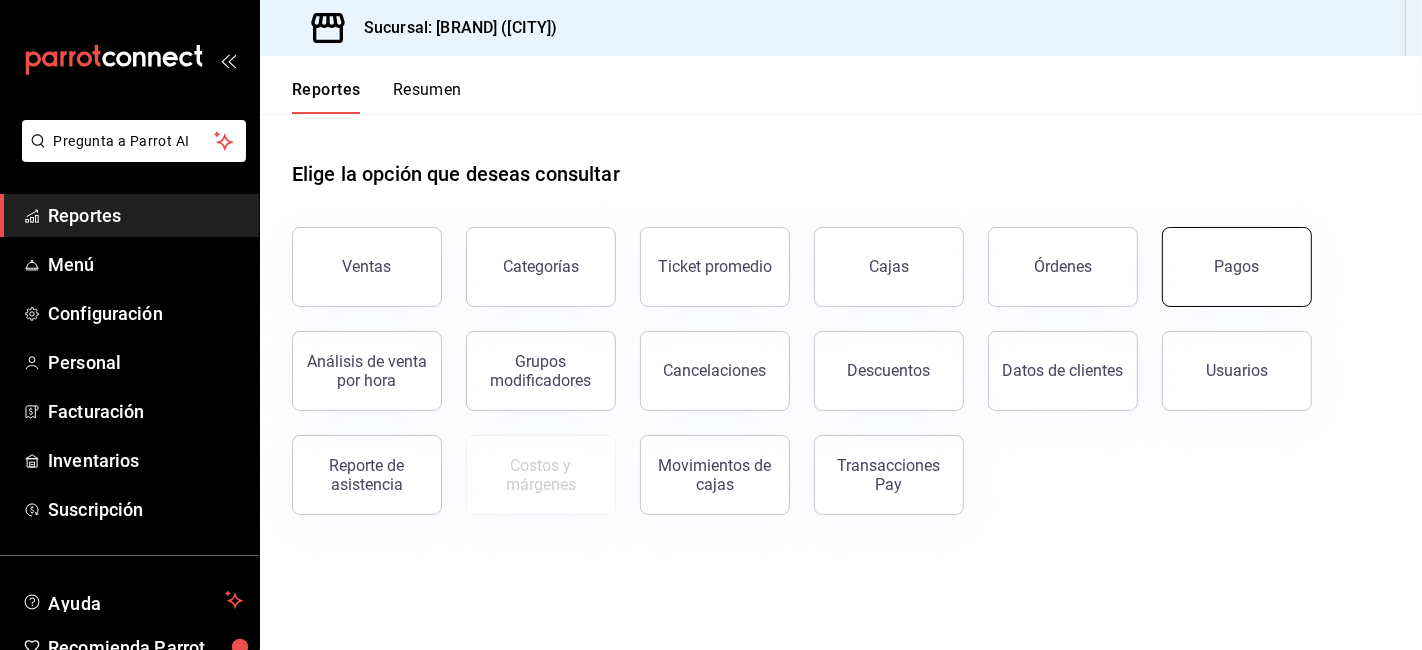 click on "Pagos" at bounding box center (1237, 267) 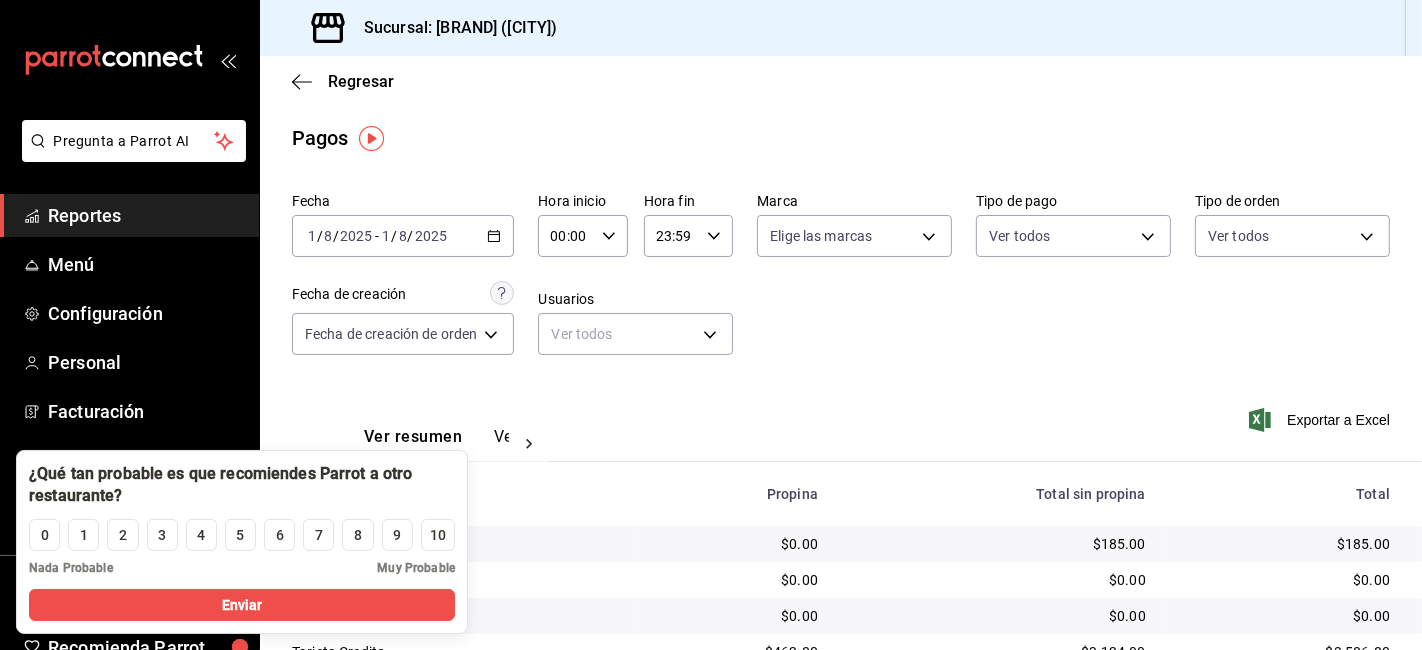 click on "2025-08-01 1 / 8 / 2025 - 2025-08-01 1 / 8 / 2025" at bounding box center (403, 236) 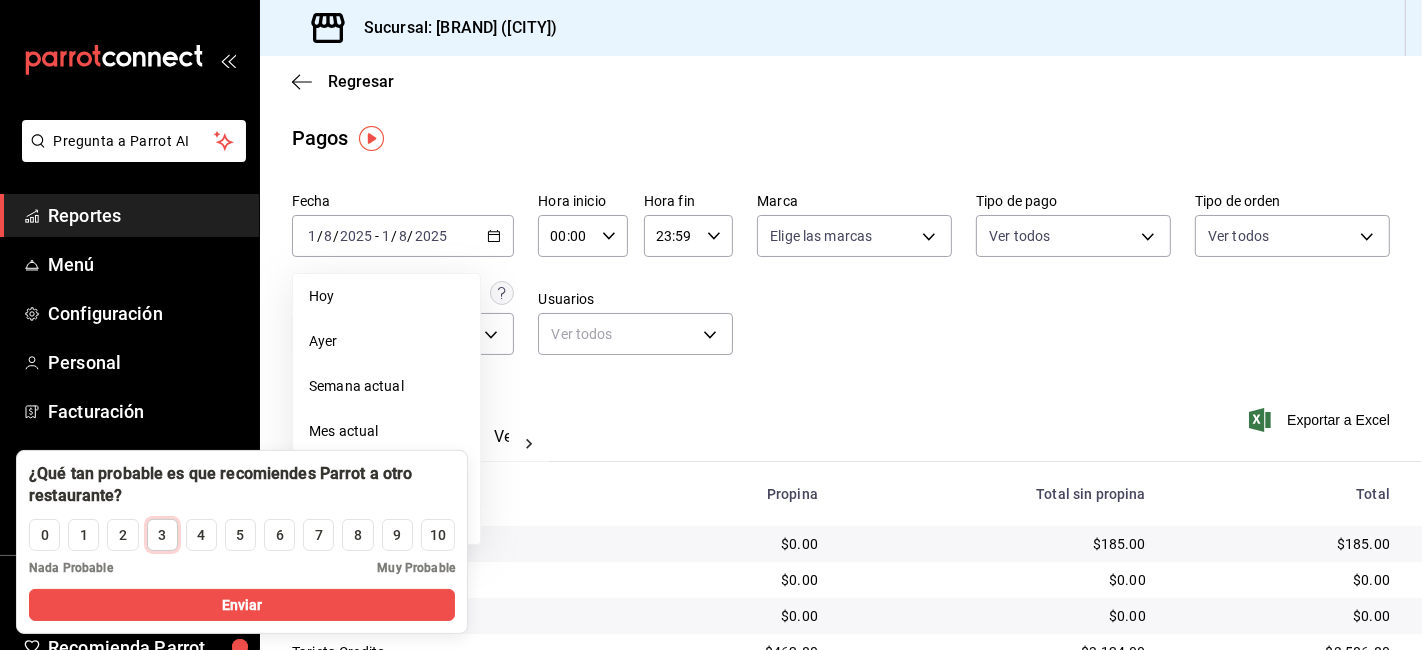 click on "3" at bounding box center [162, 535] 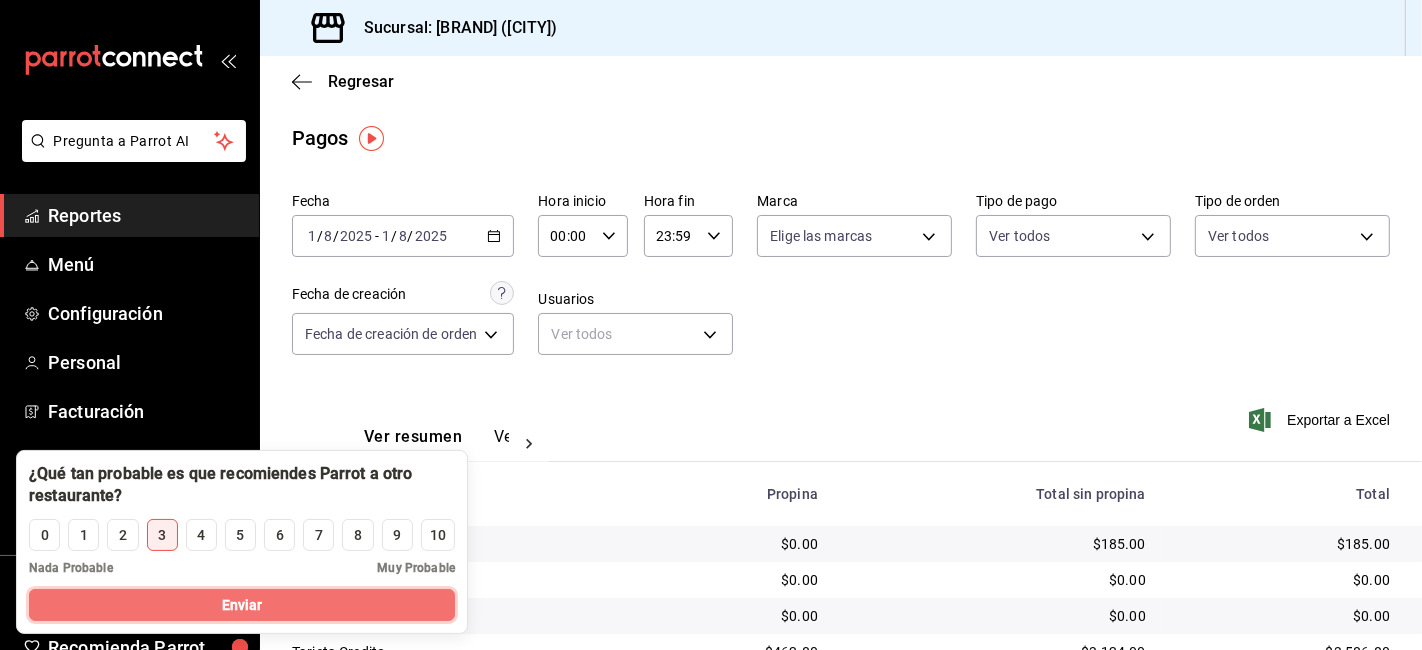 click on "Enviar" at bounding box center (242, 605) 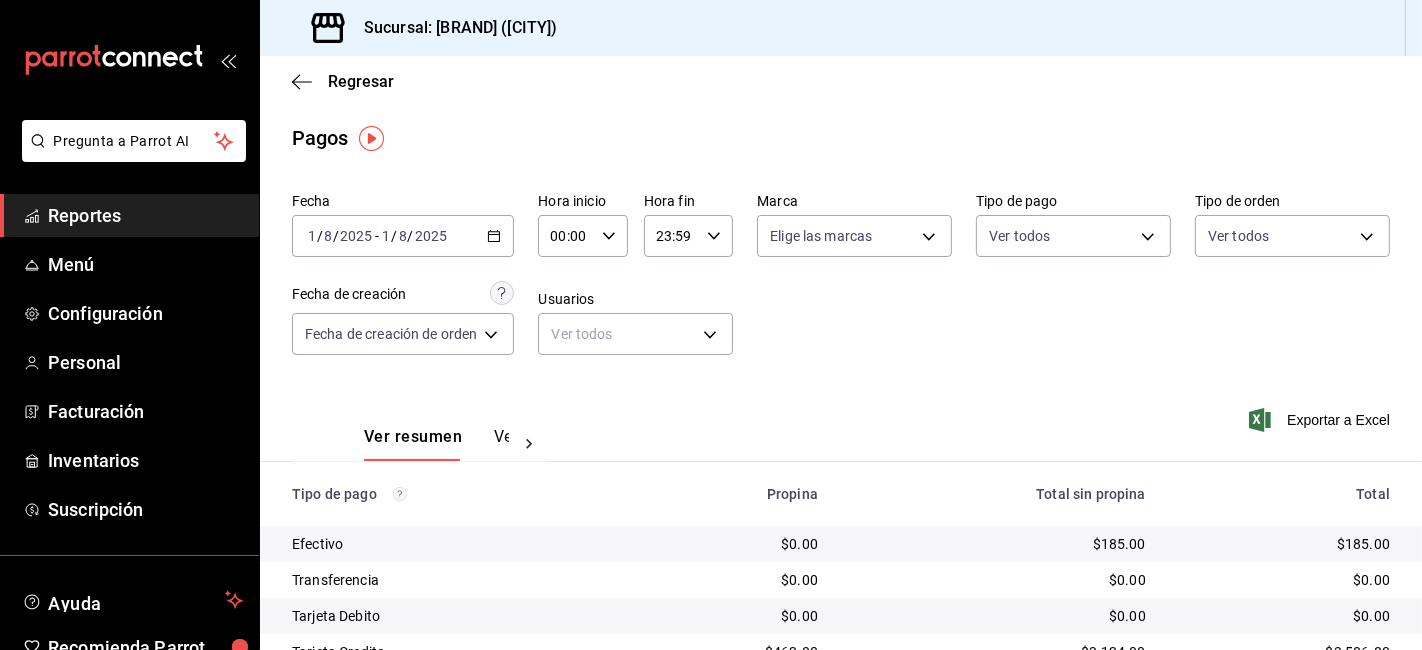 click 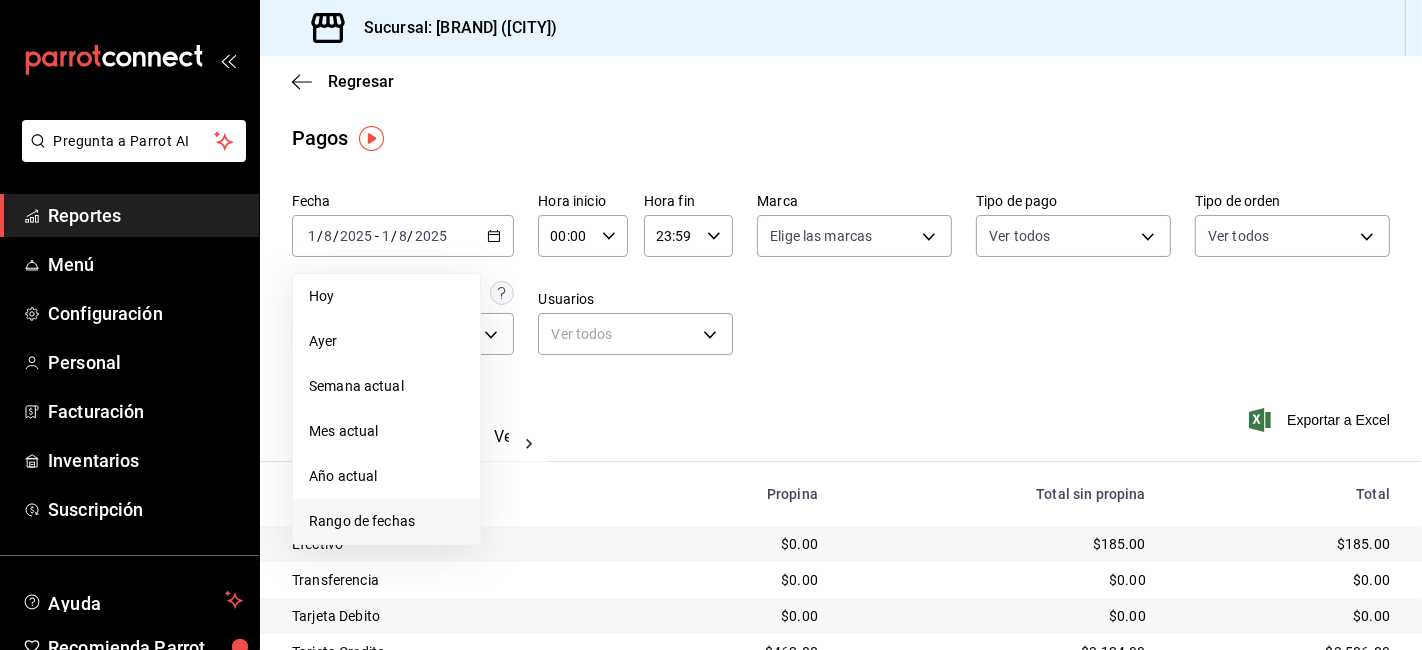 click on "Rango de fechas" at bounding box center [386, 521] 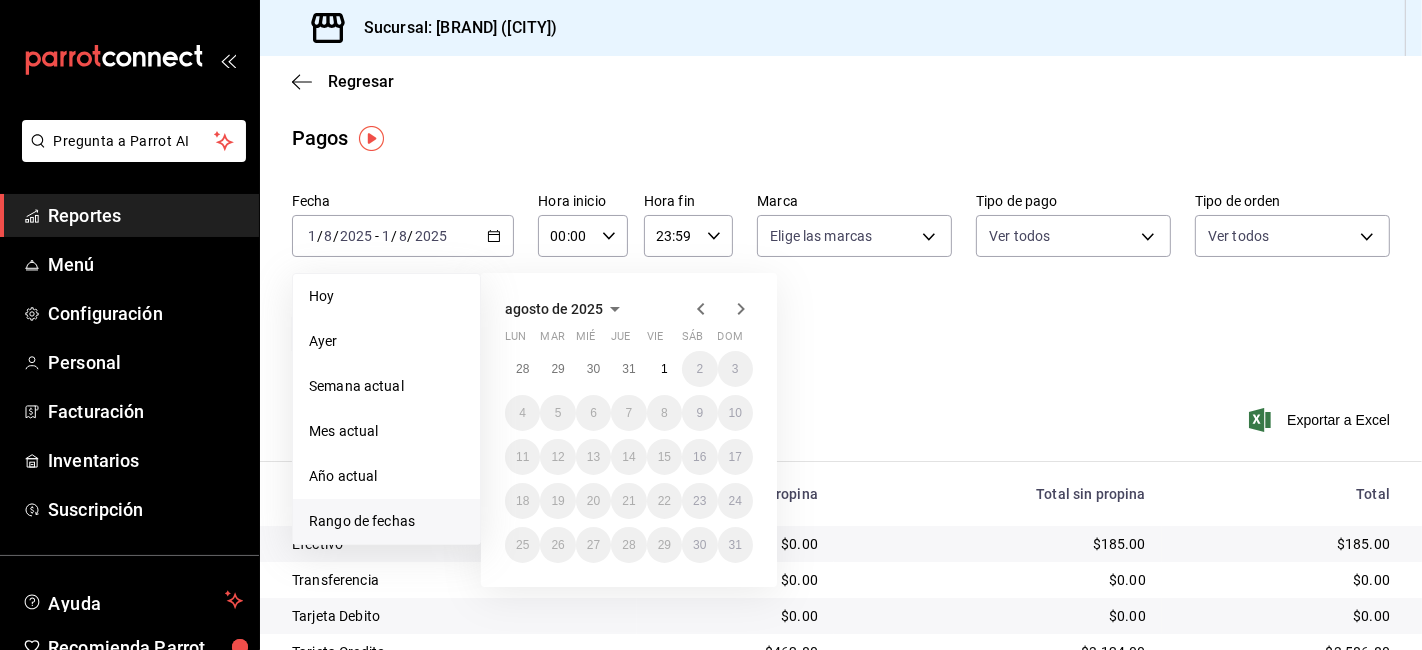 click 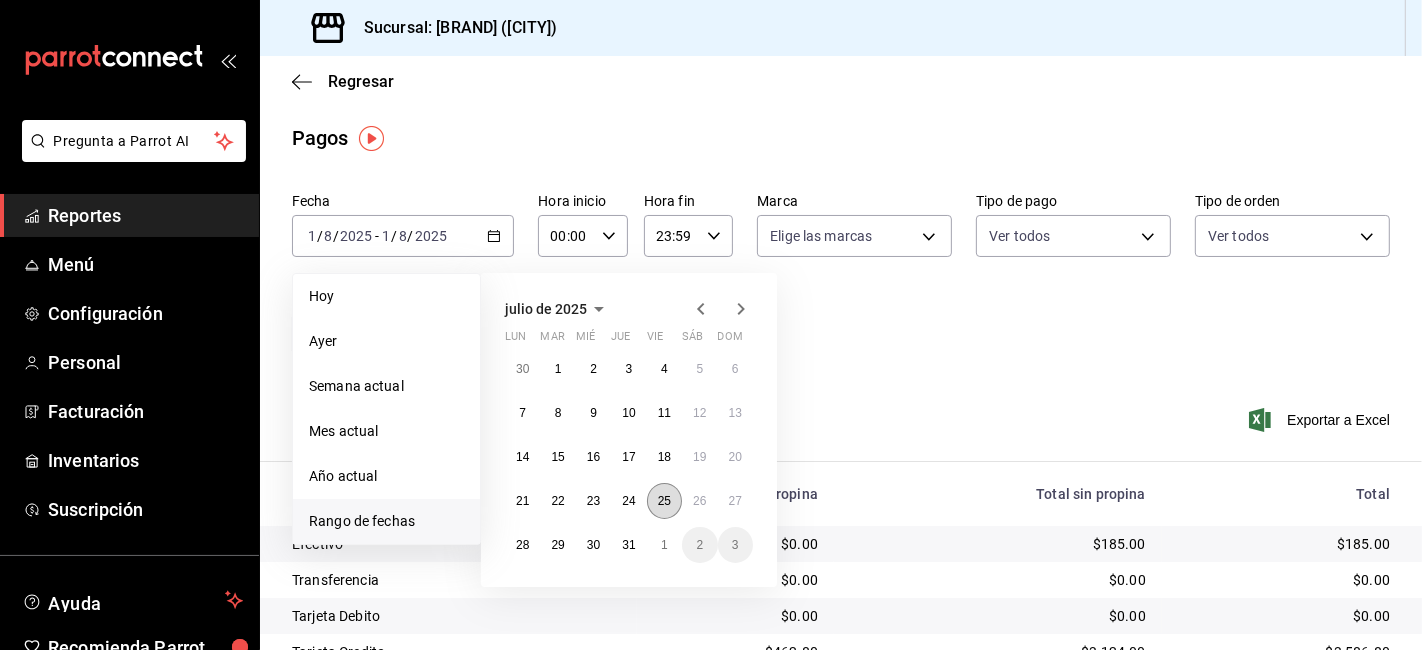 click on "25" at bounding box center (664, 501) 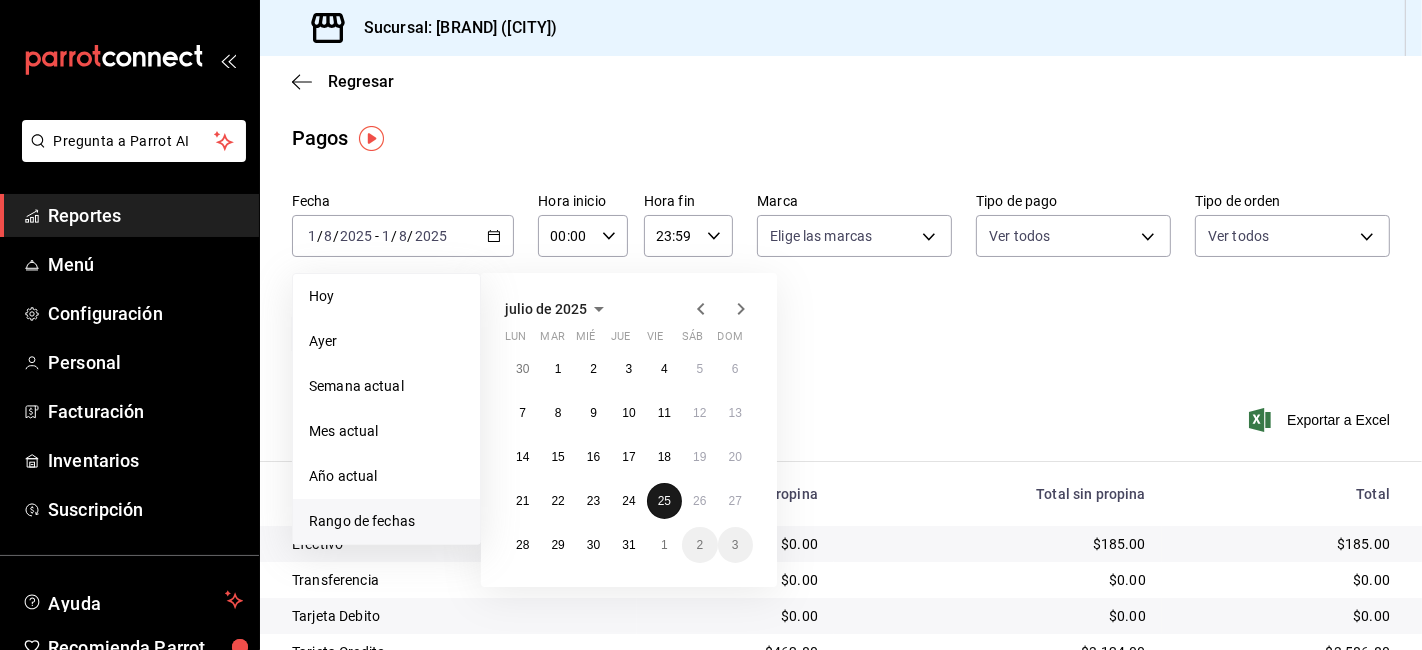 click on "25" at bounding box center [664, 501] 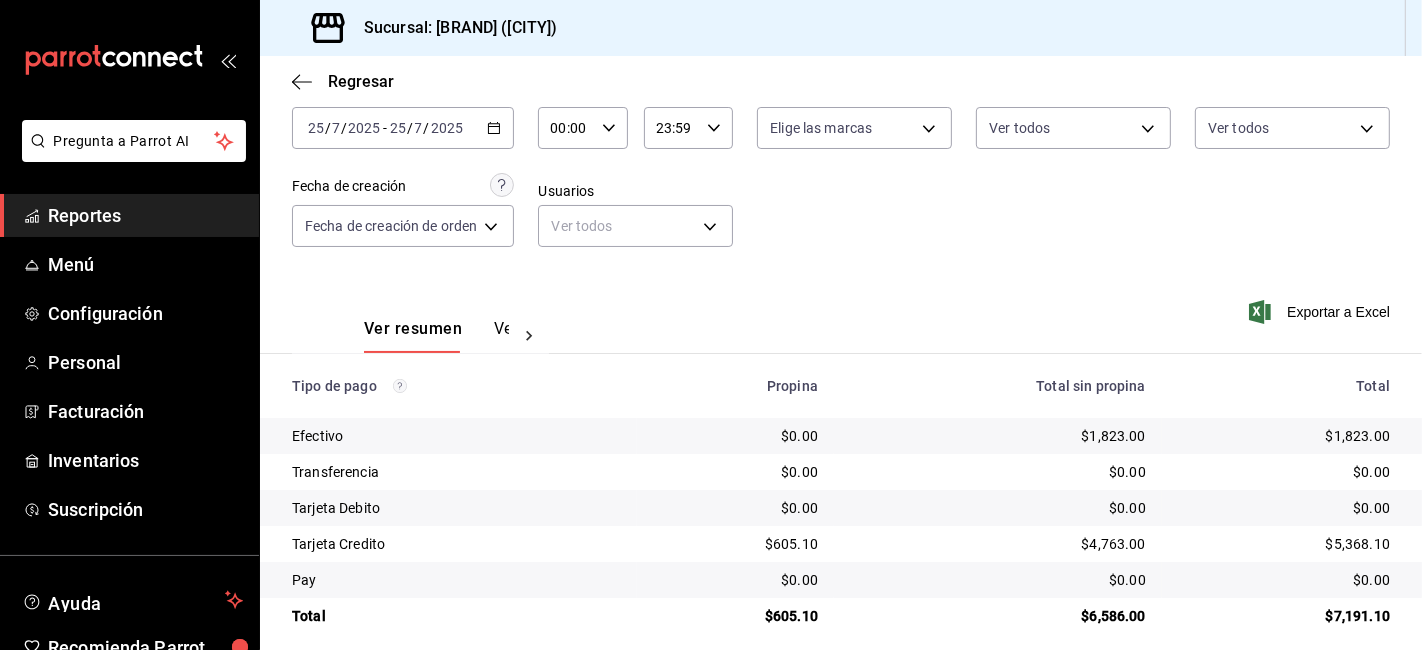 scroll, scrollTop: 124, scrollLeft: 0, axis: vertical 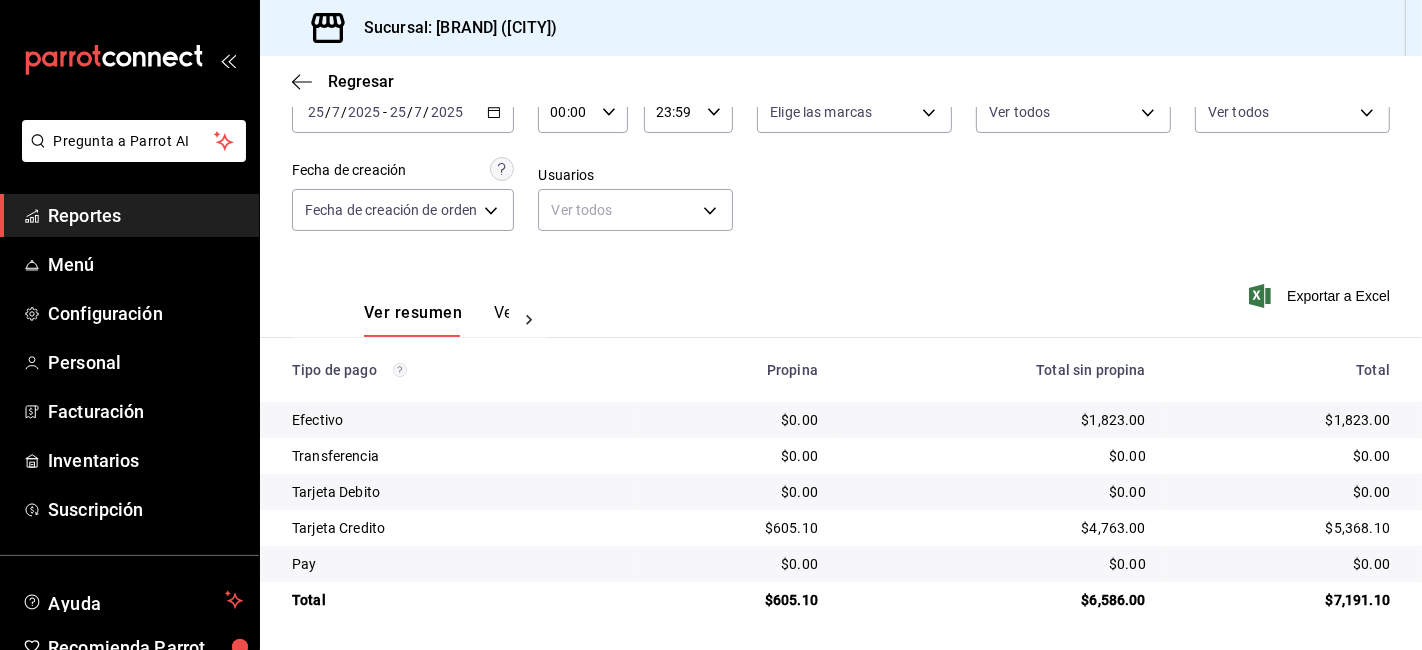click on "$1,823.00" at bounding box center [998, 420] 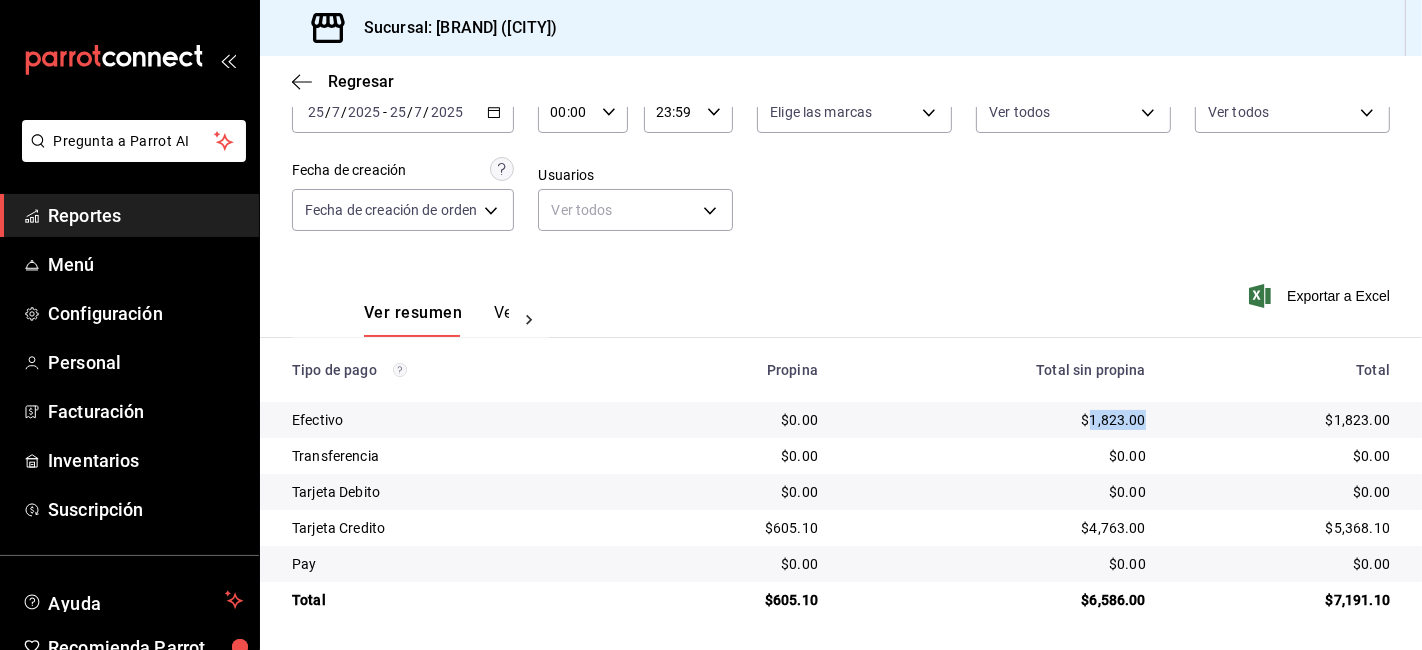 click on "$1,823.00" at bounding box center (998, 420) 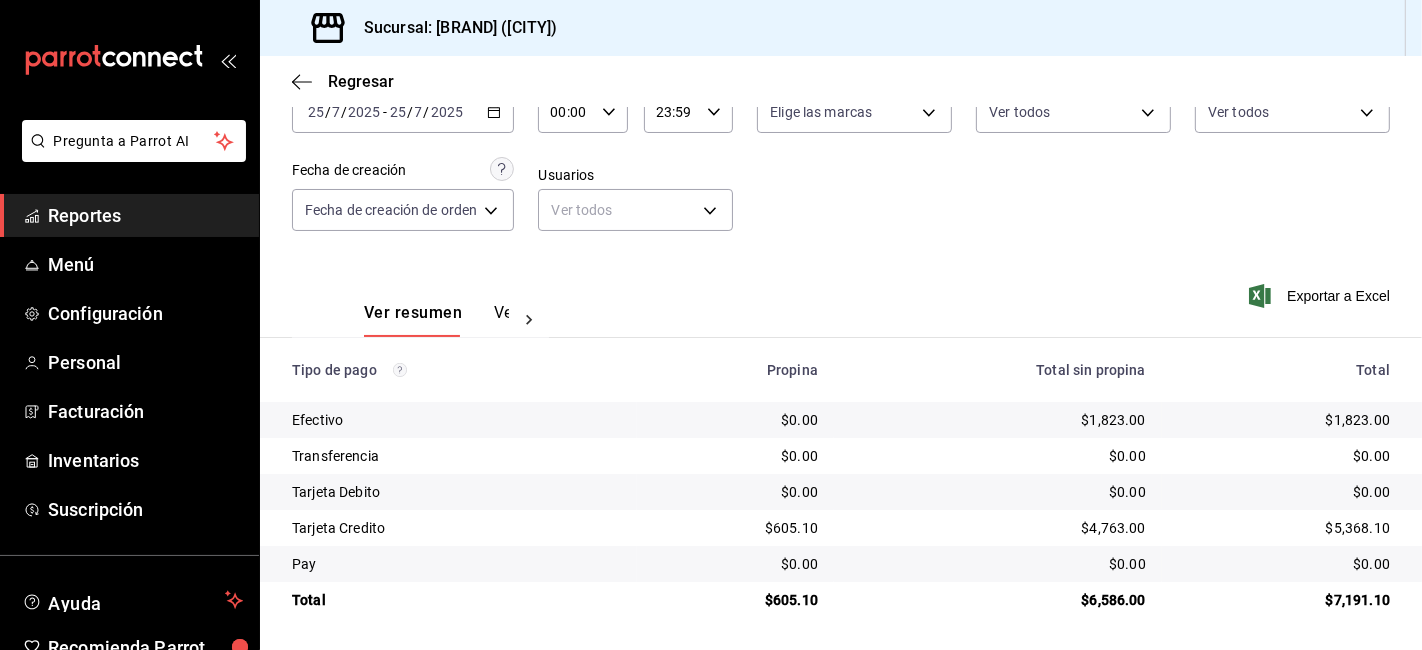 click on "$605.10" at bounding box center [735, 600] 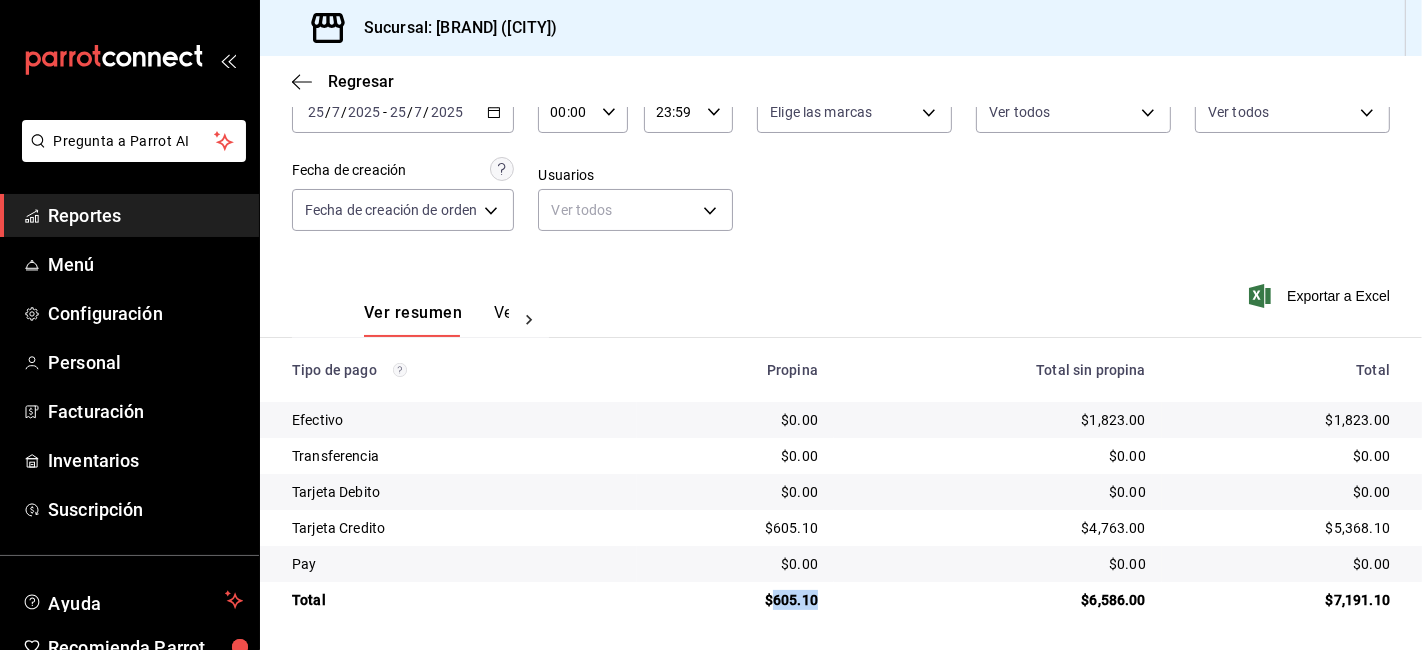 click on "$605.10" at bounding box center (735, 600) 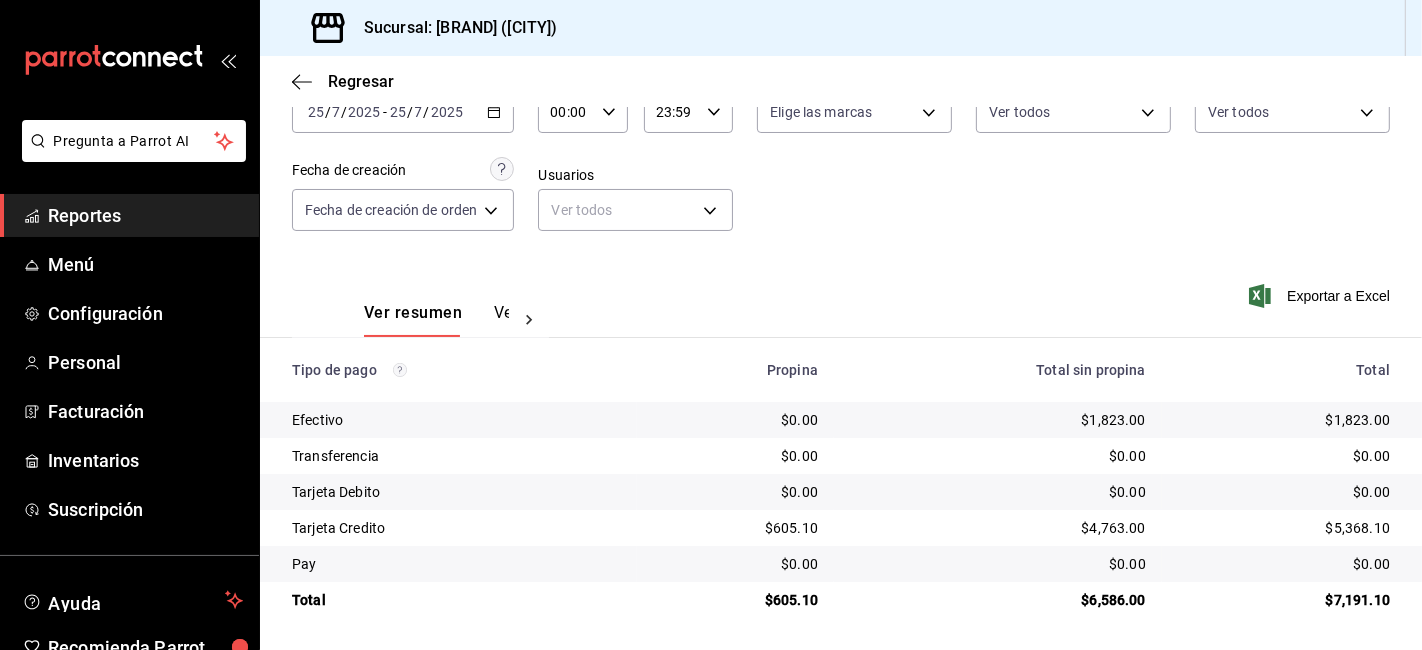 click on "$5,368.10" at bounding box center (1284, 528) 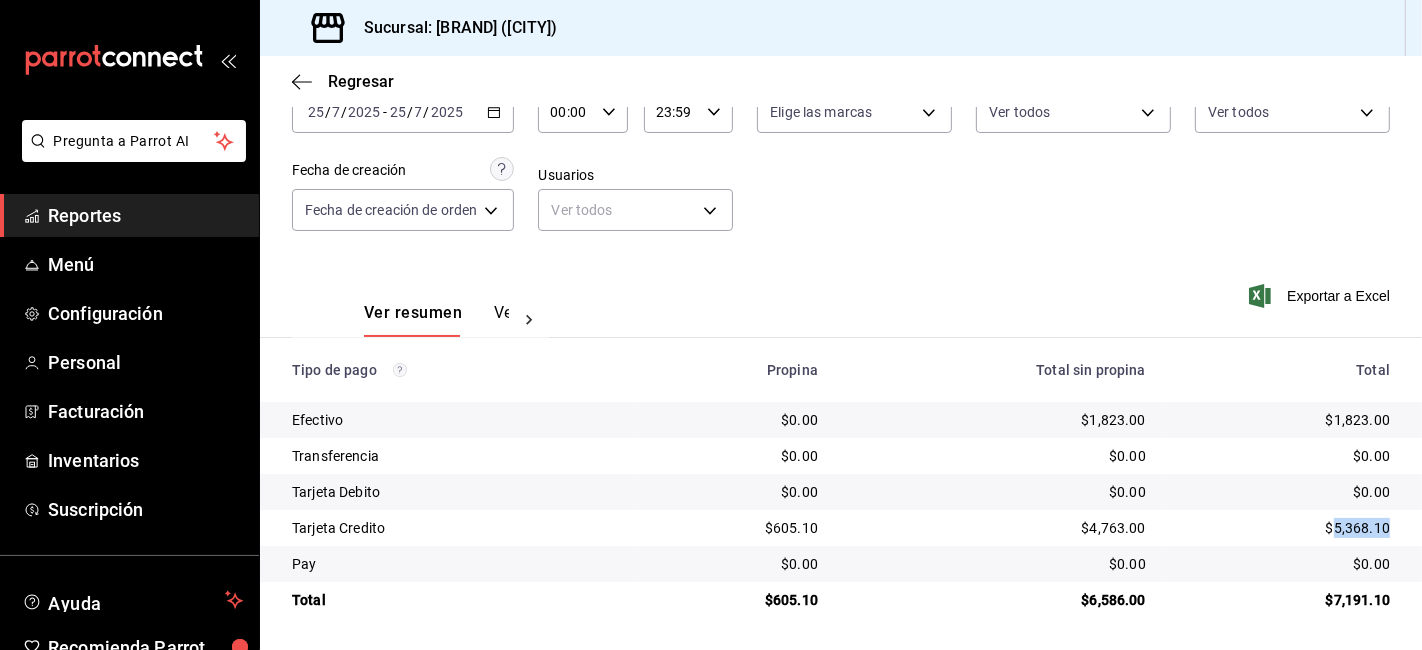 click on "$5,368.10" at bounding box center (1284, 528) 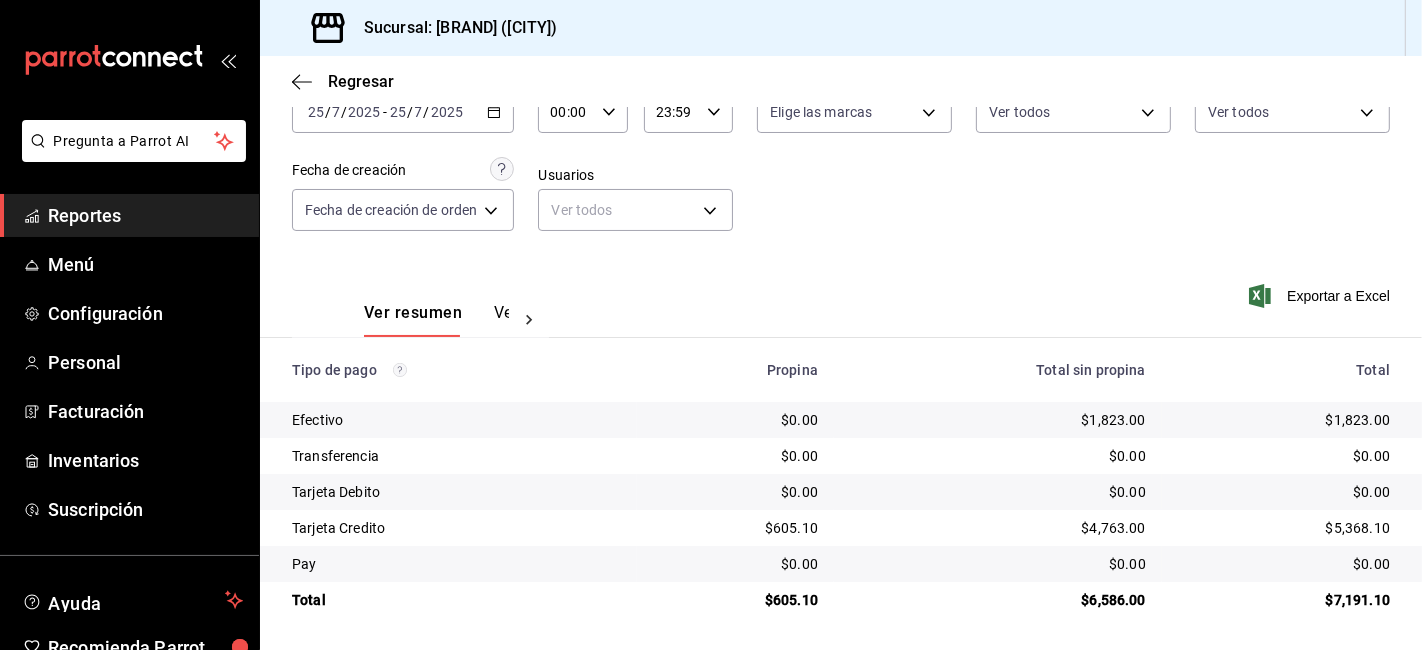 click on "$7,191.10" at bounding box center [1284, 600] 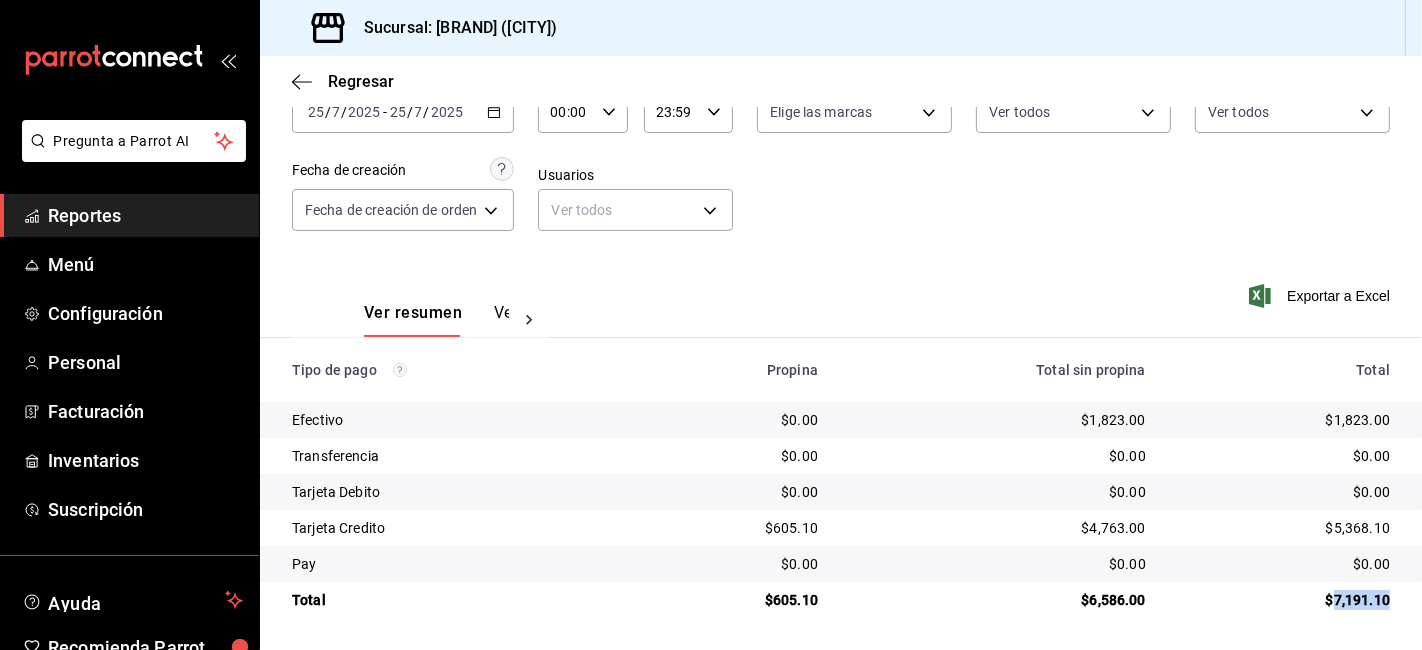 click on "$7,191.10" at bounding box center [1284, 600] 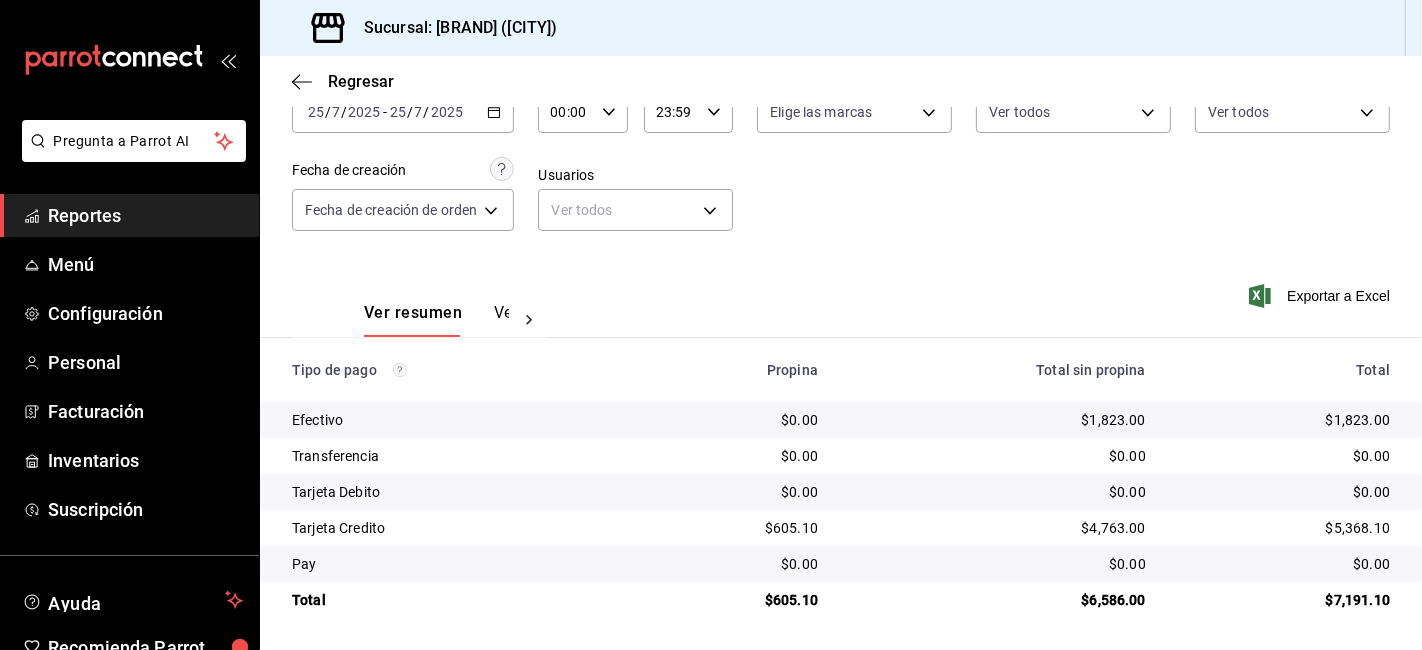 click on "2025-07-25 25 / 7 / 2025 - 2025-07-25 25 / 7 / 2025" at bounding box center [403, 112] 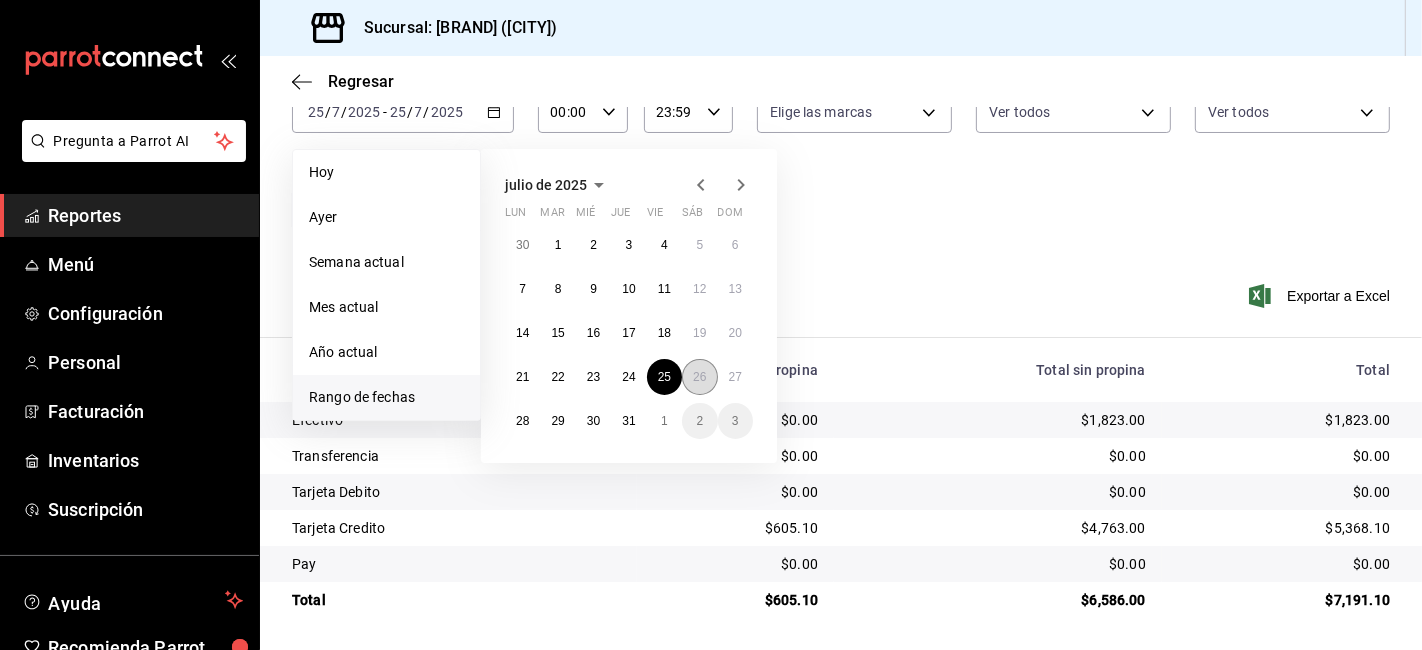 click on "26" at bounding box center (699, 377) 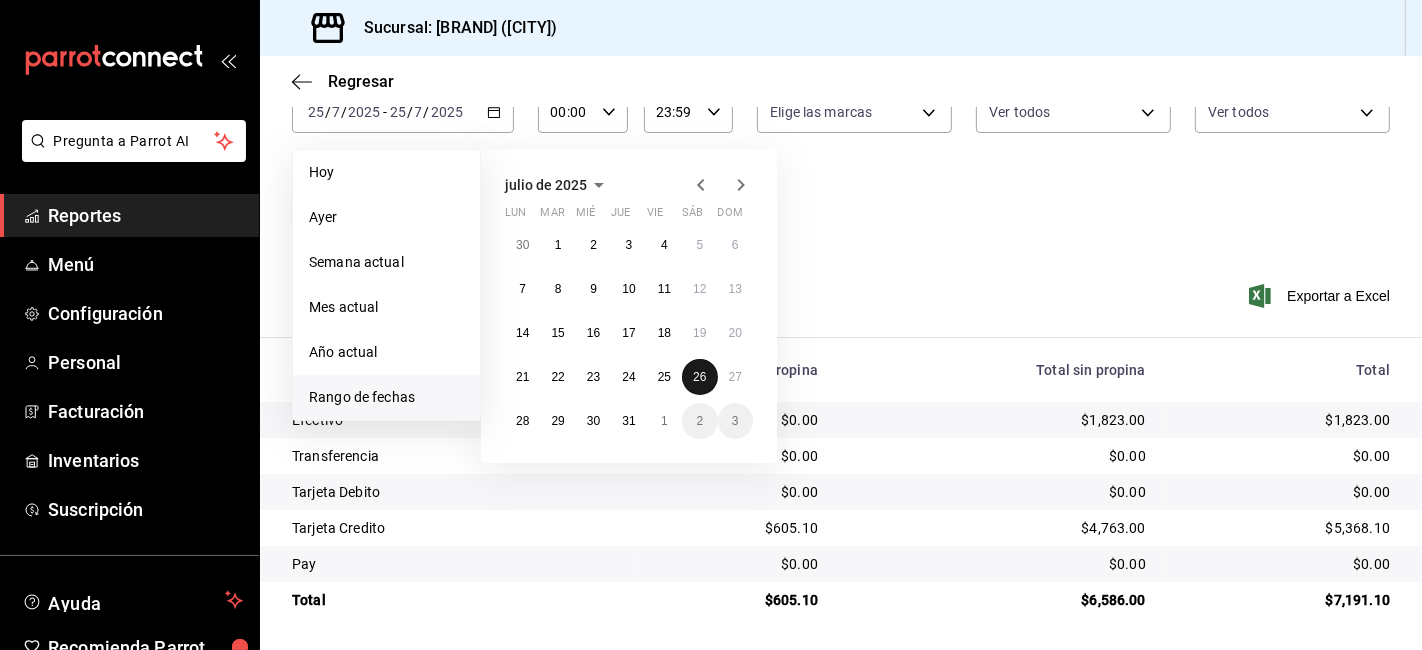 click on "26" at bounding box center (699, 377) 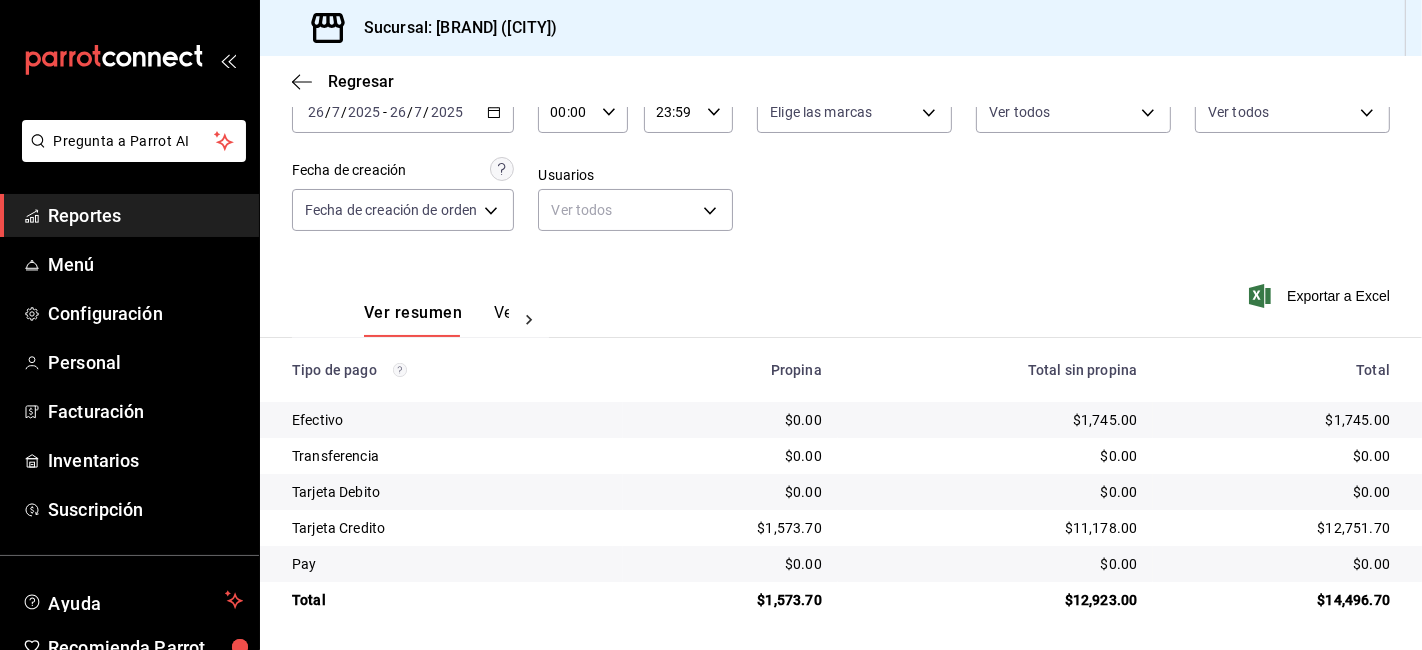 click on "$1,745.00" at bounding box center [996, 420] 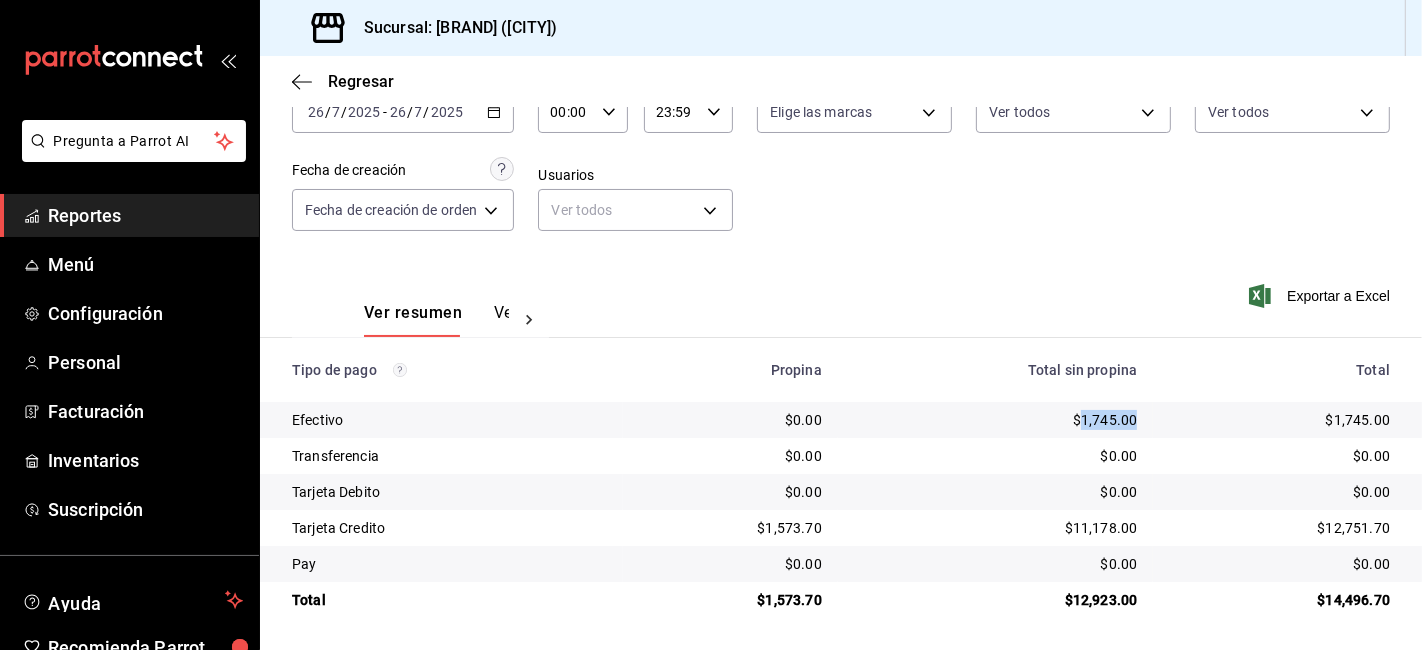 click on "$1,745.00" at bounding box center (996, 420) 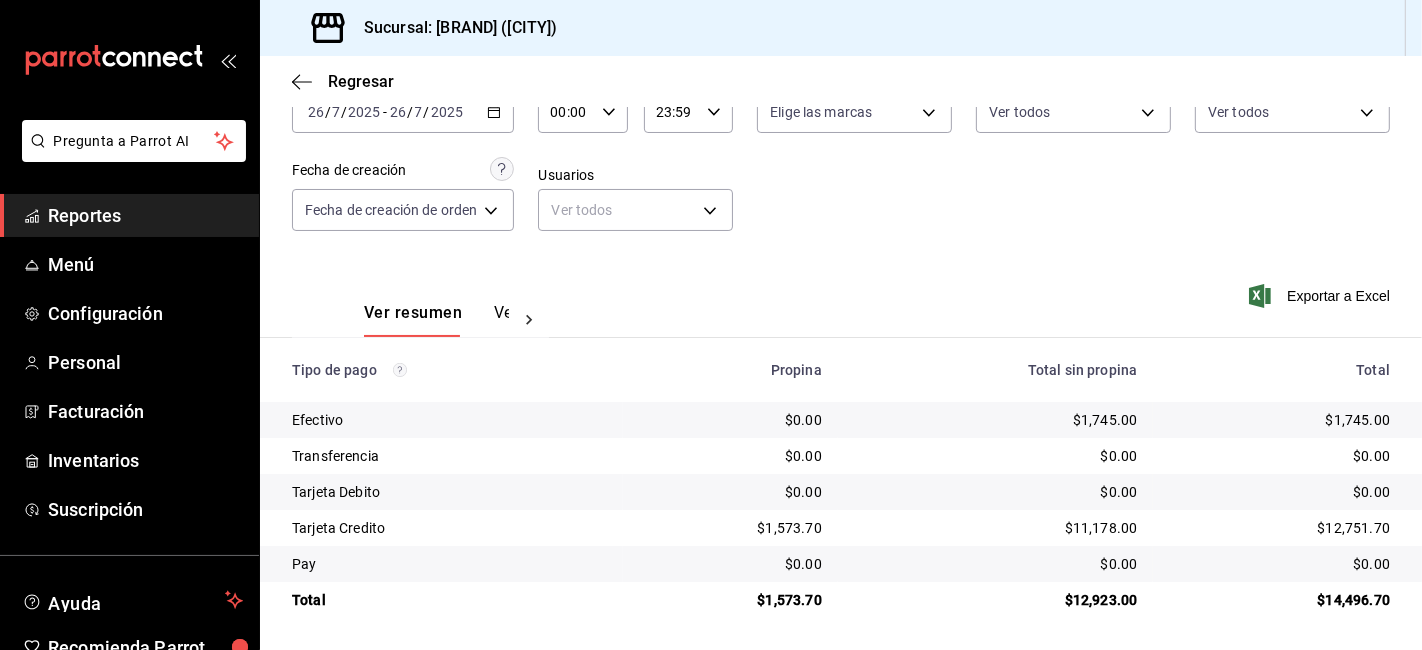 click on "$1,573.70" at bounding box center (730, 600) 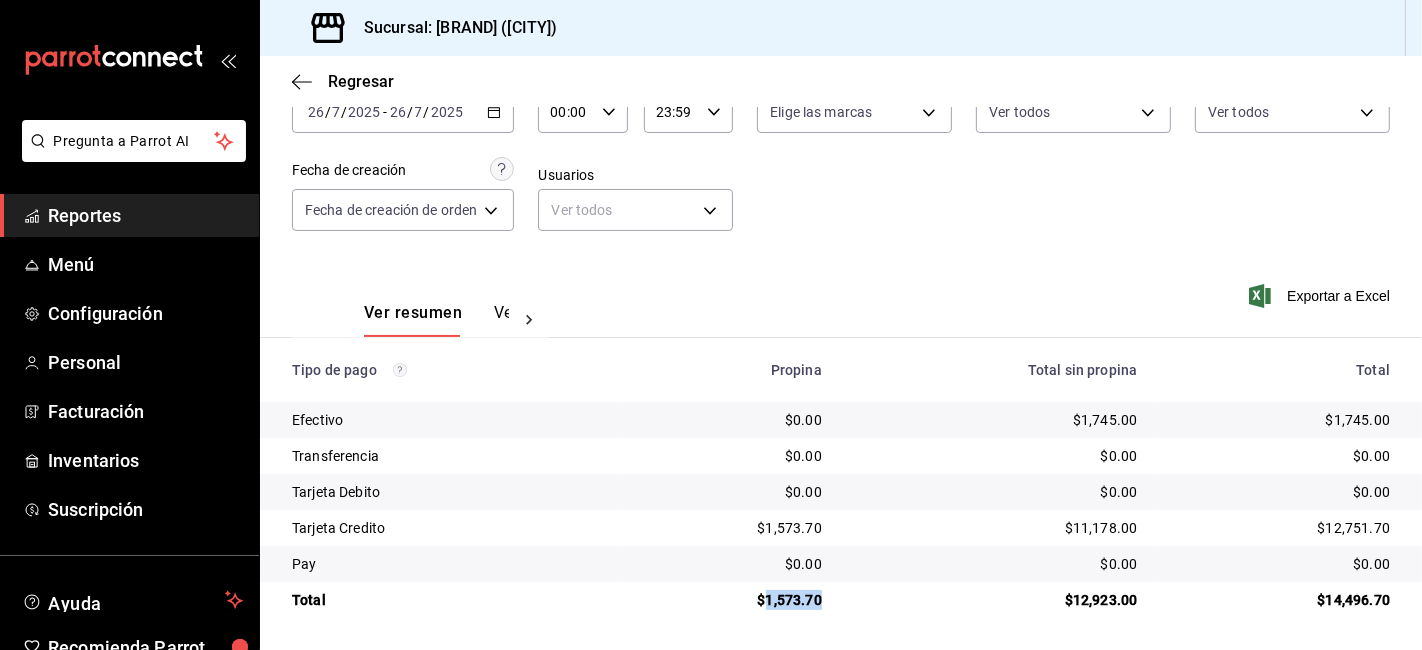 click on "$1,573.70" at bounding box center (730, 600) 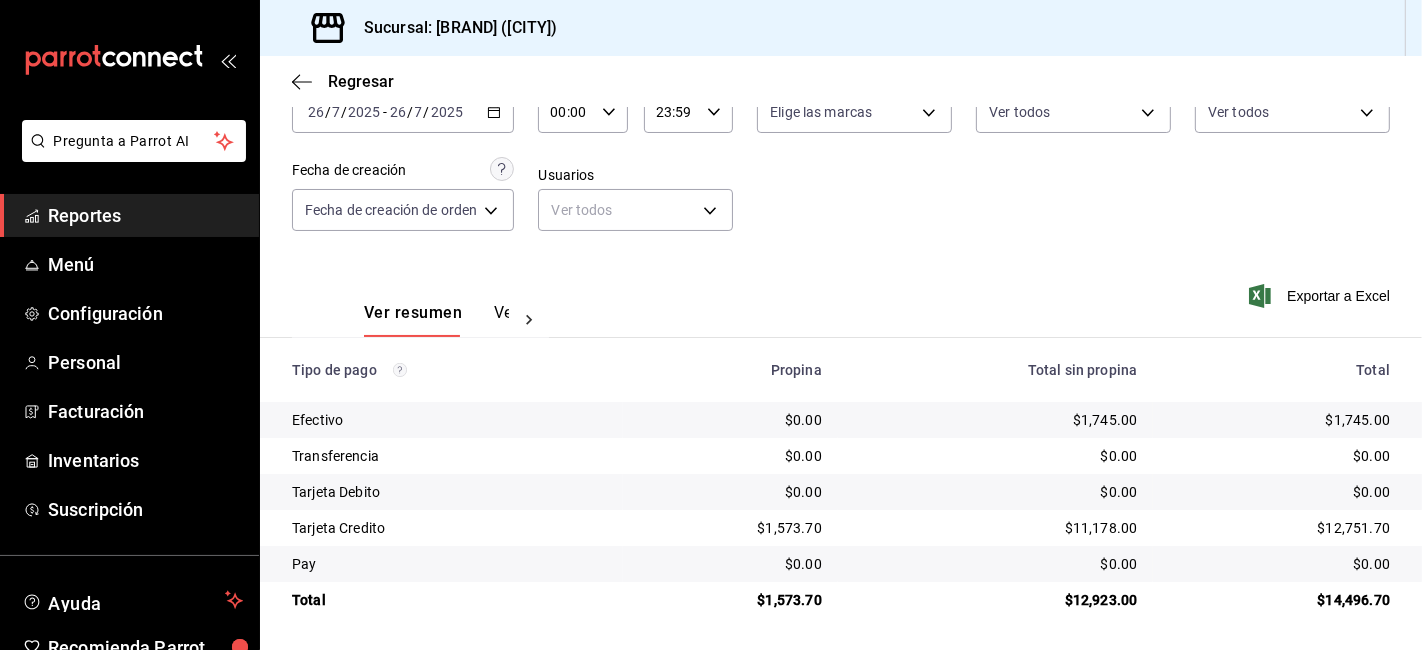 click on "$12,751.70" at bounding box center [1279, 528] 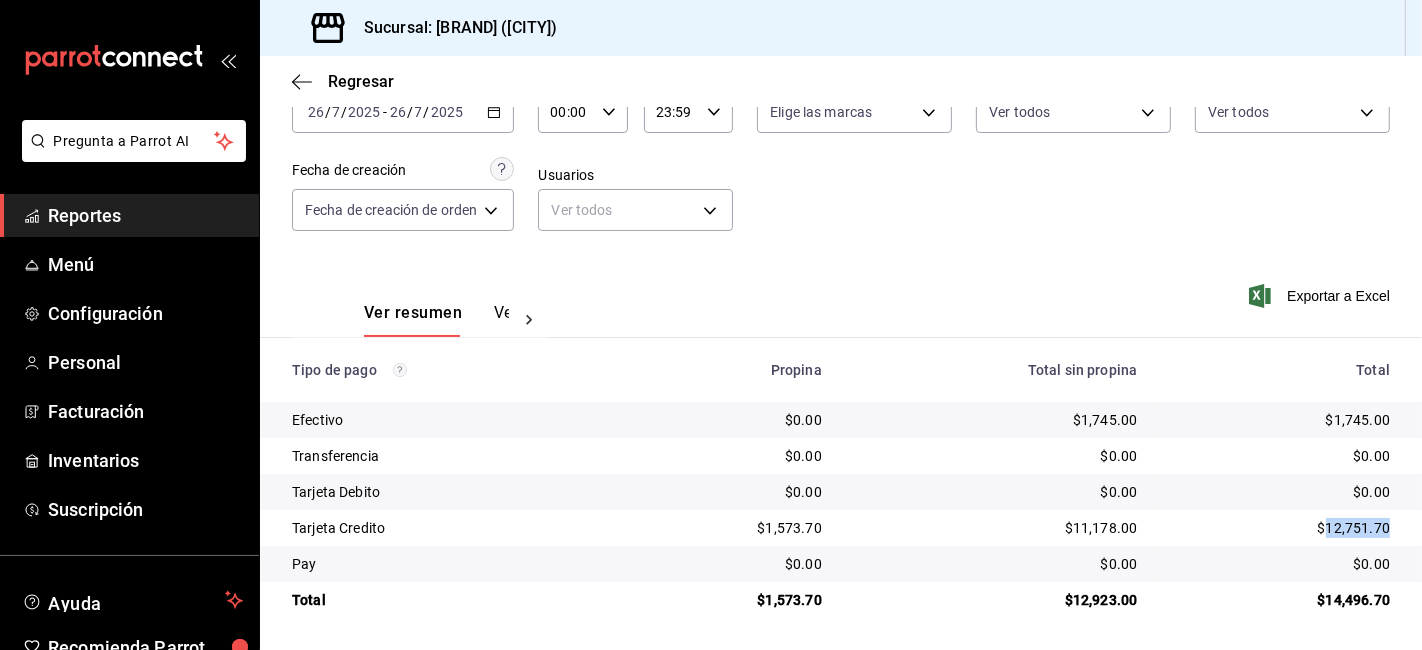 click on "$12,751.70" at bounding box center [1279, 528] 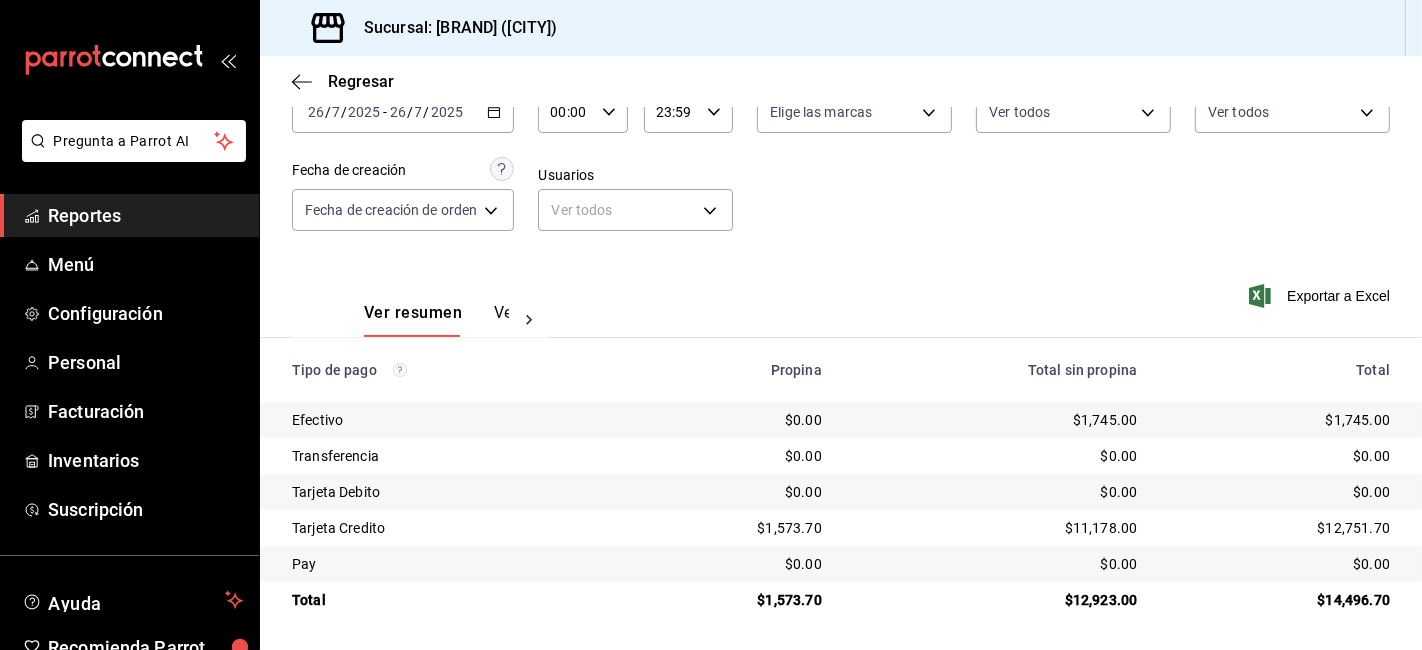 click on "2025-07-26 26 / 7 / 2025 - 2025-07-26 26 / 7 / 2025" at bounding box center (403, 112) 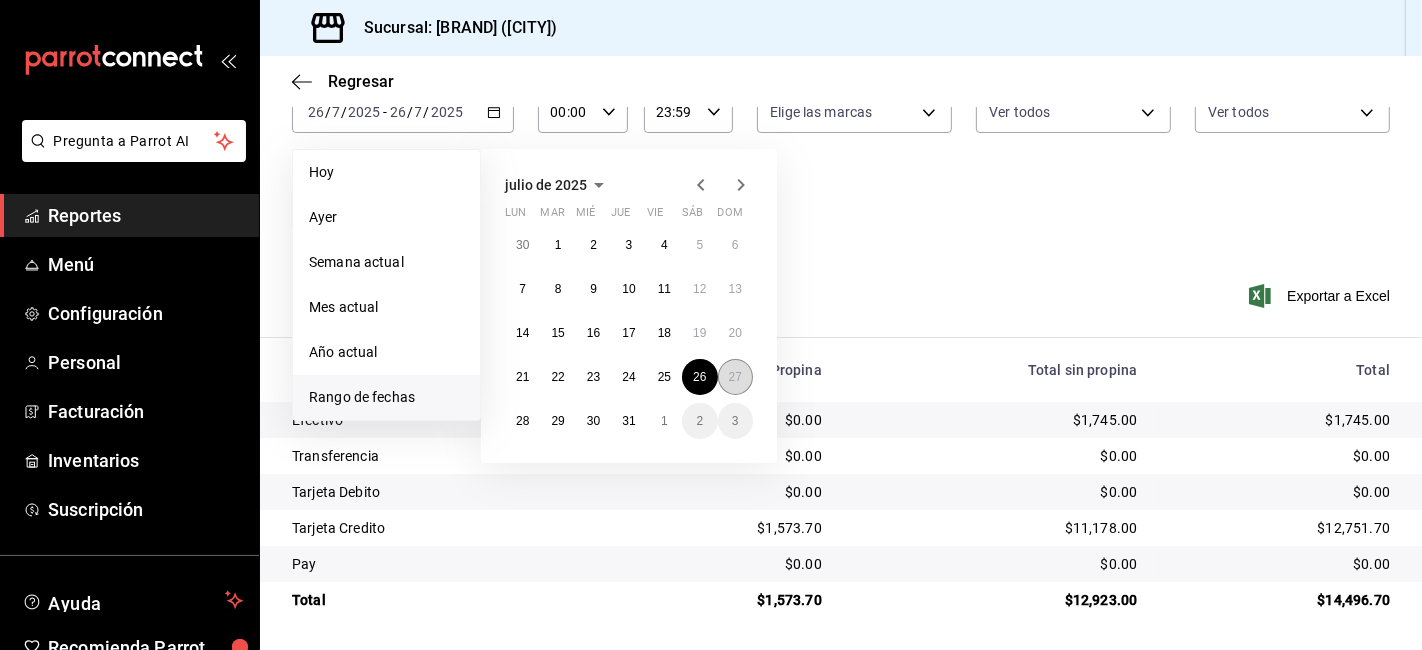 click on "27" at bounding box center (735, 377) 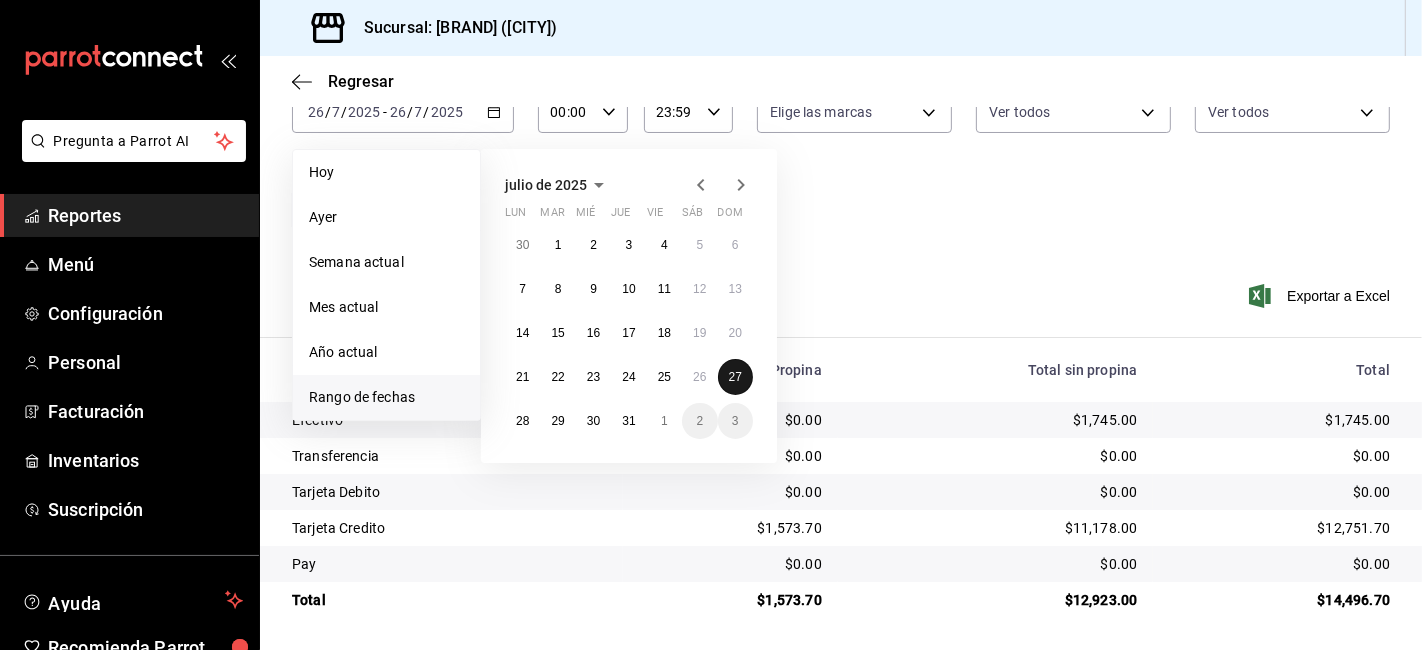 click on "27" at bounding box center [735, 377] 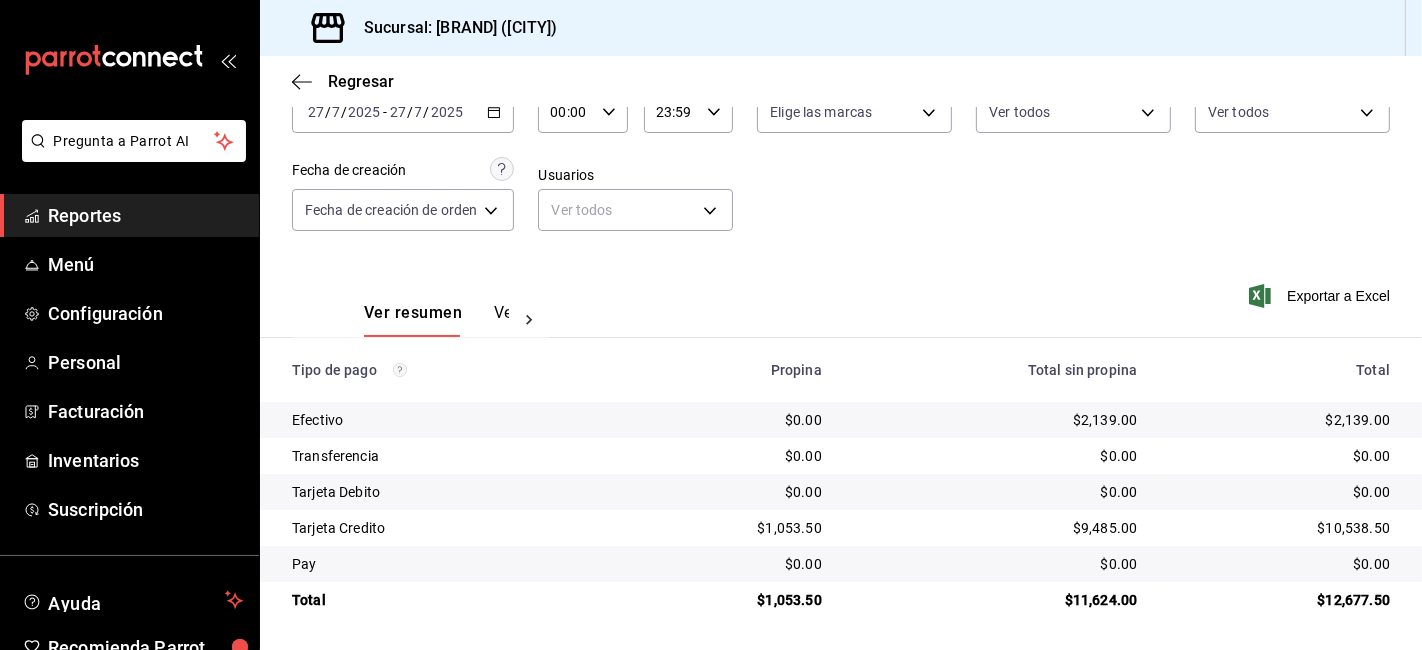 click on "$2,139.00" at bounding box center [996, 420] 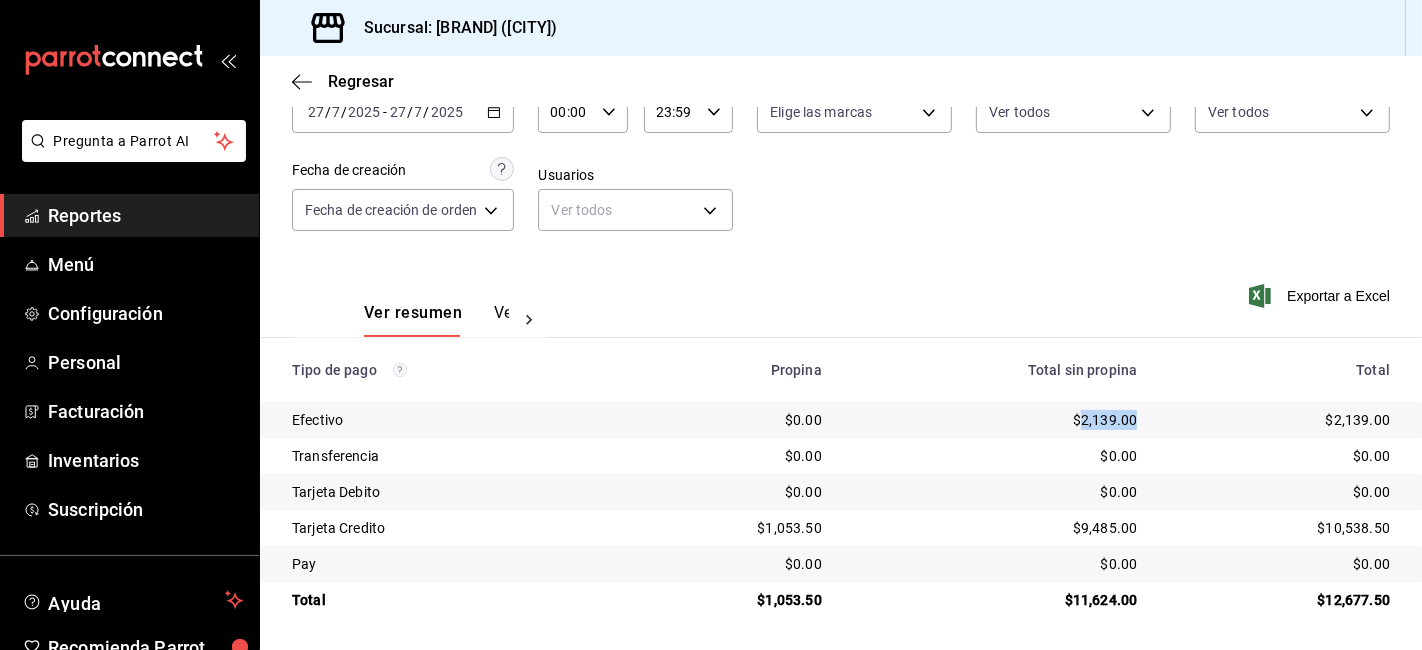 click on "$2,139.00" at bounding box center (996, 420) 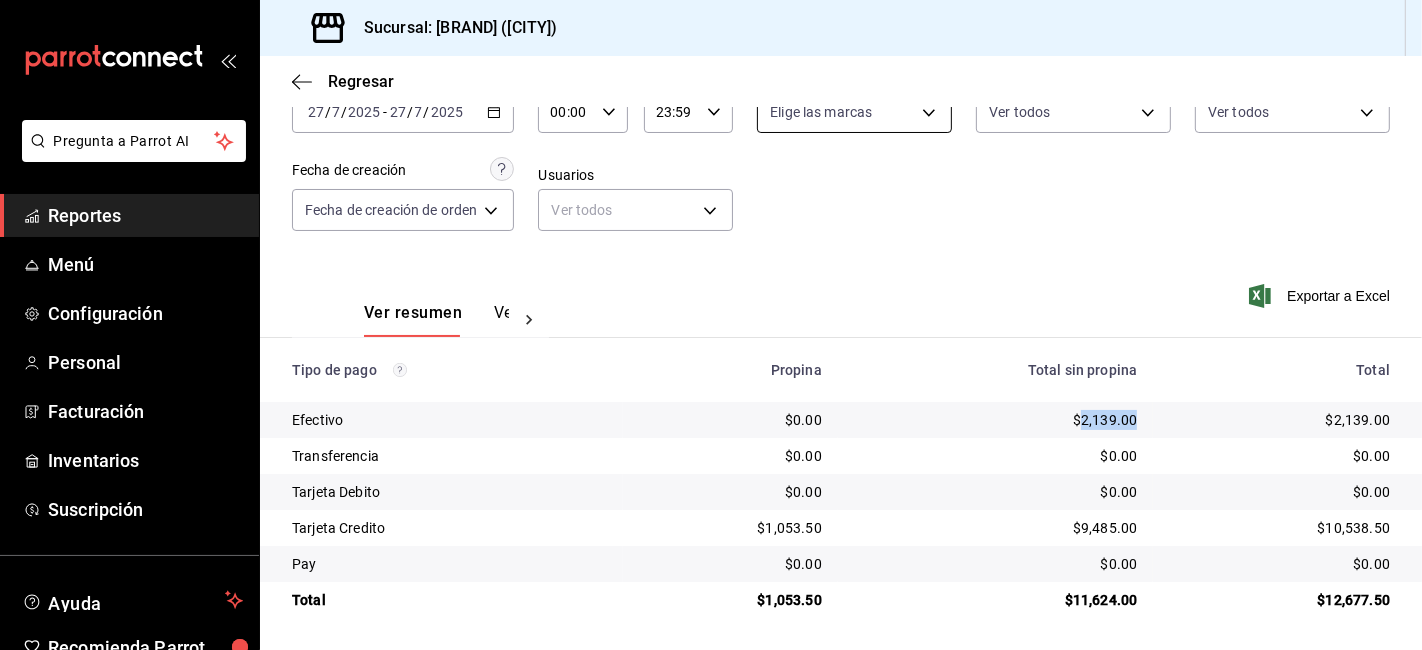 copy on "2,139.00" 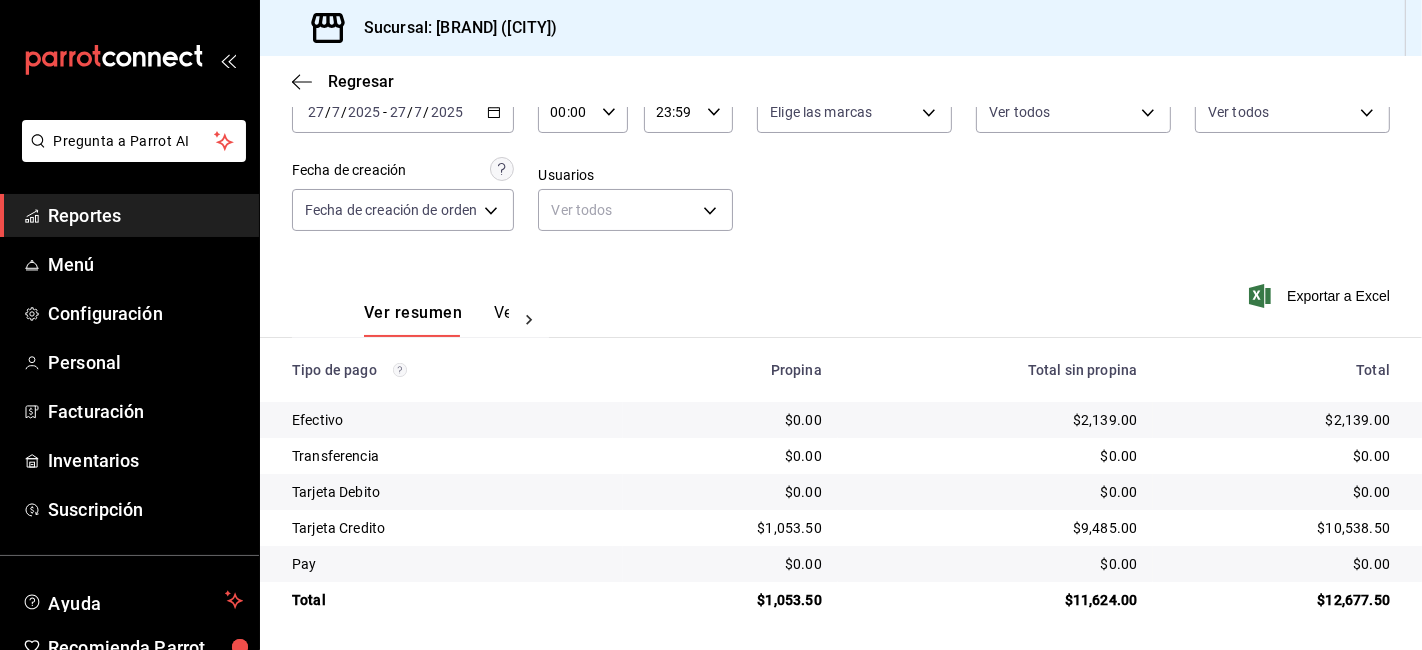 click on "$1,053.50" at bounding box center [730, 600] 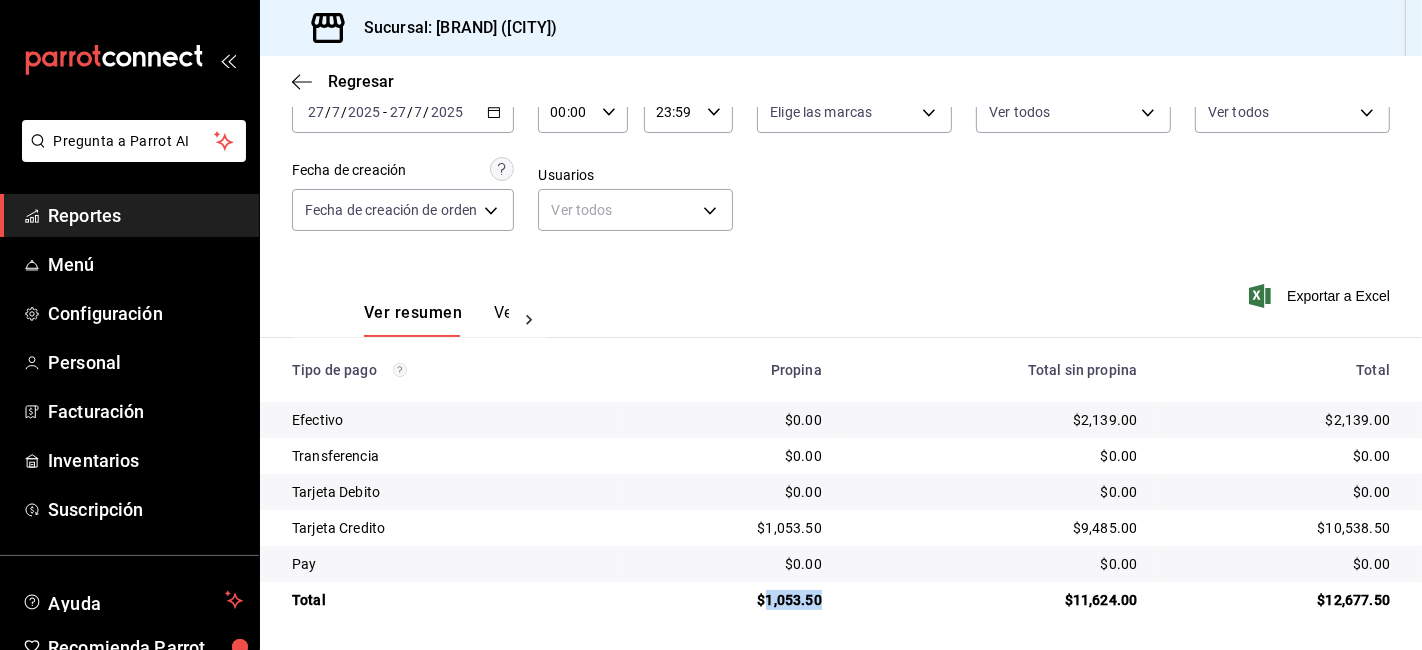 click on "$1,053.50" at bounding box center [730, 600] 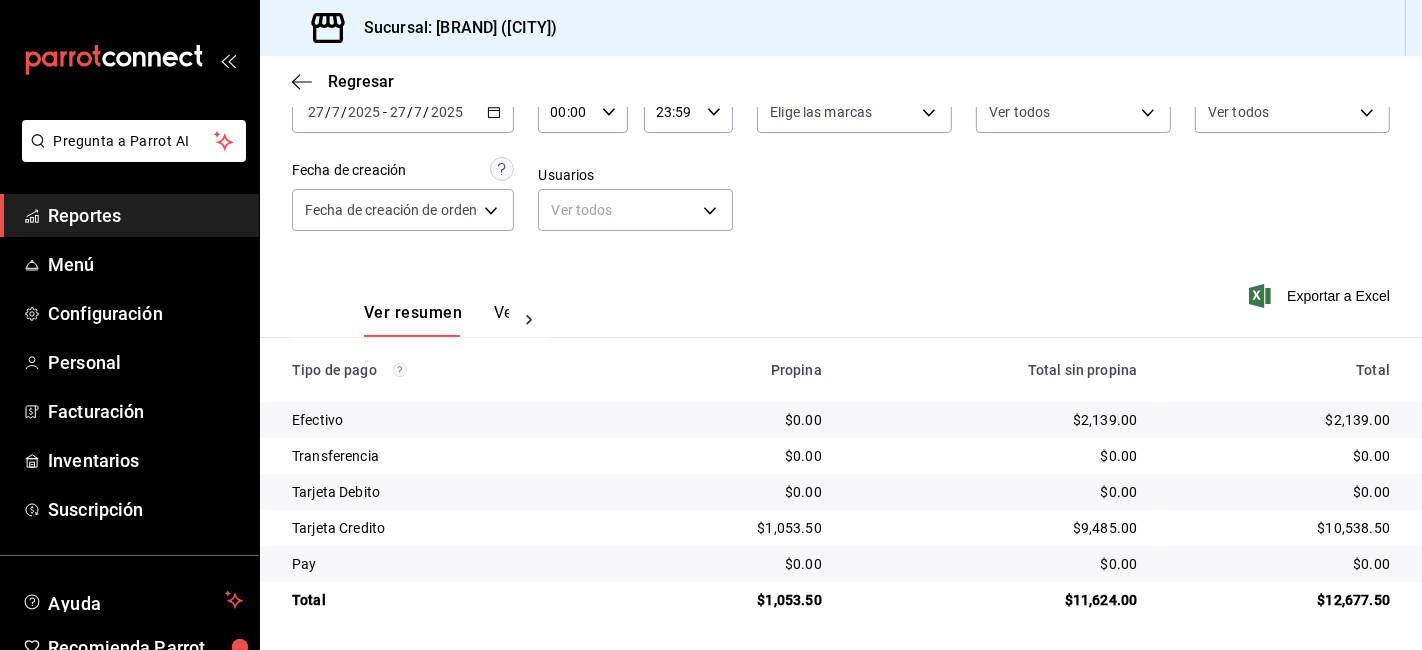 click on "$11,624.00" at bounding box center [996, 600] 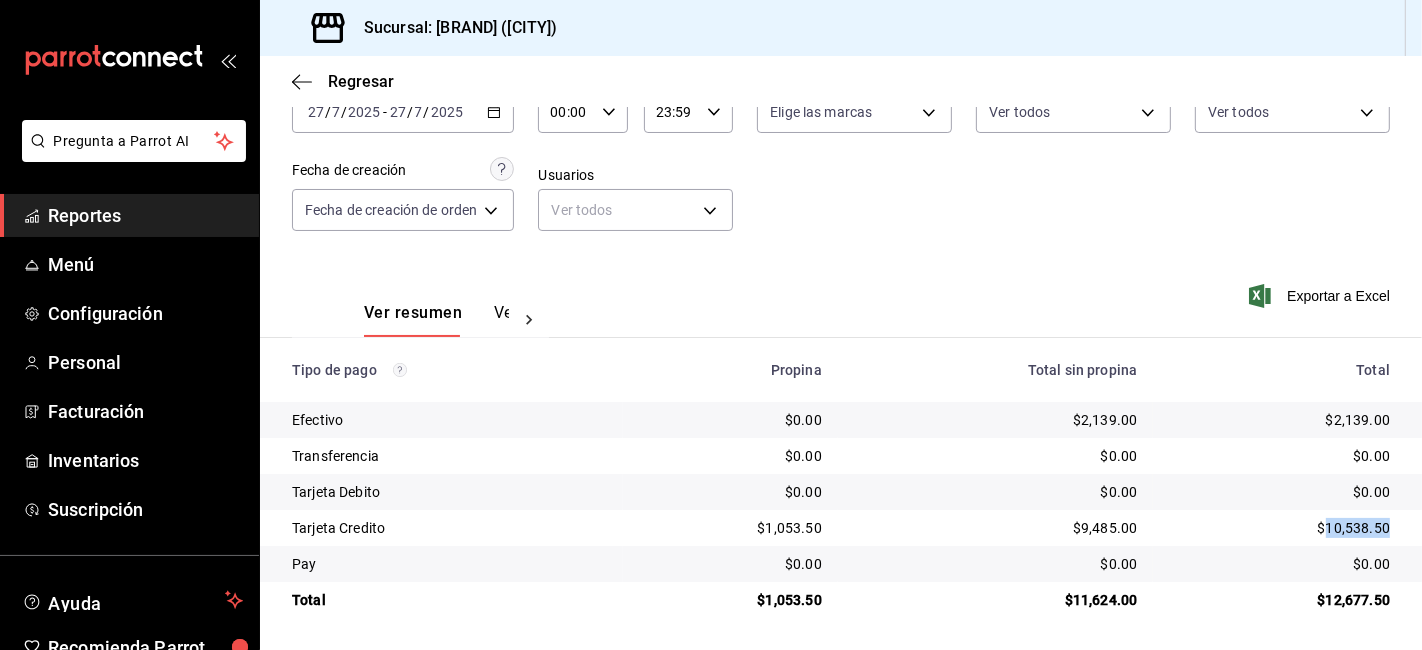 click on "$10,538.50" at bounding box center [1279, 528] 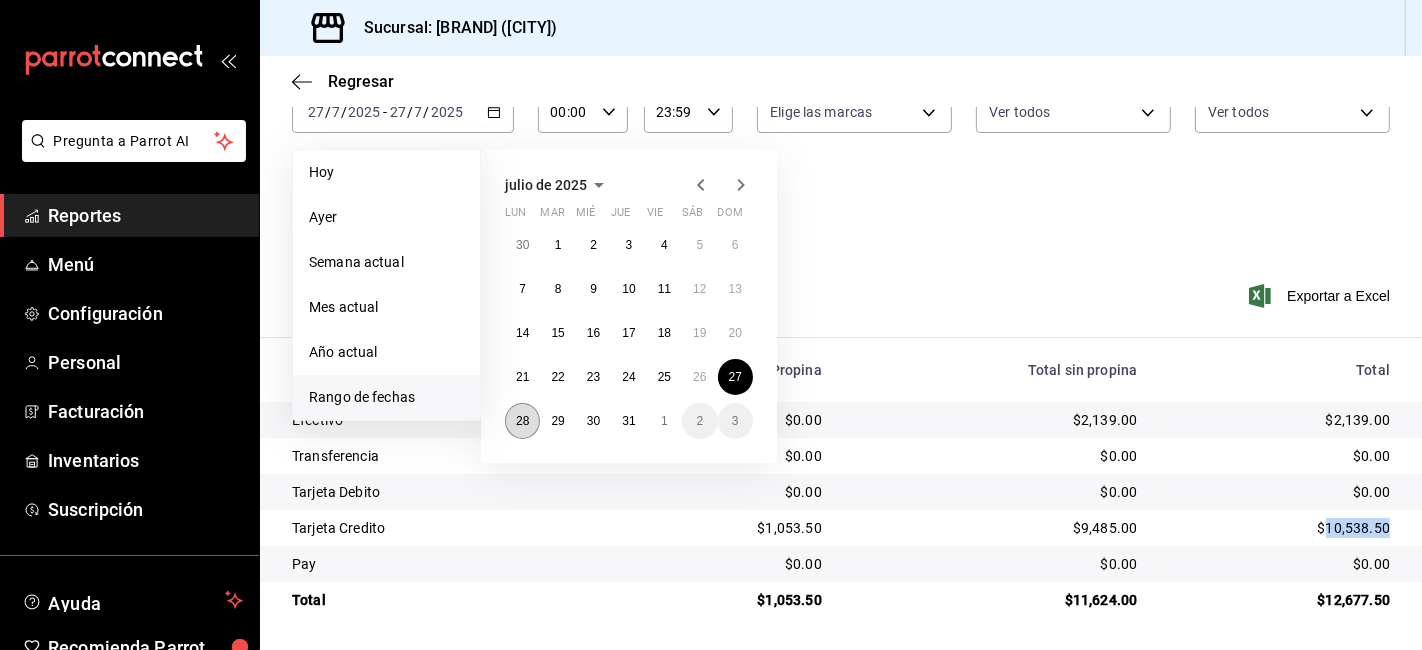 click on "28" at bounding box center (522, 421) 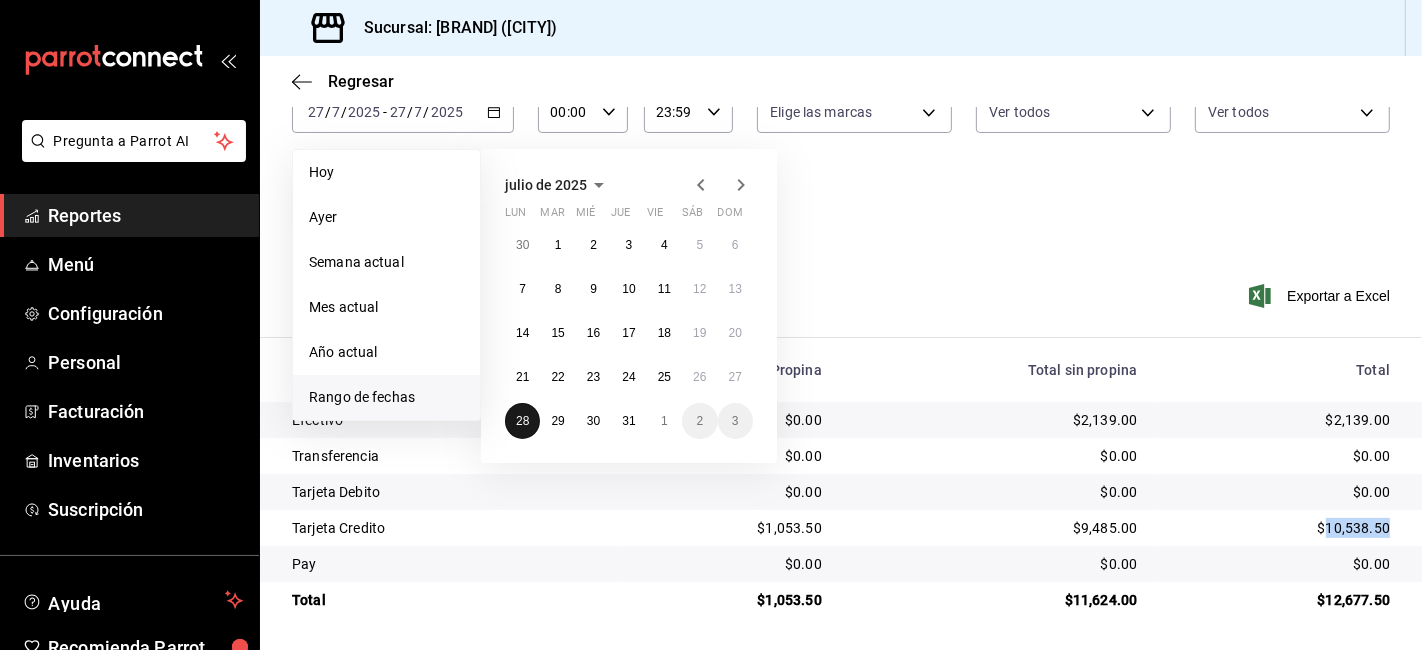 click on "28" at bounding box center [522, 421] 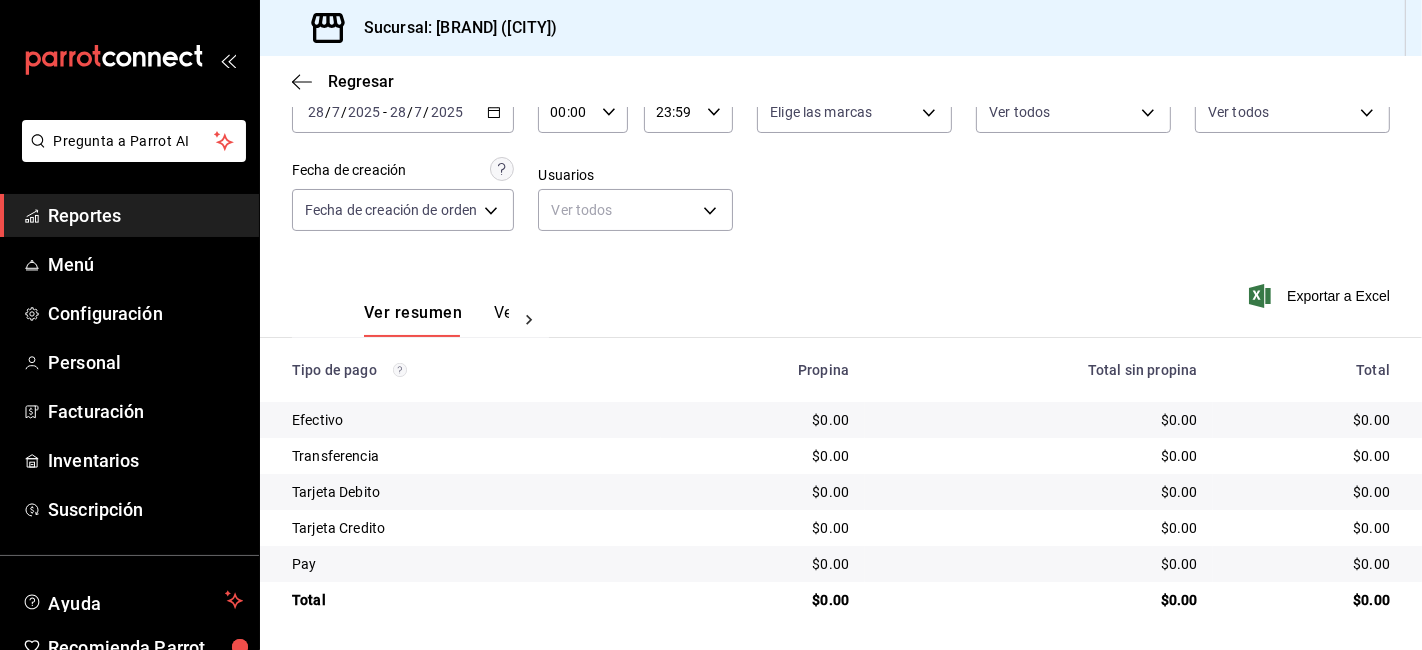 click 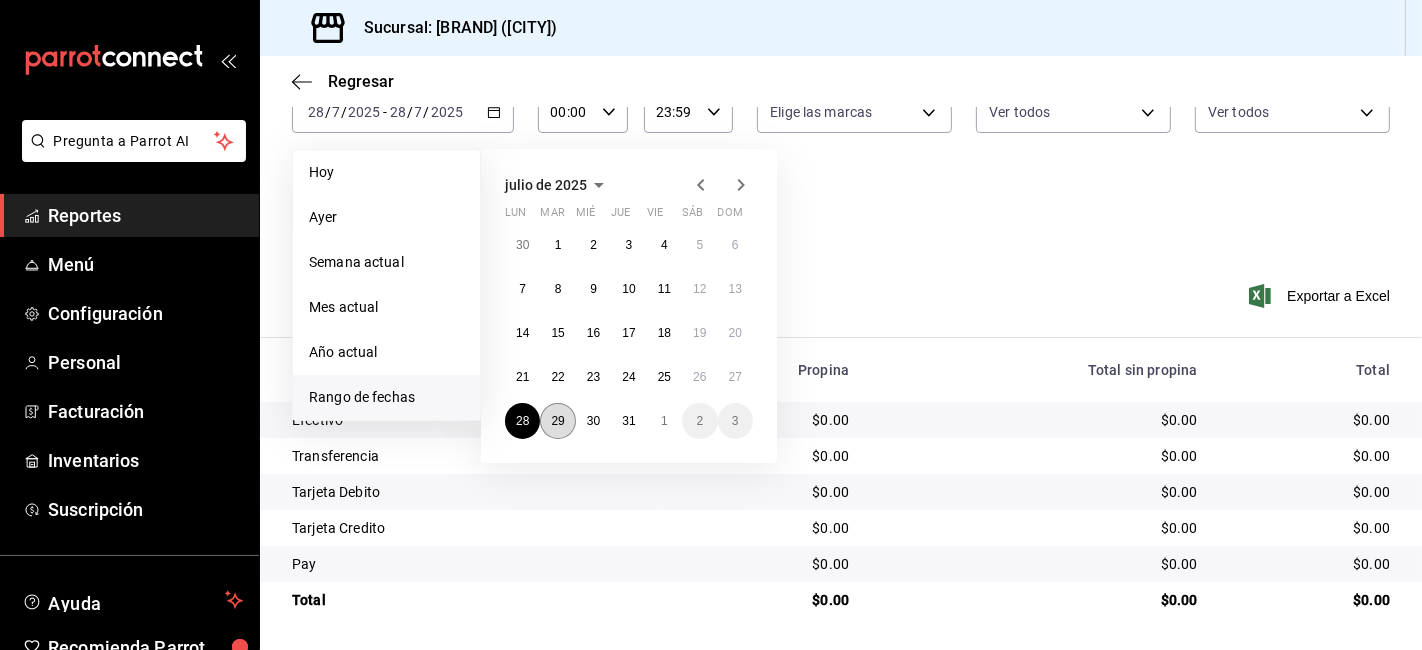 click on "29" at bounding box center [557, 421] 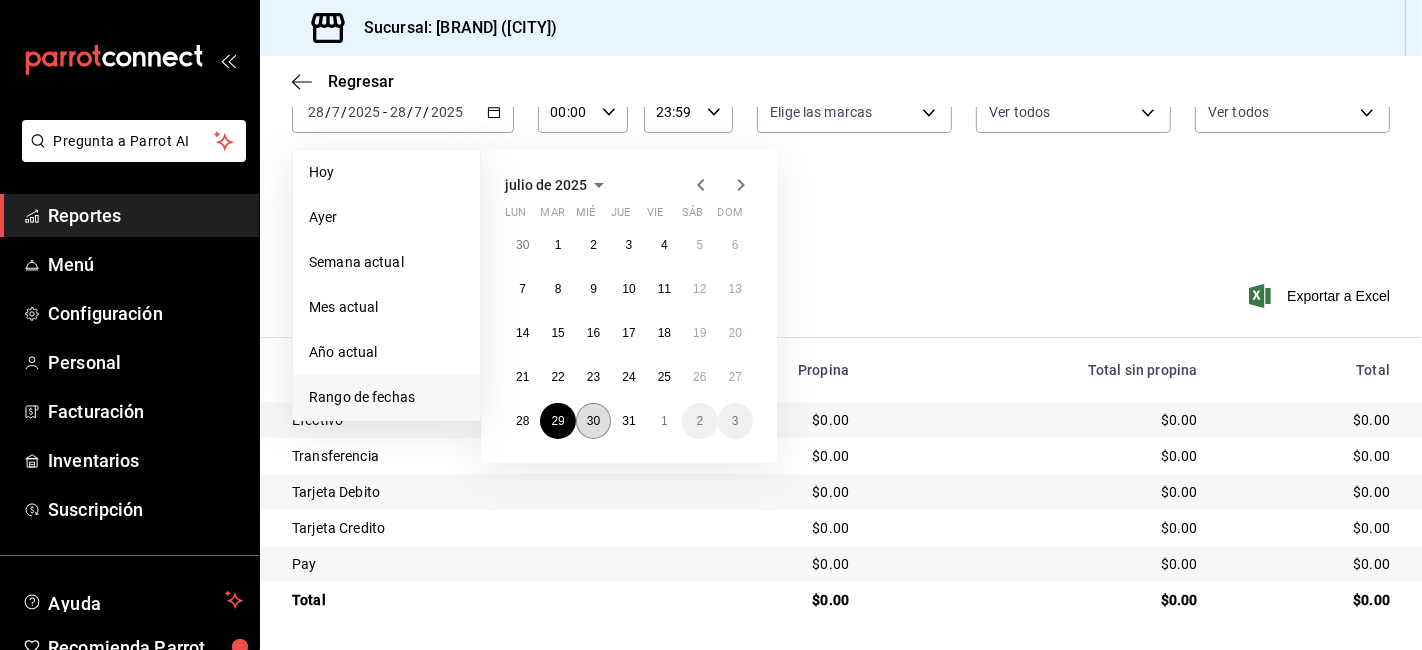 click on "30" at bounding box center (593, 421) 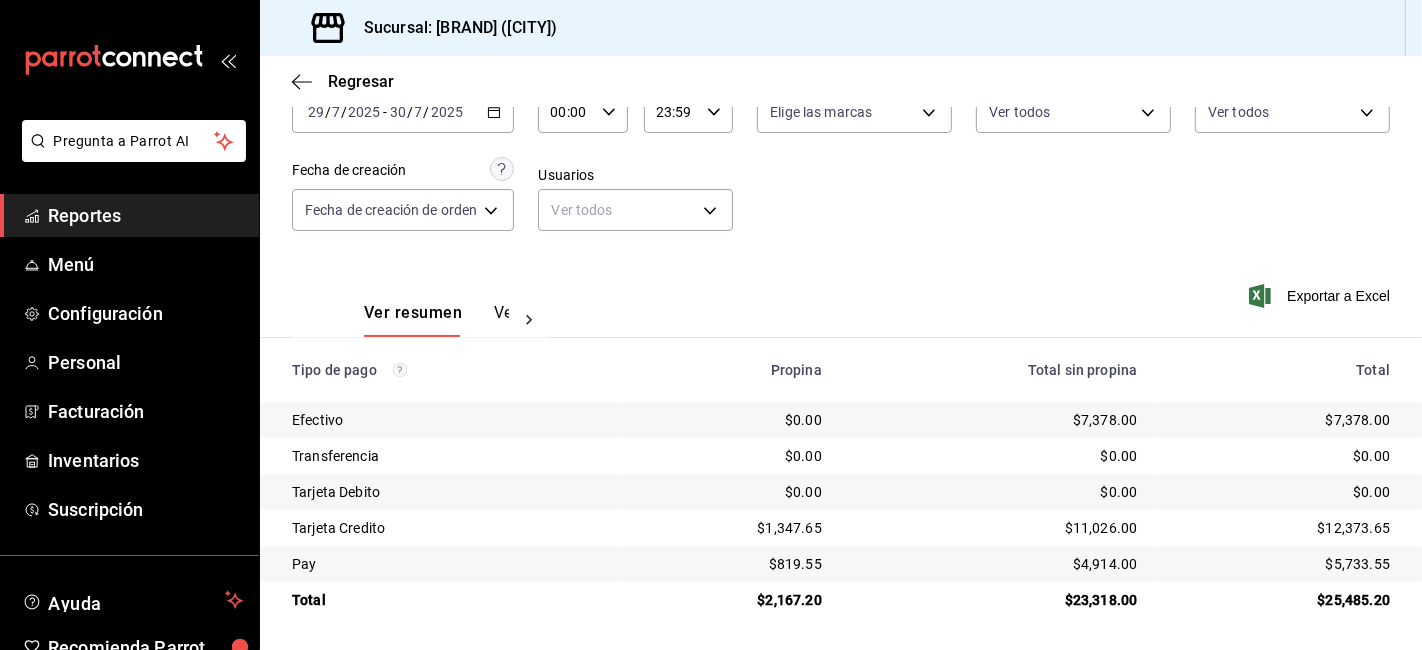 click on "$7,378.00" at bounding box center [996, 420] 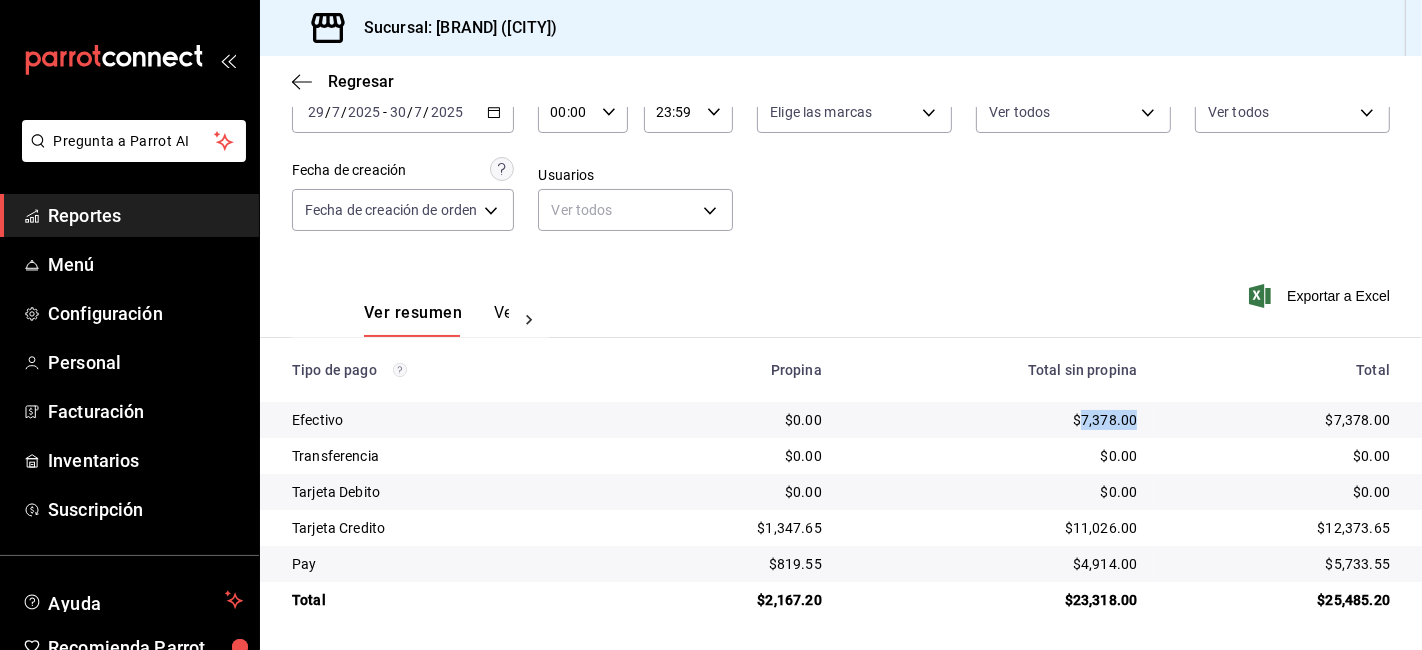 click on "$7,378.00" at bounding box center [996, 420] 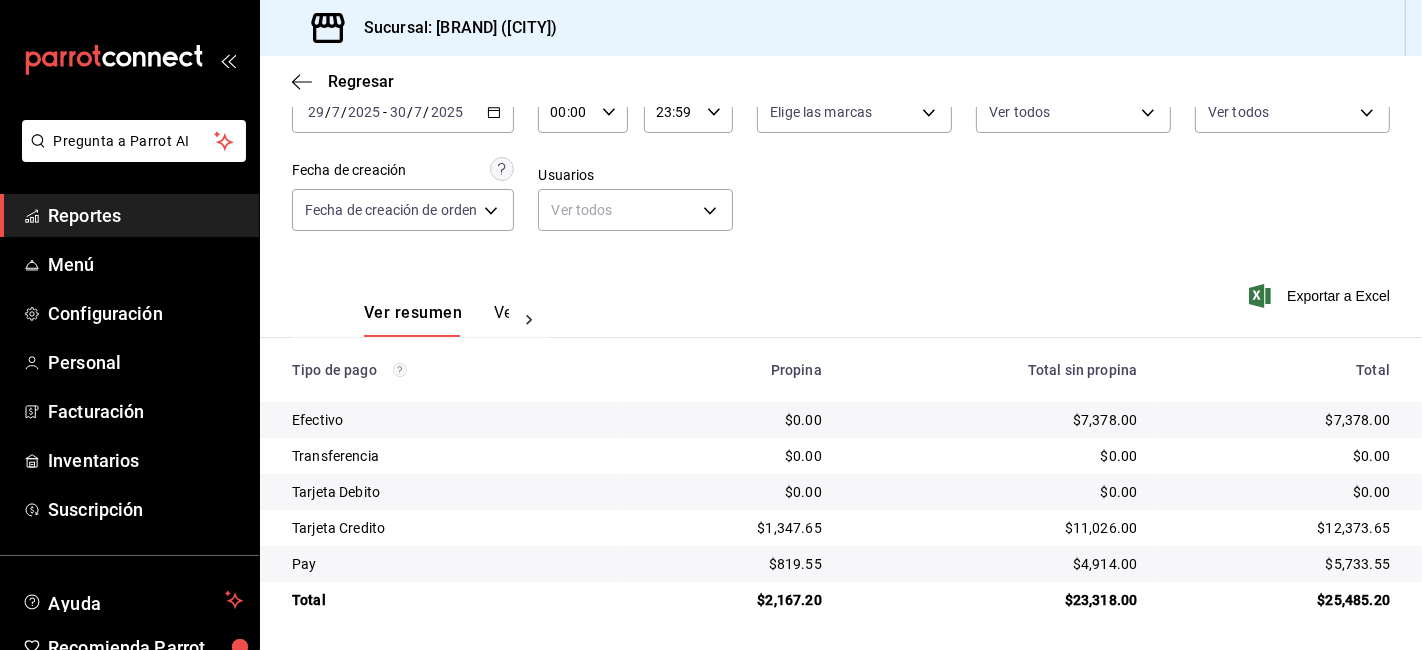 click on "$2,167.20" at bounding box center (730, 600) 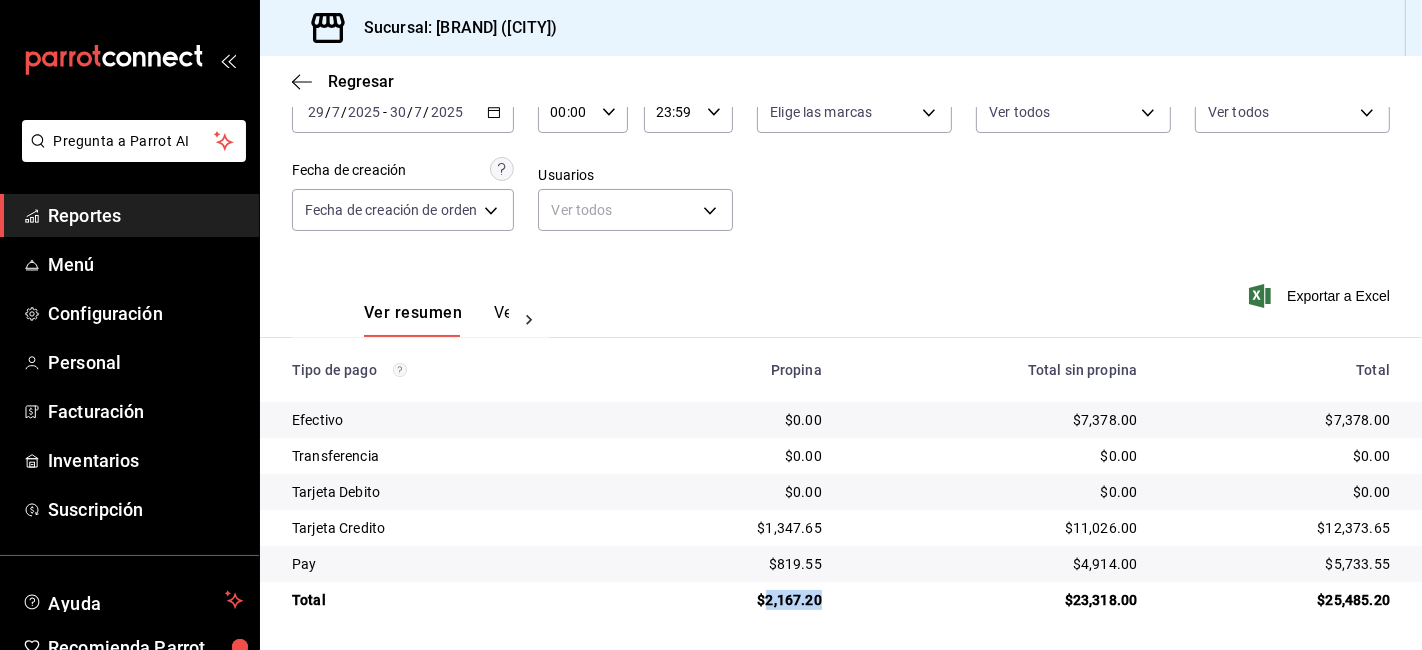 click on "$2,167.20" at bounding box center (730, 600) 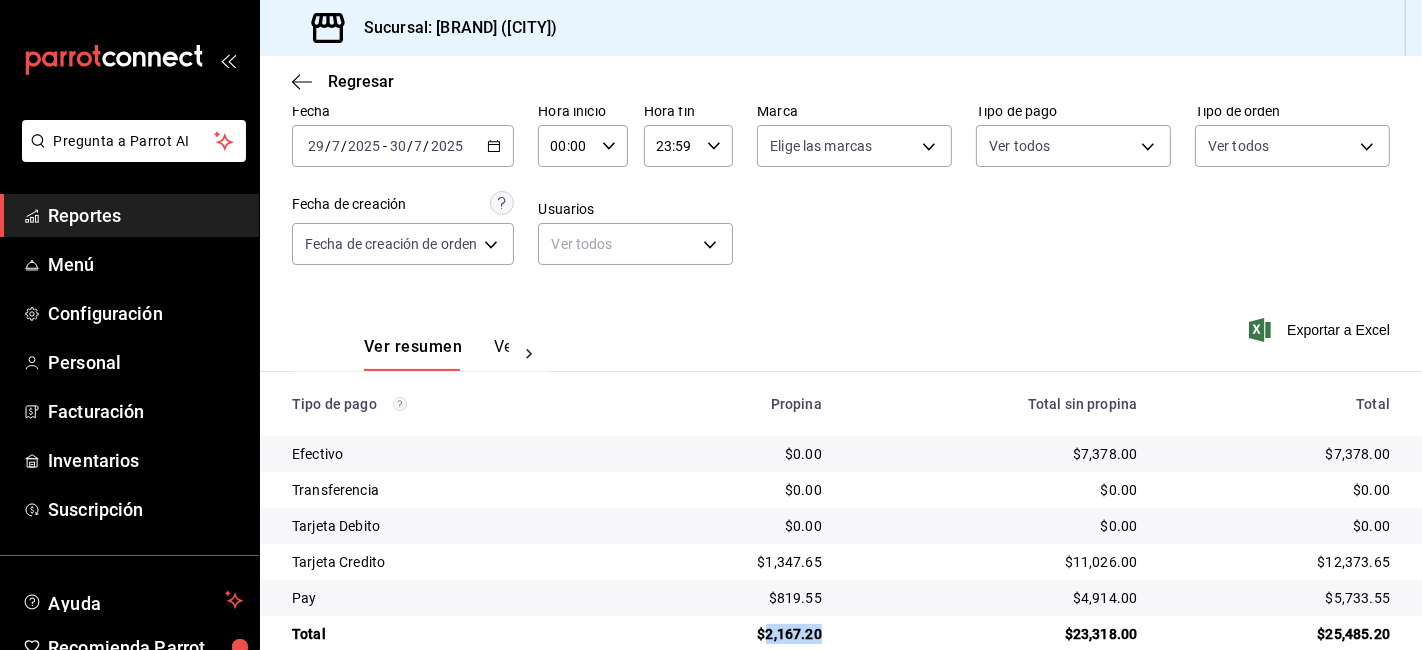 scroll, scrollTop: 124, scrollLeft: 0, axis: vertical 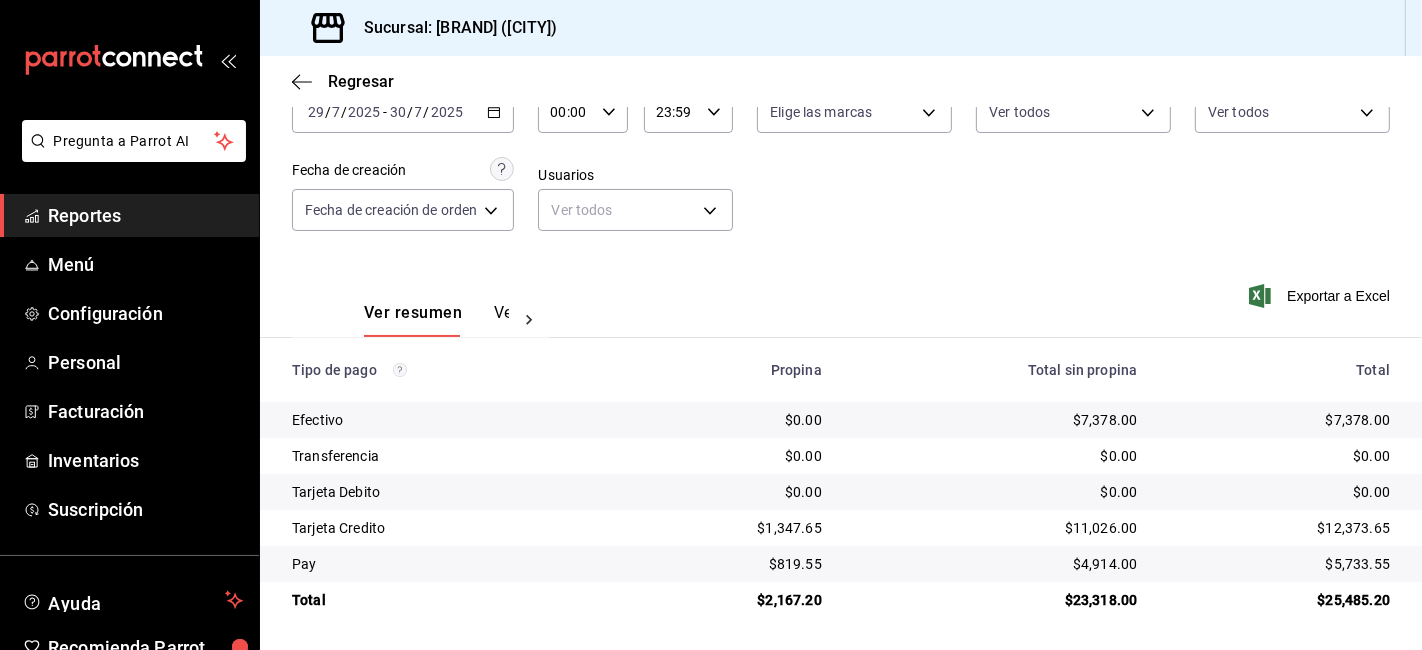 click on "$12,373.65" at bounding box center (1279, 528) 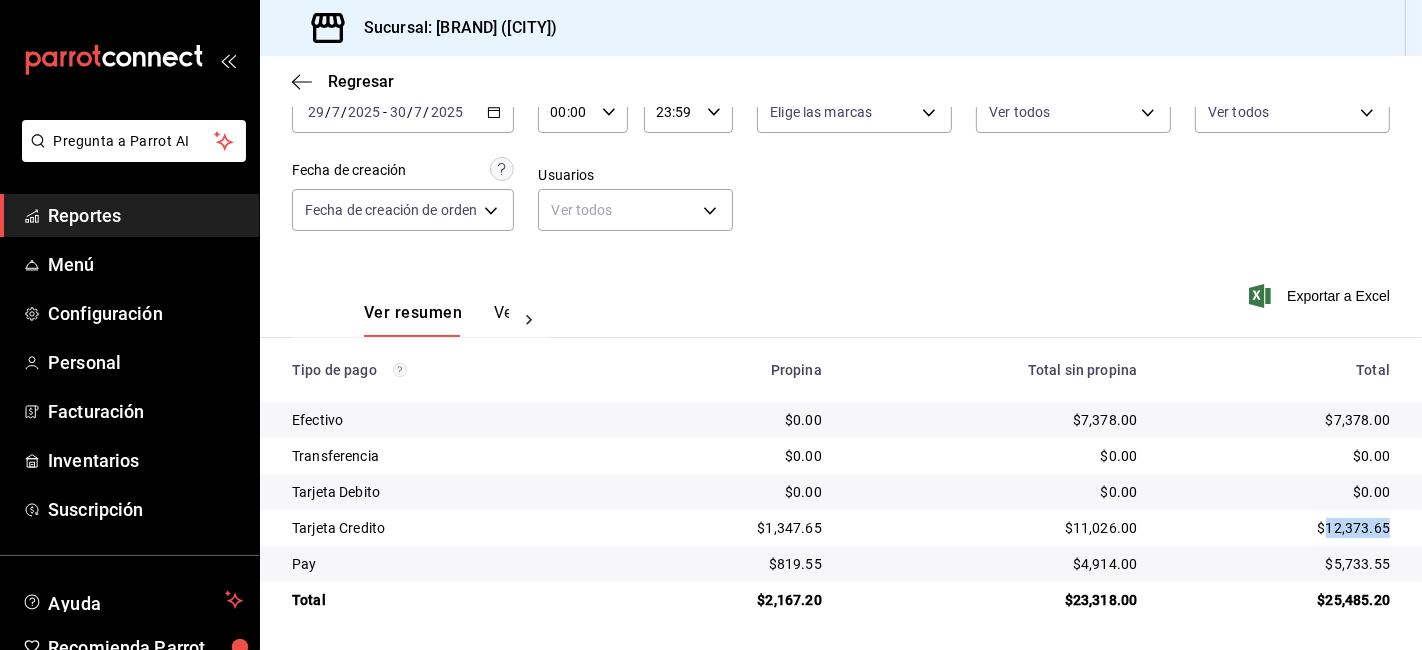 click on "$12,373.65" at bounding box center (1279, 528) 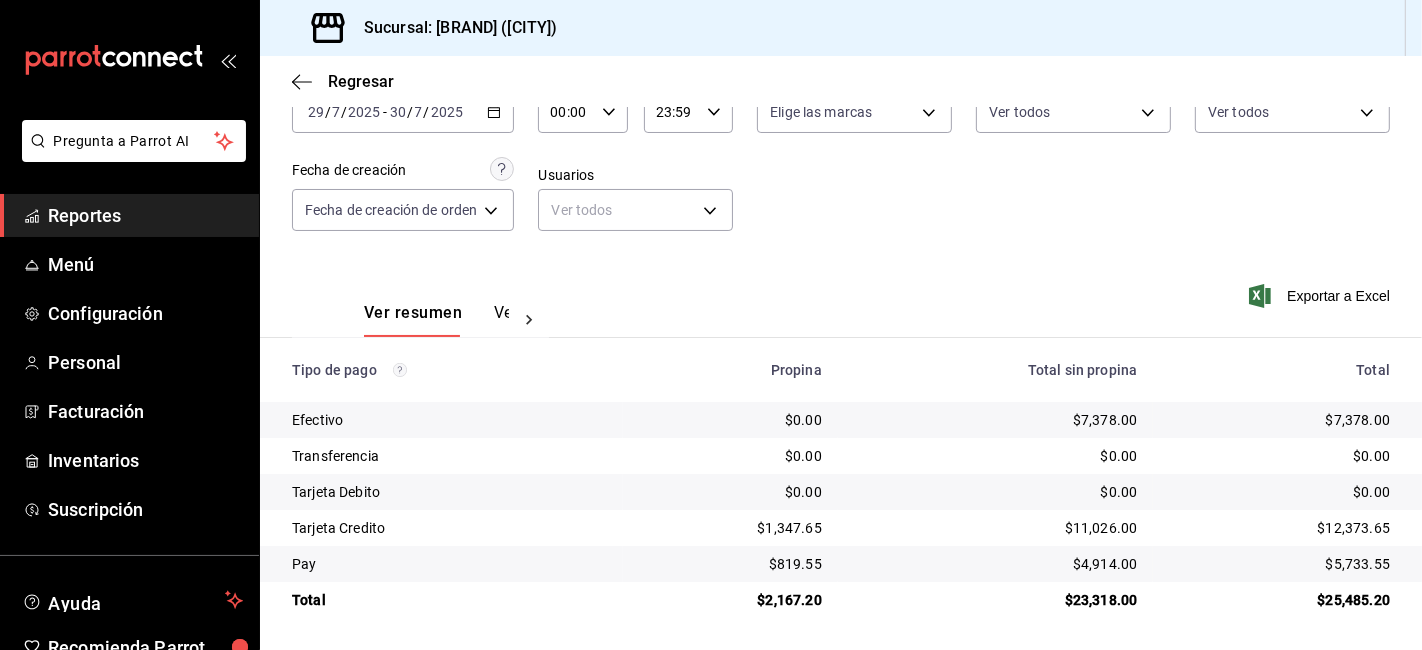 click on "$5,733.55" at bounding box center [1279, 564] 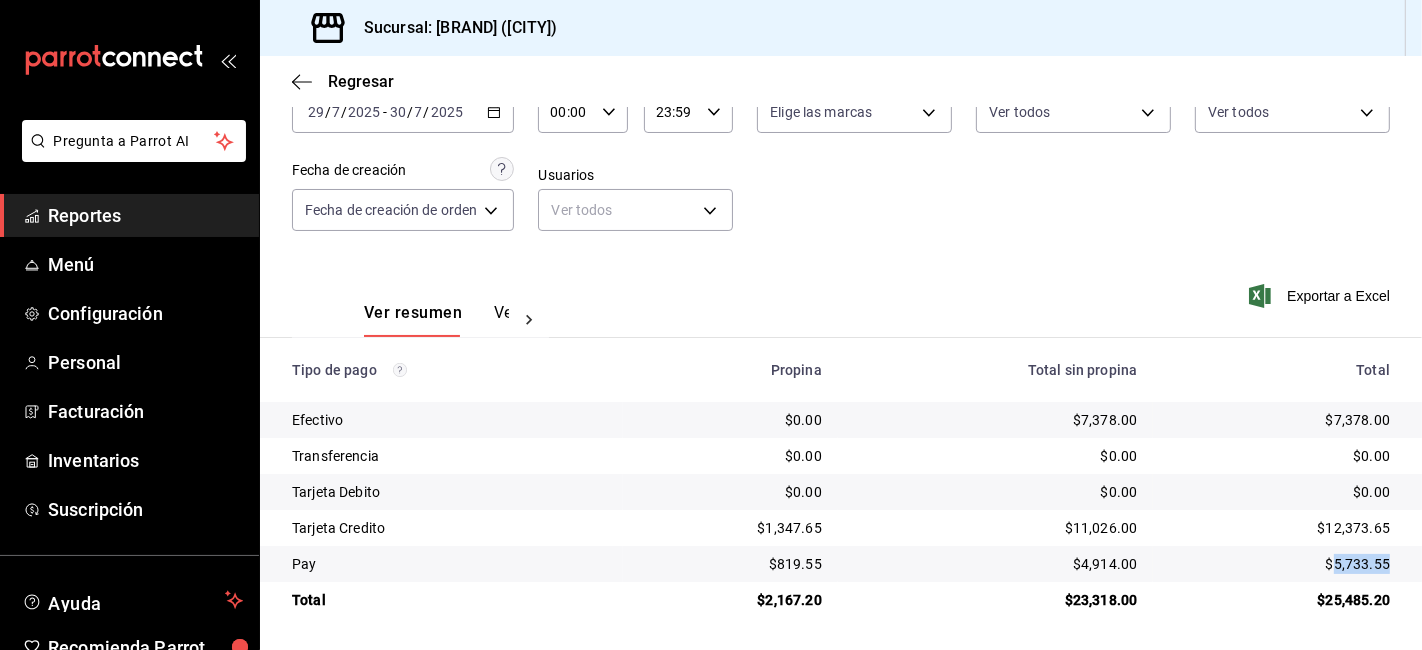 click on "$5,733.55" at bounding box center (1279, 564) 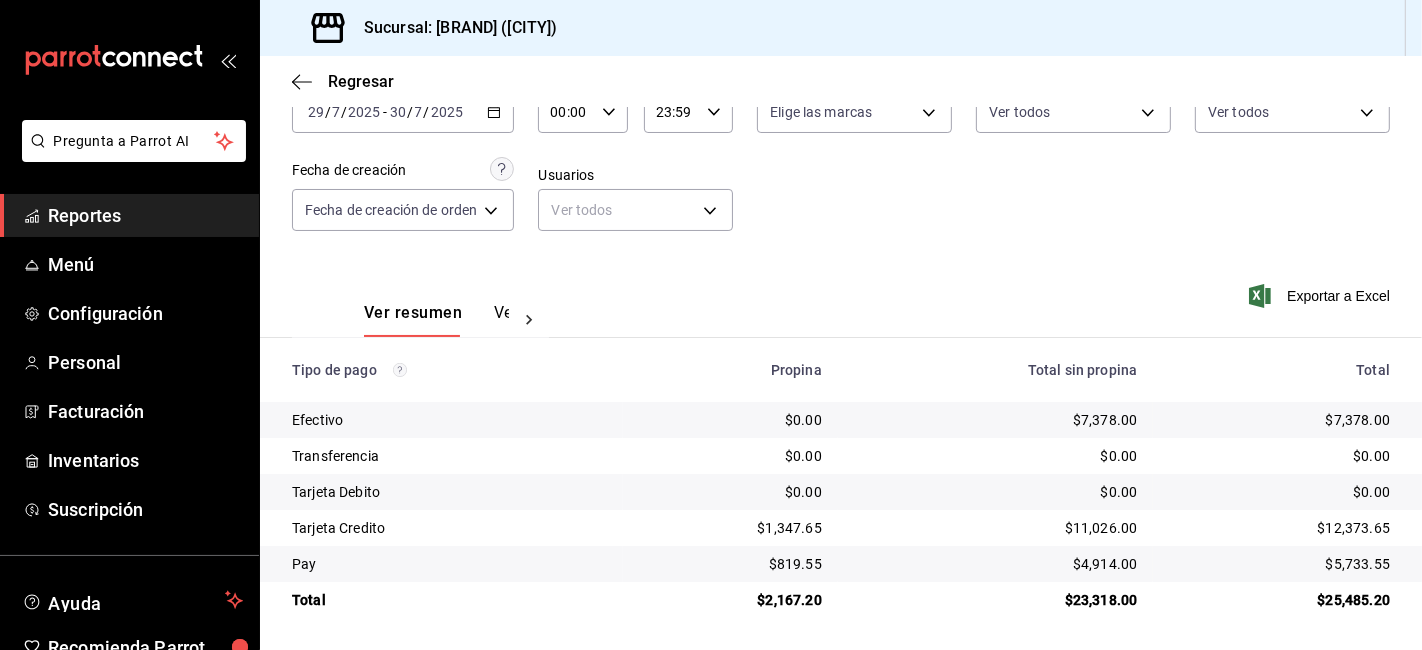click on "[YEAR]-[MONTH]-[DAY] [DAY] / [MONTH] / [YEAR] - [YEAR]-[MONTH] [DAY] [DAY] / [MONTH] / [YEAR]" at bounding box center [403, 112] 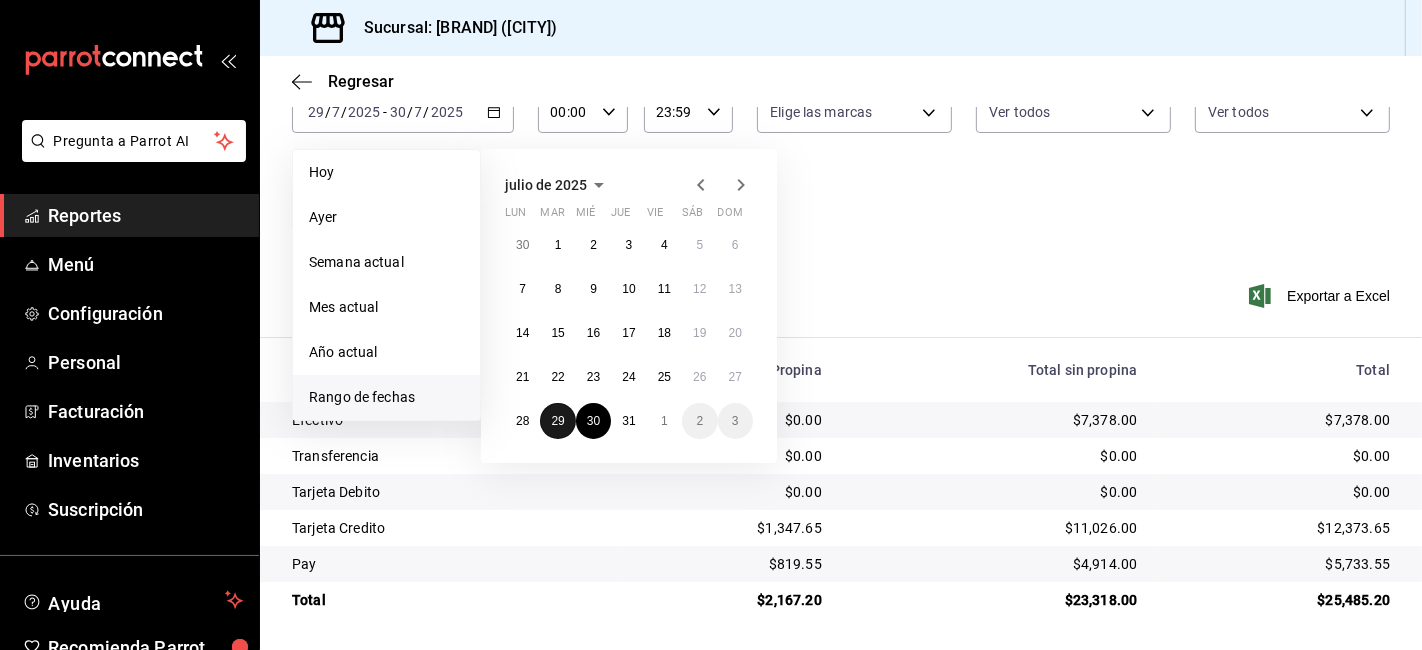 click on "30 1 2 3 4 5 6 7 8 9 10 11 12 13 14 15 16 17 18 19 20 21 22 23 24 25 26 27 28 29 30 31 1 2 3" at bounding box center [629, 333] 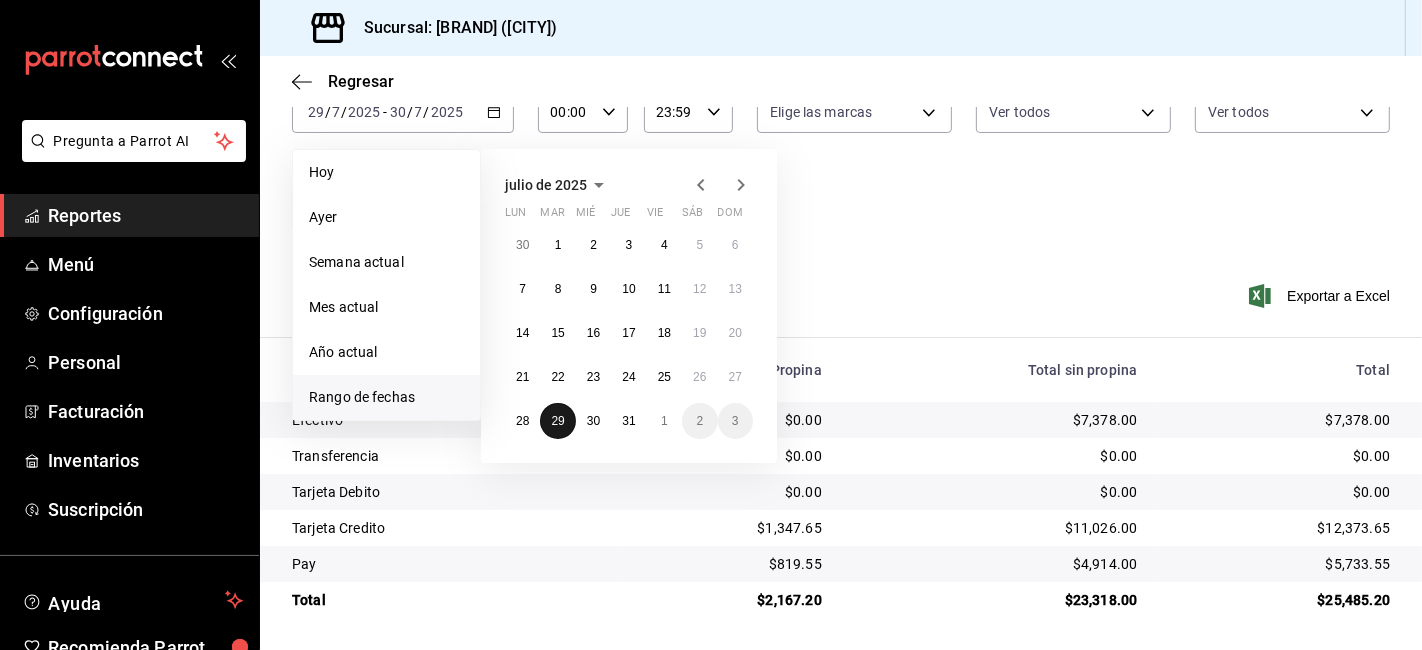 click on "29" at bounding box center [557, 421] 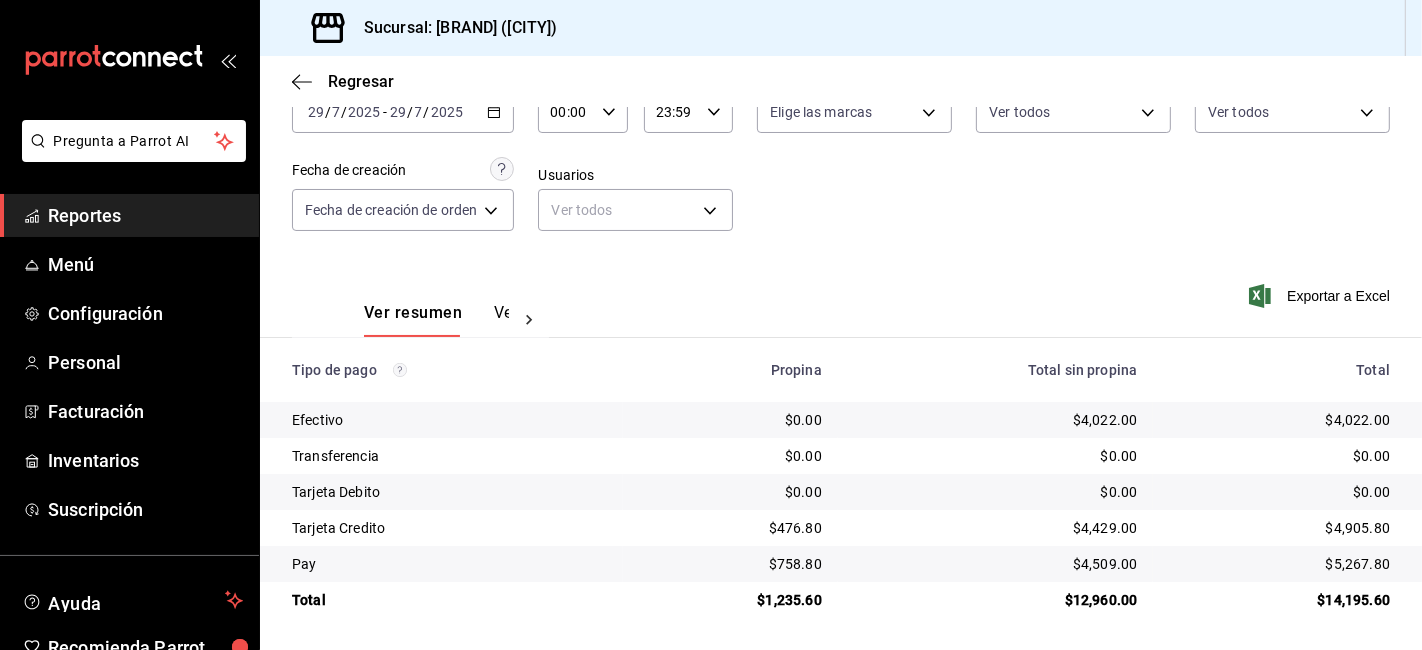 click on "$4,022.00" at bounding box center [996, 420] 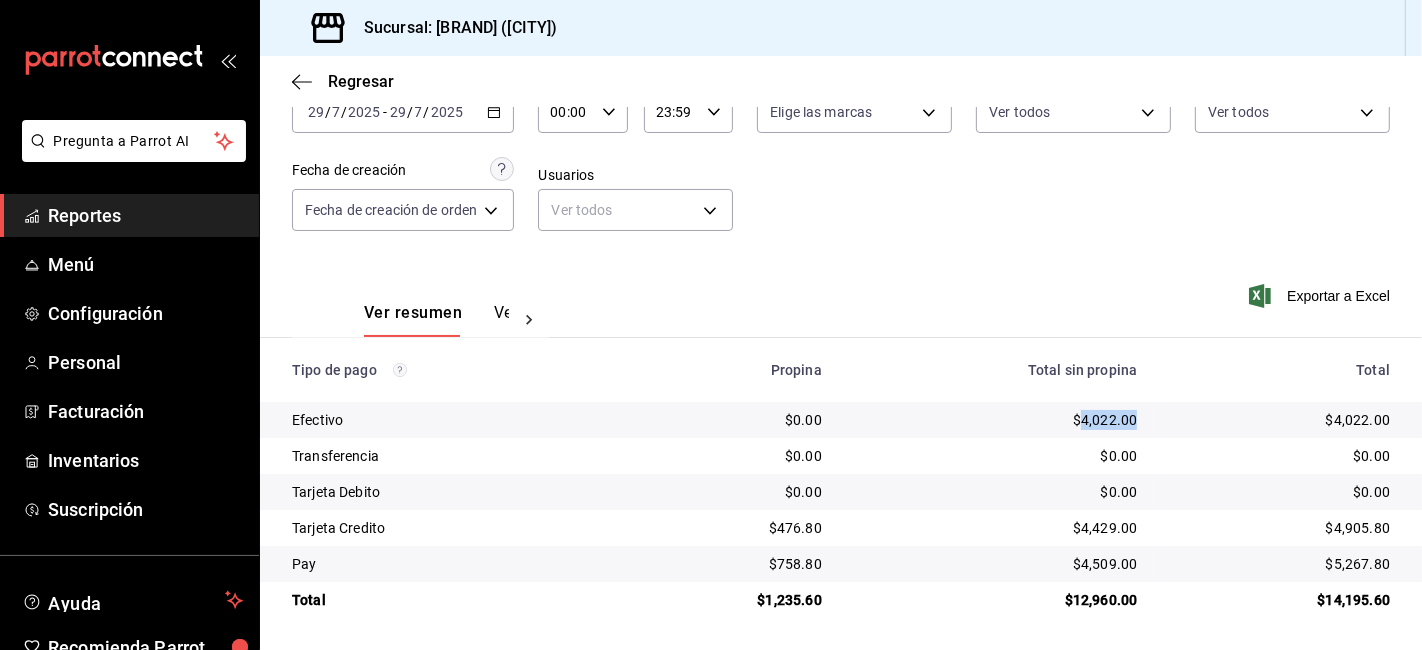 click on "$4,022.00" at bounding box center [996, 420] 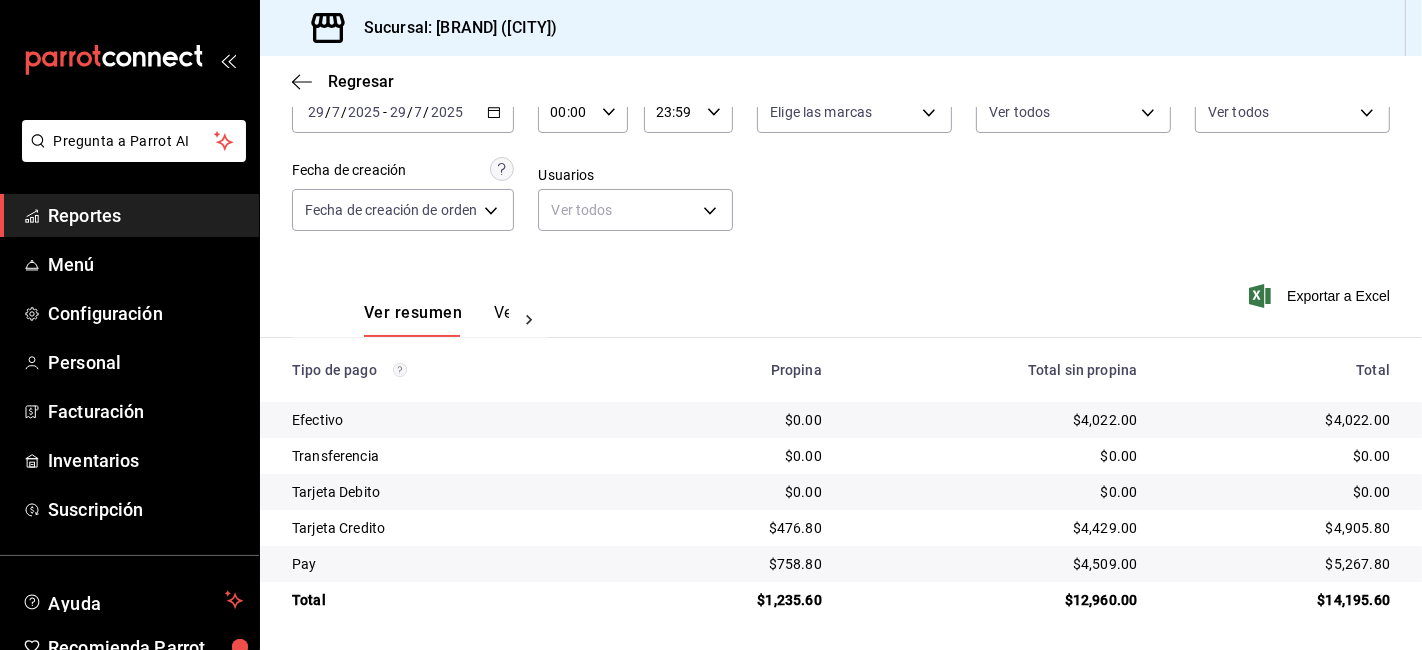 click on "$1,235.60" at bounding box center (730, 600) 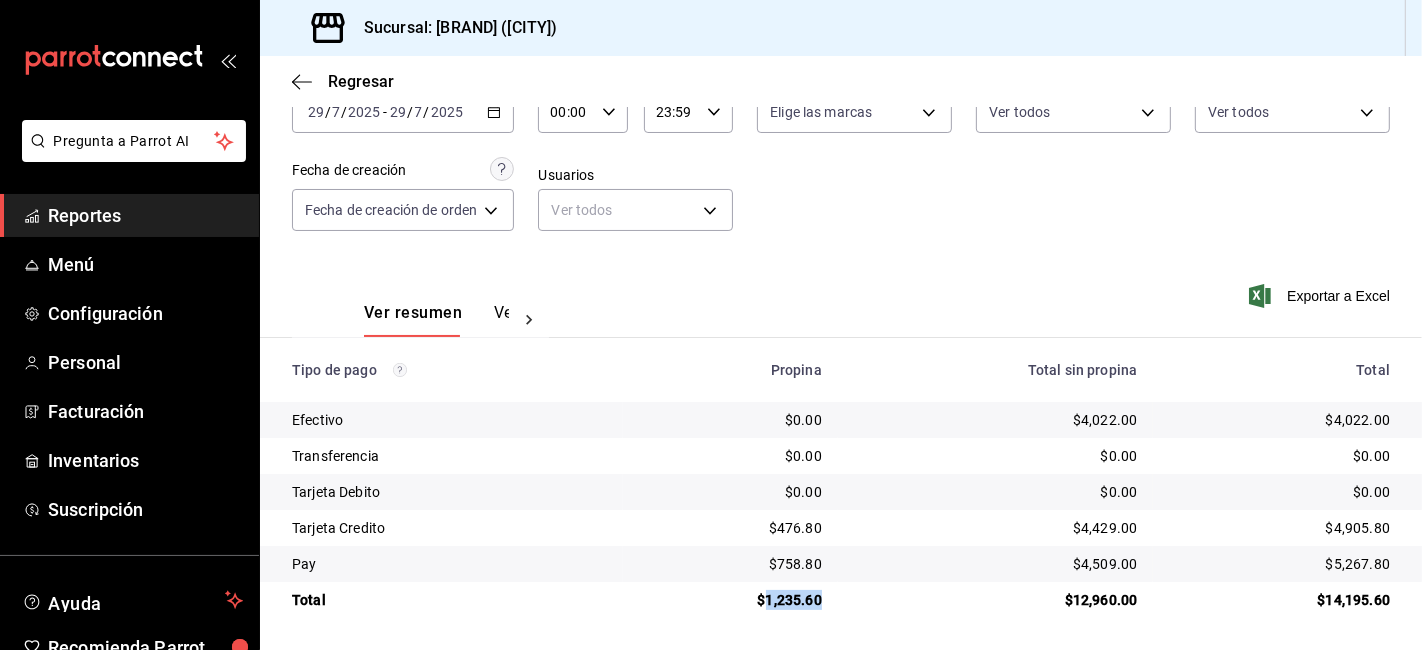 click on "$1,235.60" at bounding box center [730, 600] 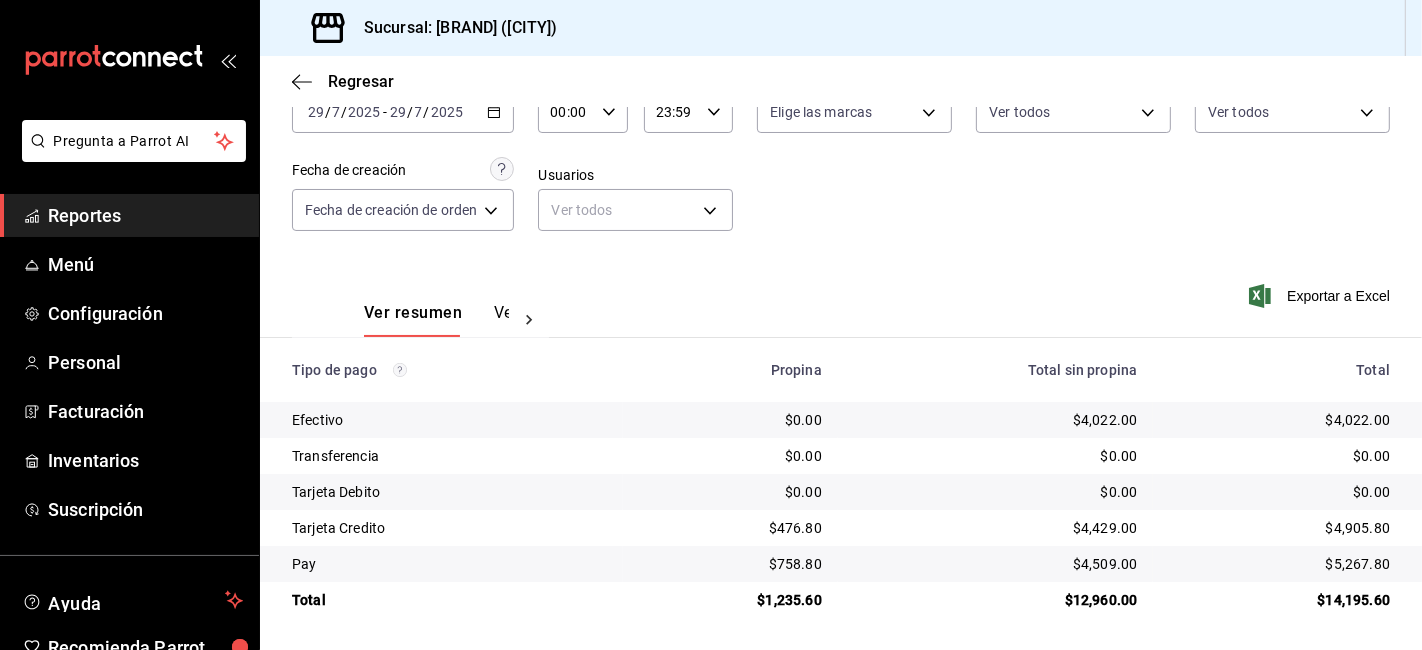 click on "$4,905.80" at bounding box center (1279, 528) 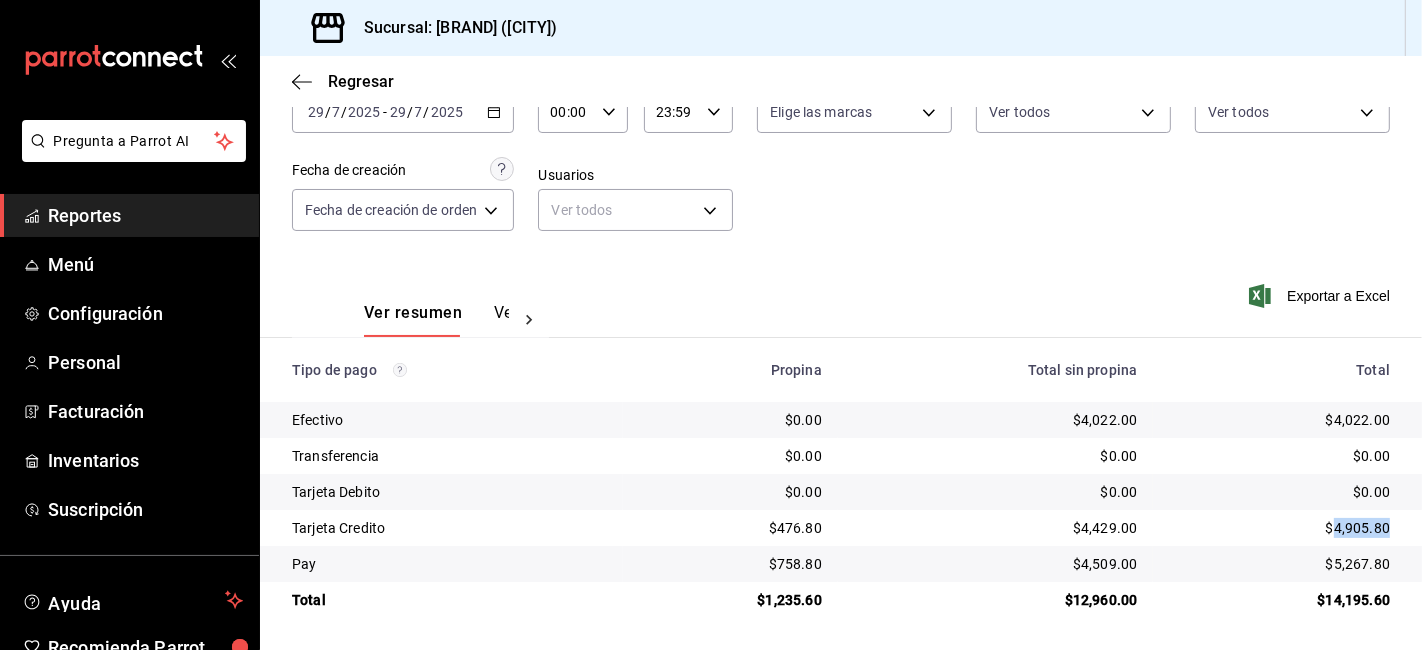 click on "$4,905.80" at bounding box center (1279, 528) 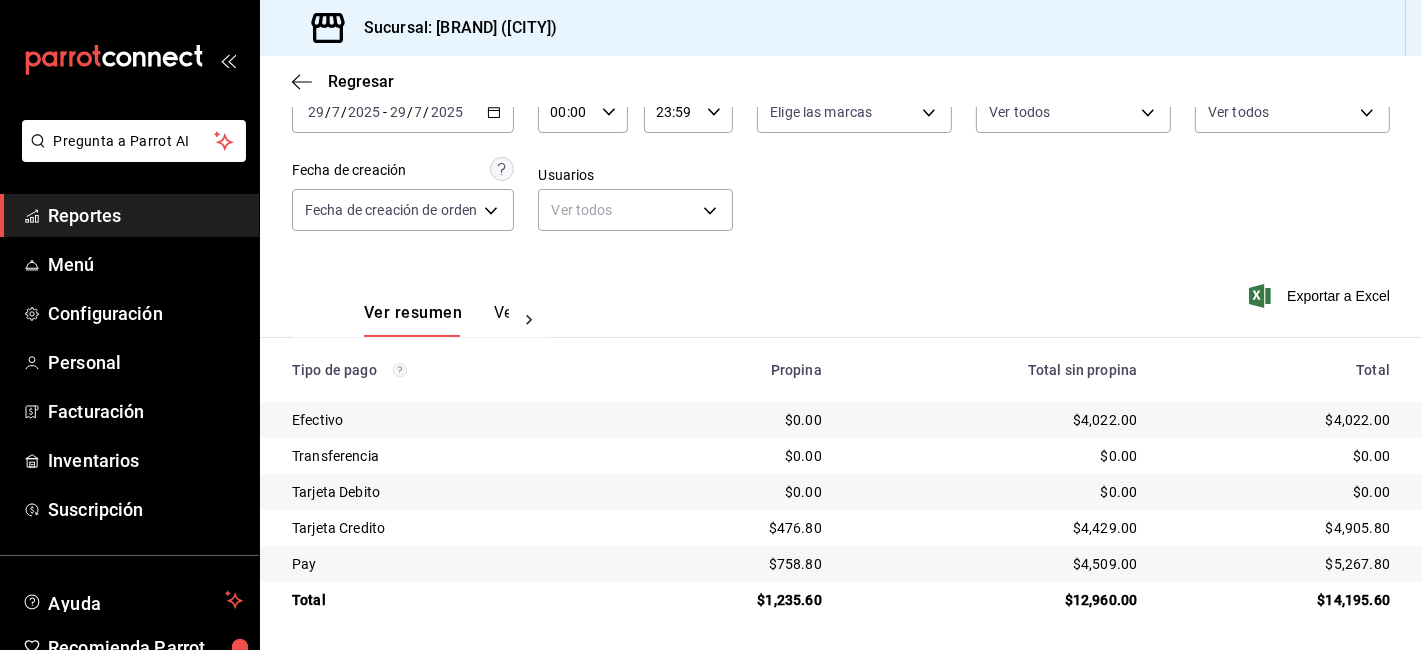 click on "$5,267.80" at bounding box center (1287, 564) 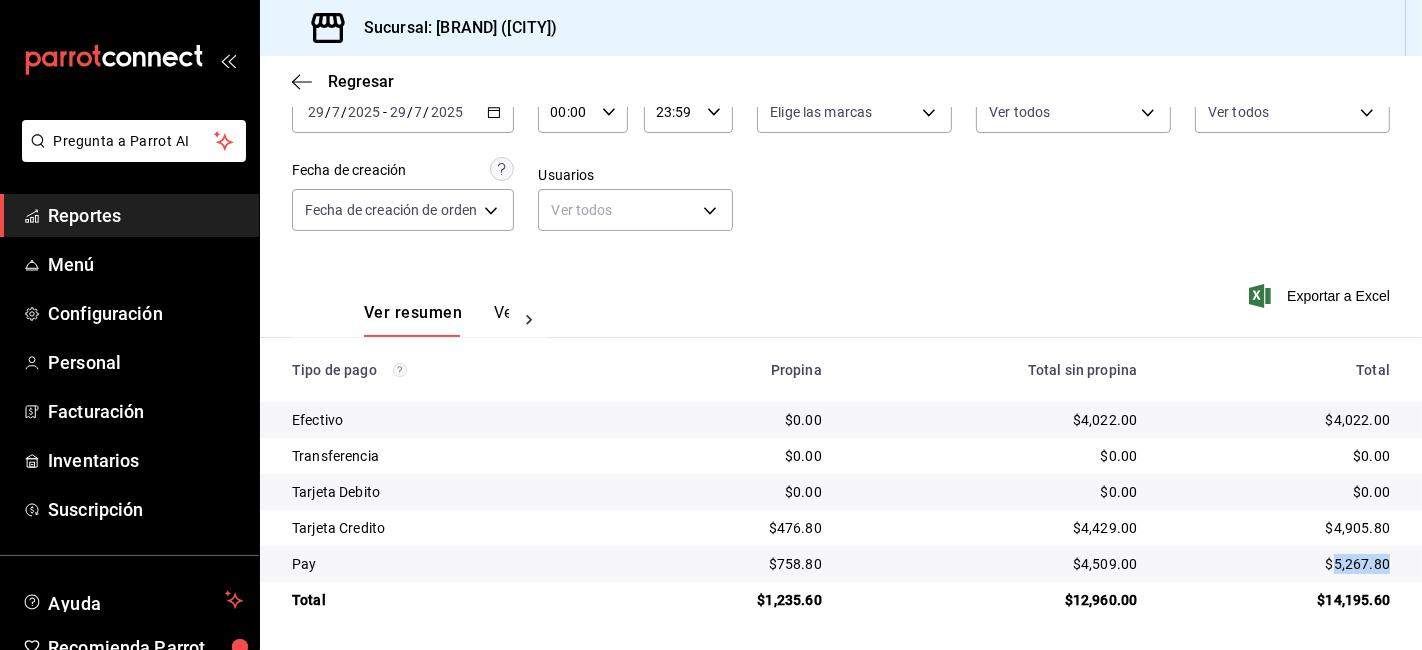 click on "$5,267.80" at bounding box center [1279, 564] 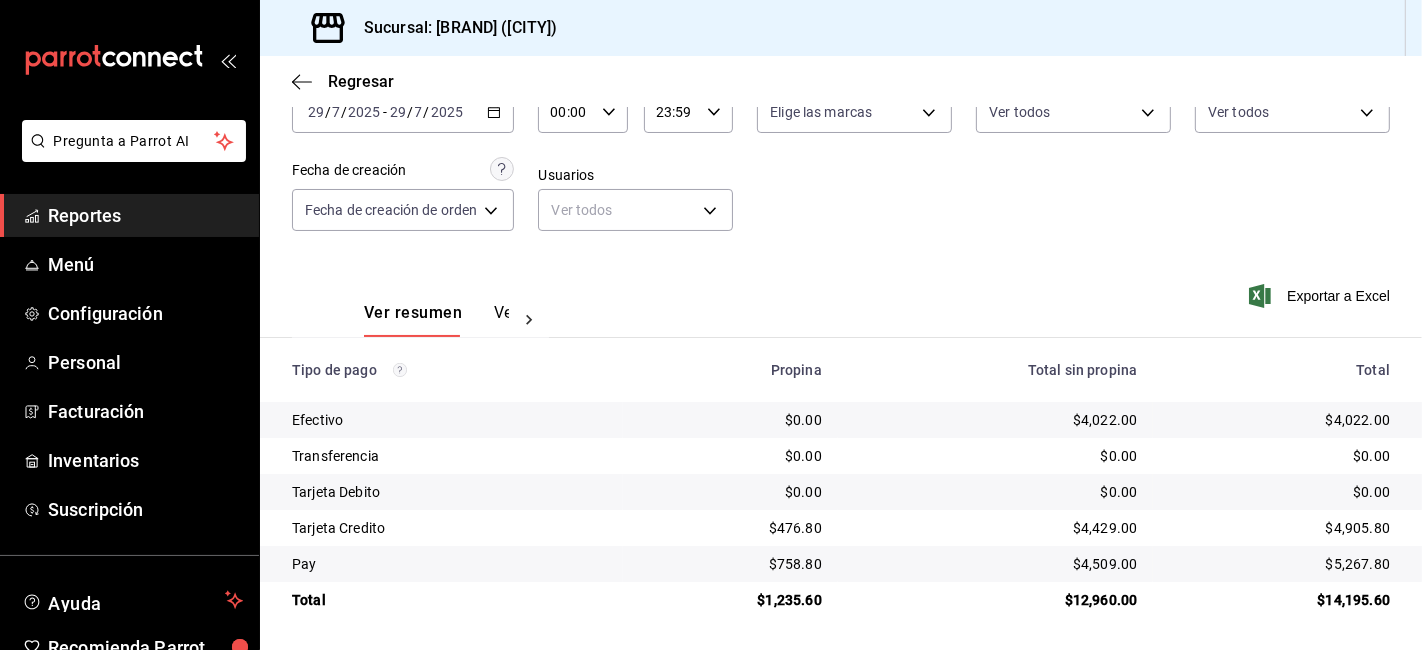 click on "2025-07-29 29 / 7 / 2025 - 2025-07-29 29 / 7 / 2025" at bounding box center [403, 112] 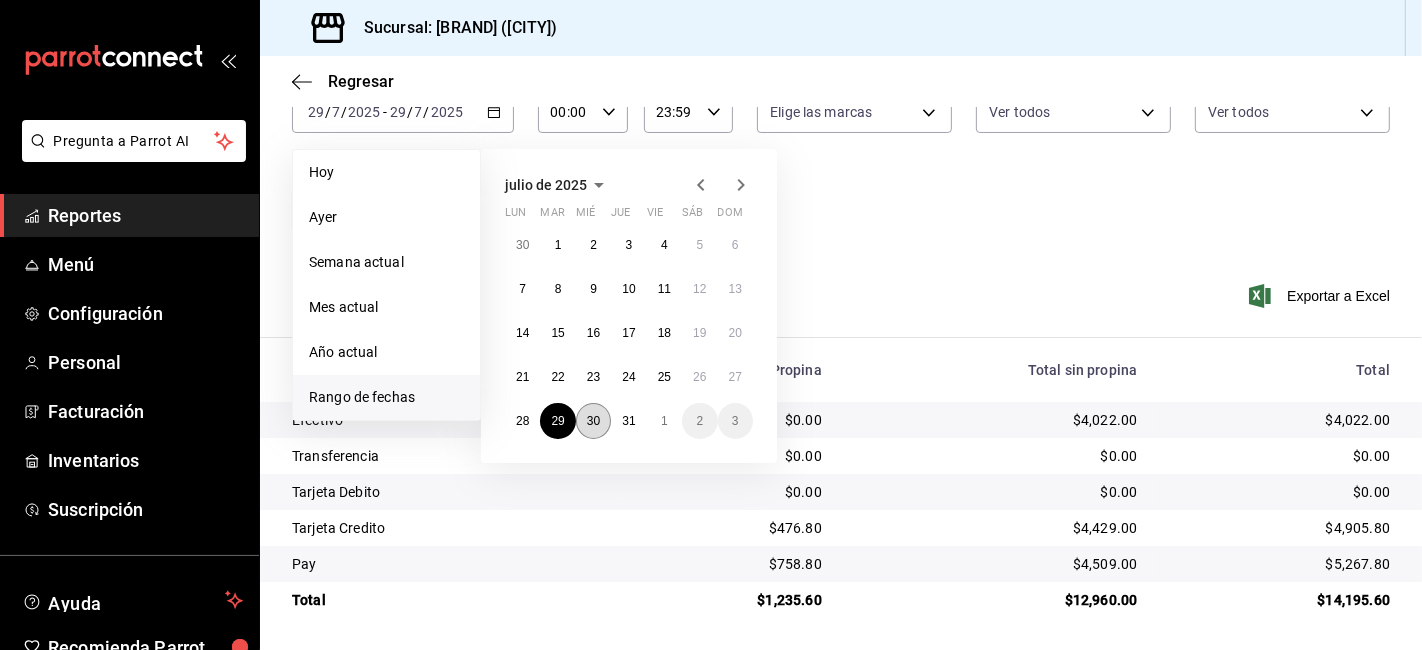 click on "30" at bounding box center [593, 421] 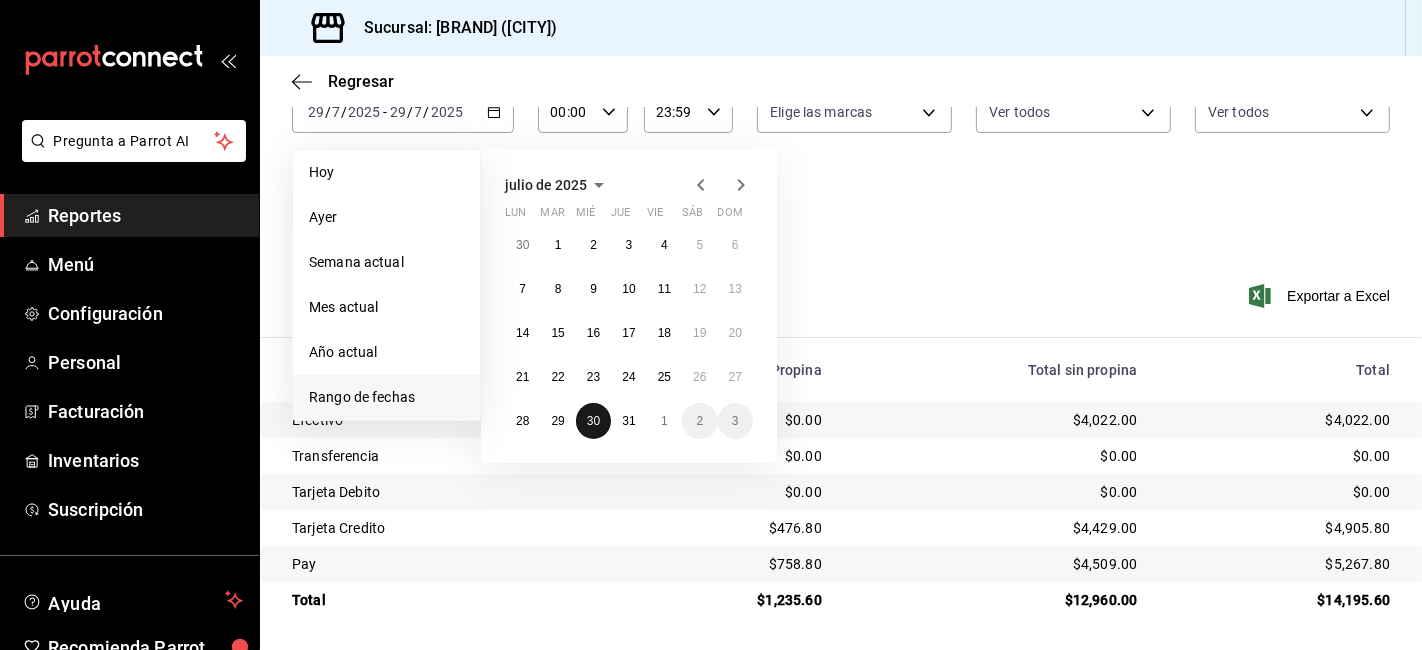 click on "30" at bounding box center [593, 421] 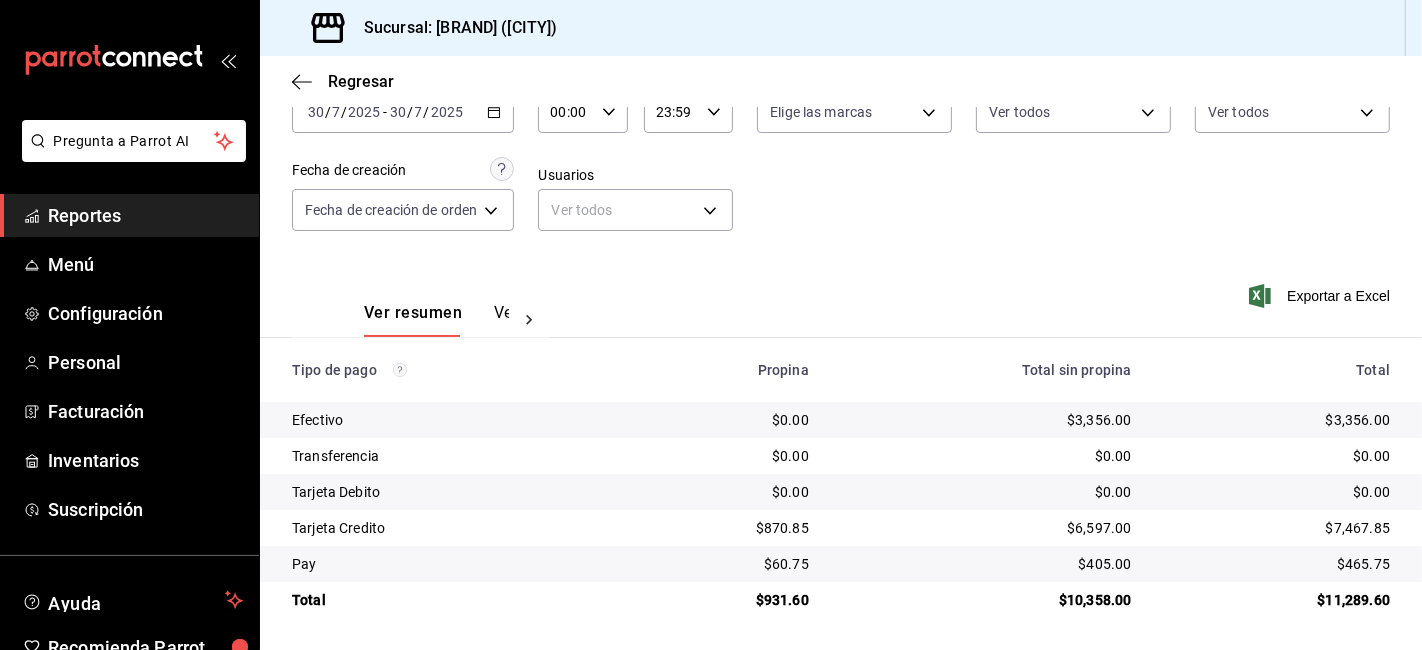 click on "$3,356.00" at bounding box center (986, 420) 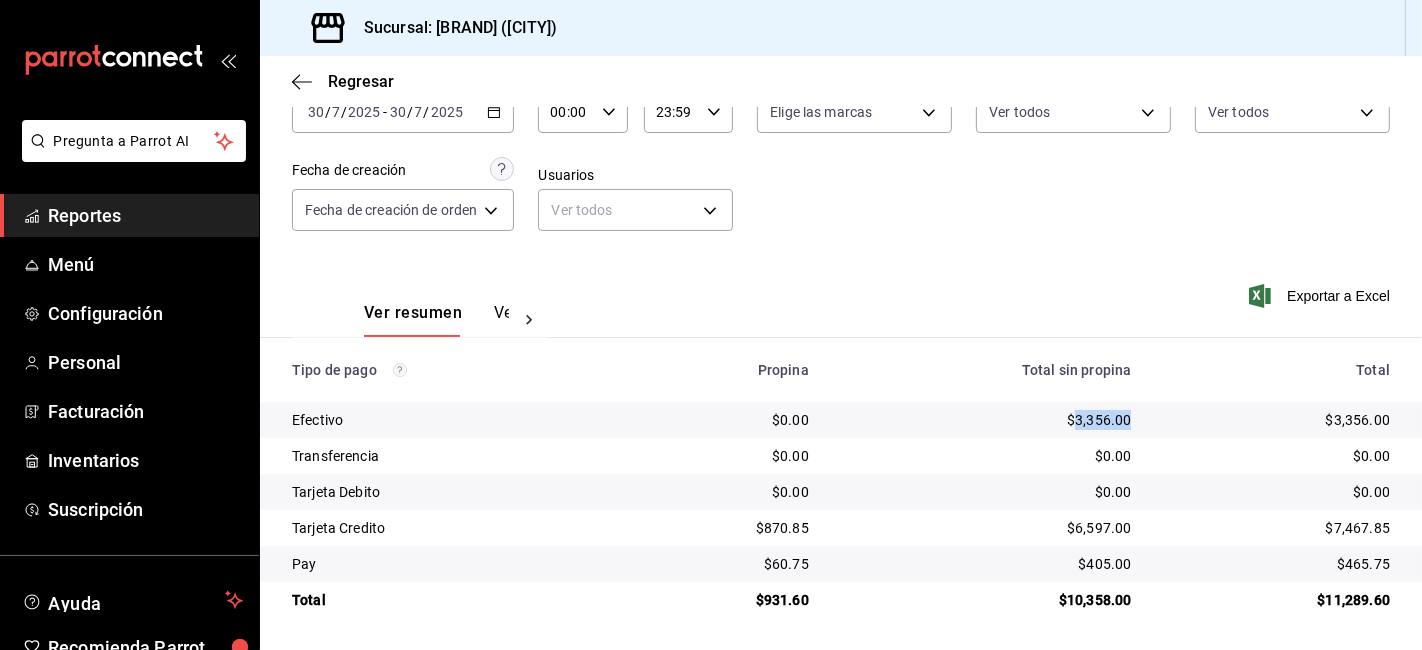 click on "$3,356.00" at bounding box center (986, 420) 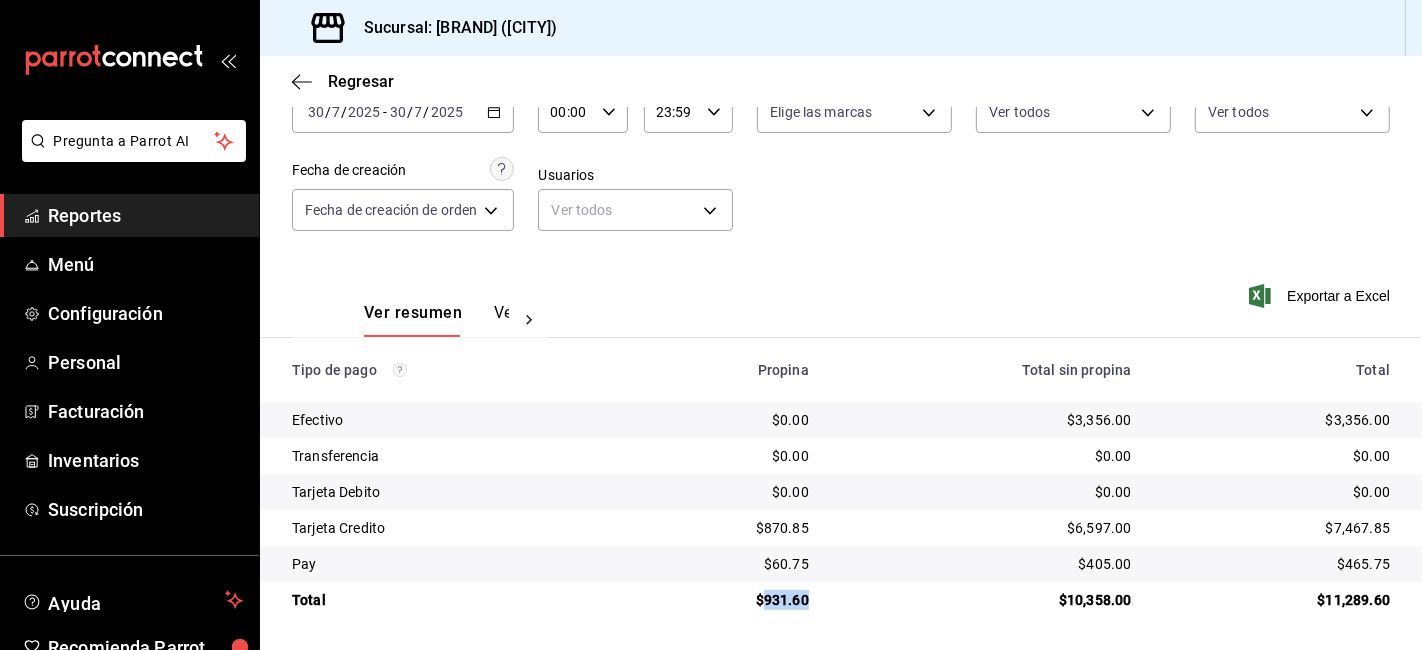 click on "$931.60" at bounding box center [728, 600] 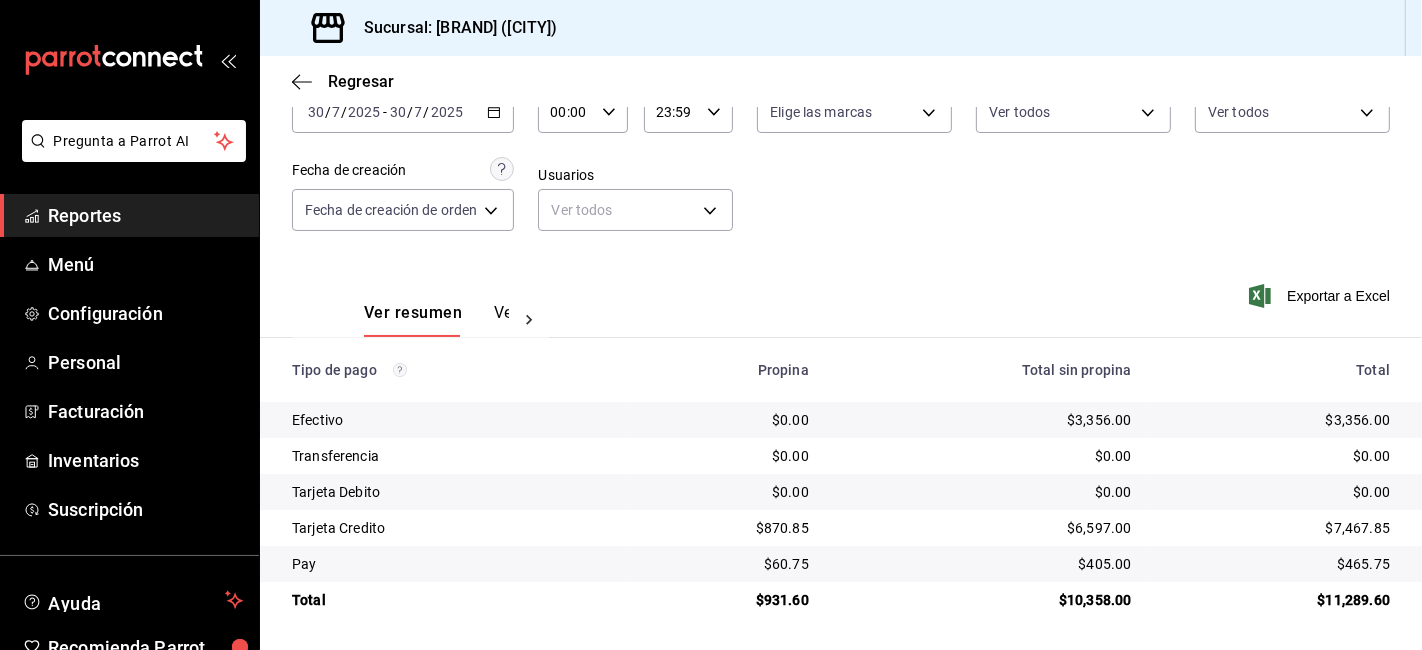 click on "$7,467.85" at bounding box center (1276, 528) 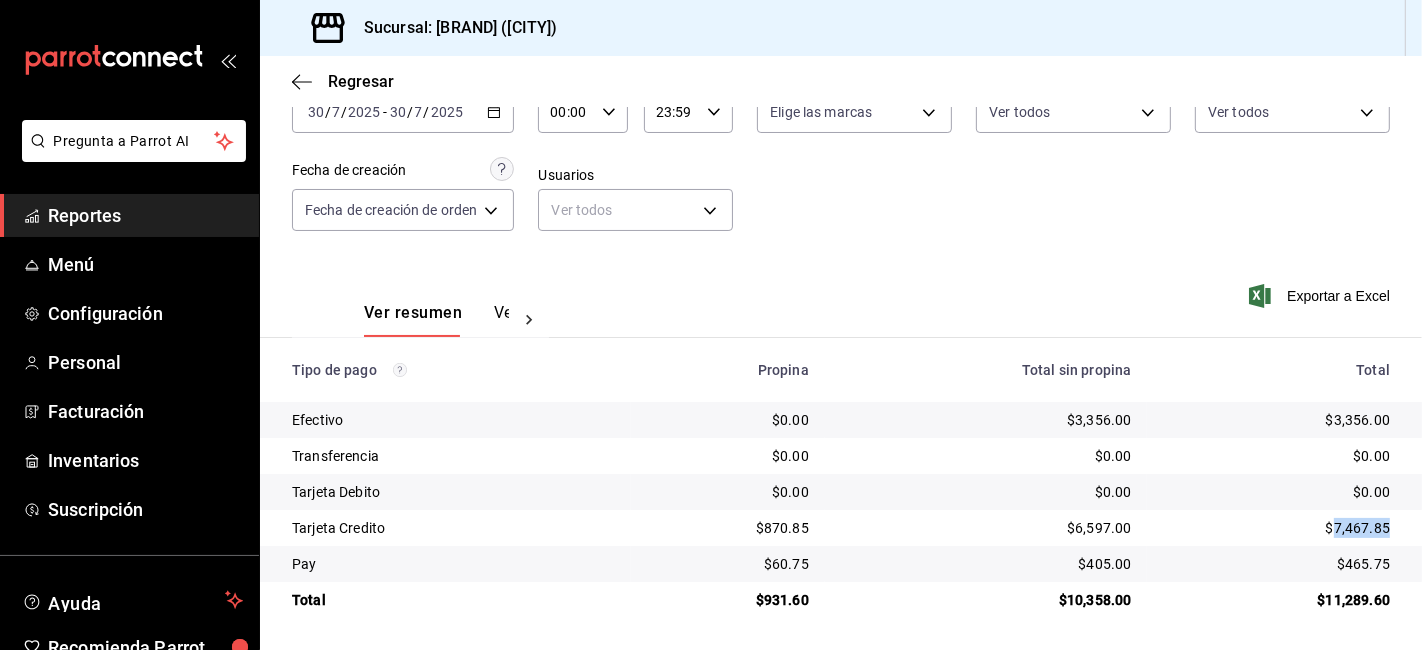 click on "$7,467.85" at bounding box center (1276, 528) 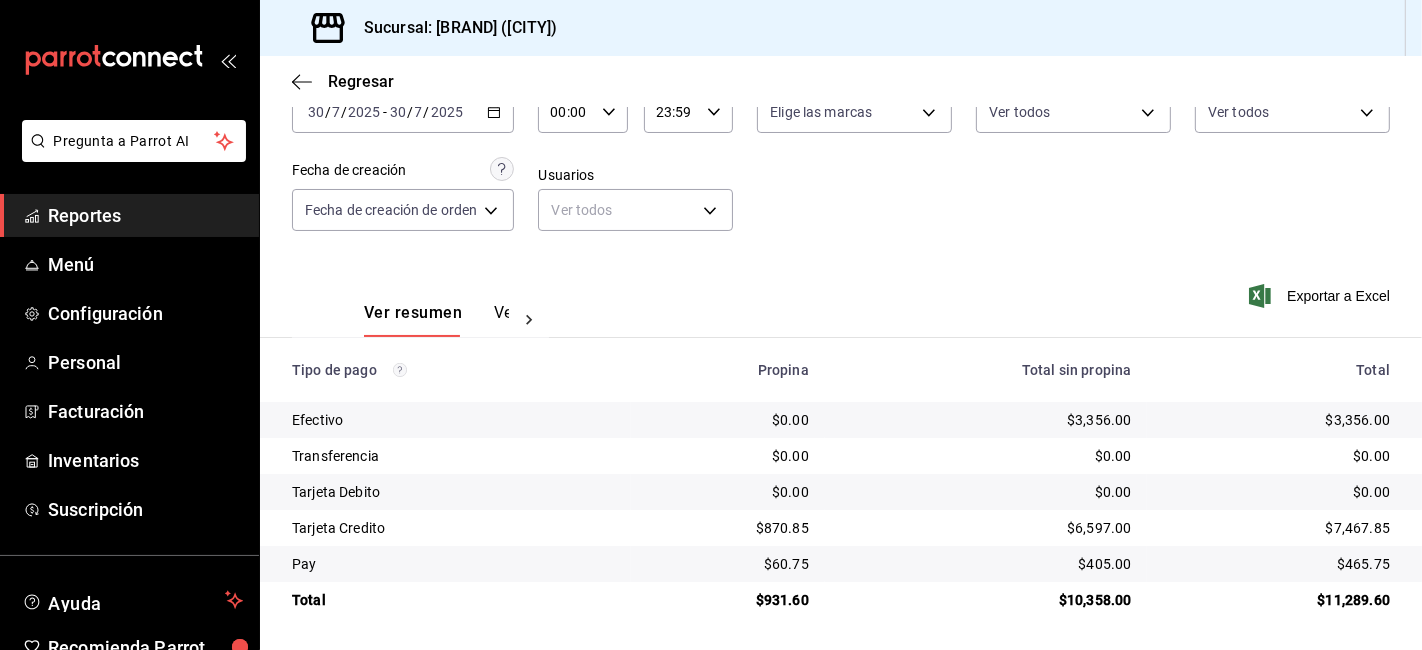 click on "$465.75" at bounding box center (1276, 564) 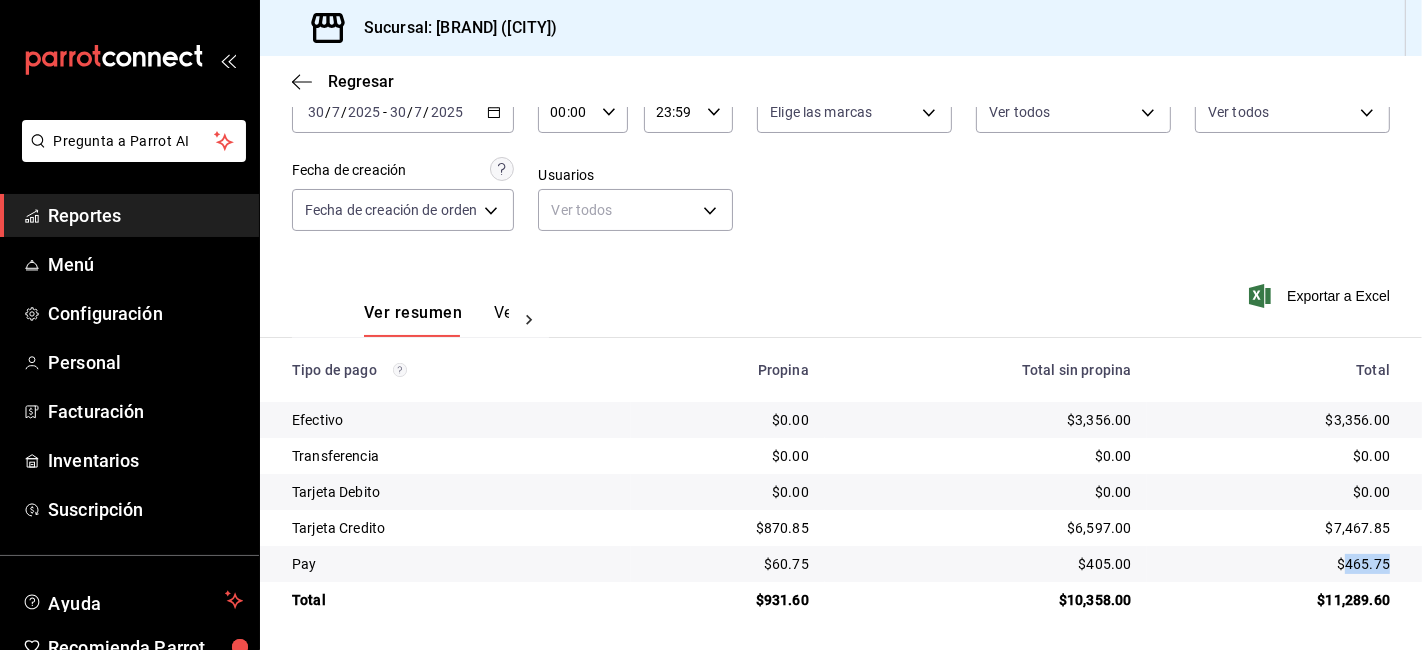 click on "$465.75" at bounding box center (1276, 564) 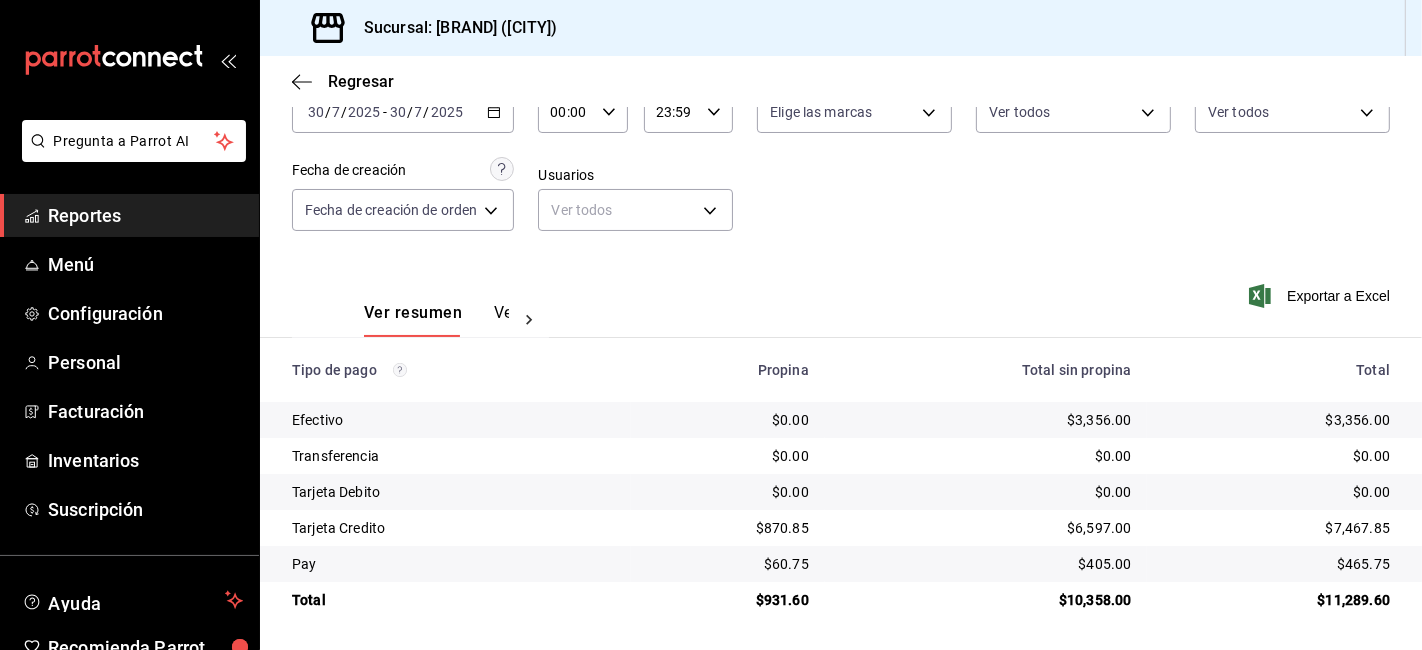click on "2025-07-30 30 / 7 / 2025 - 2025-07-30 30 / 7 / 2025" at bounding box center [403, 112] 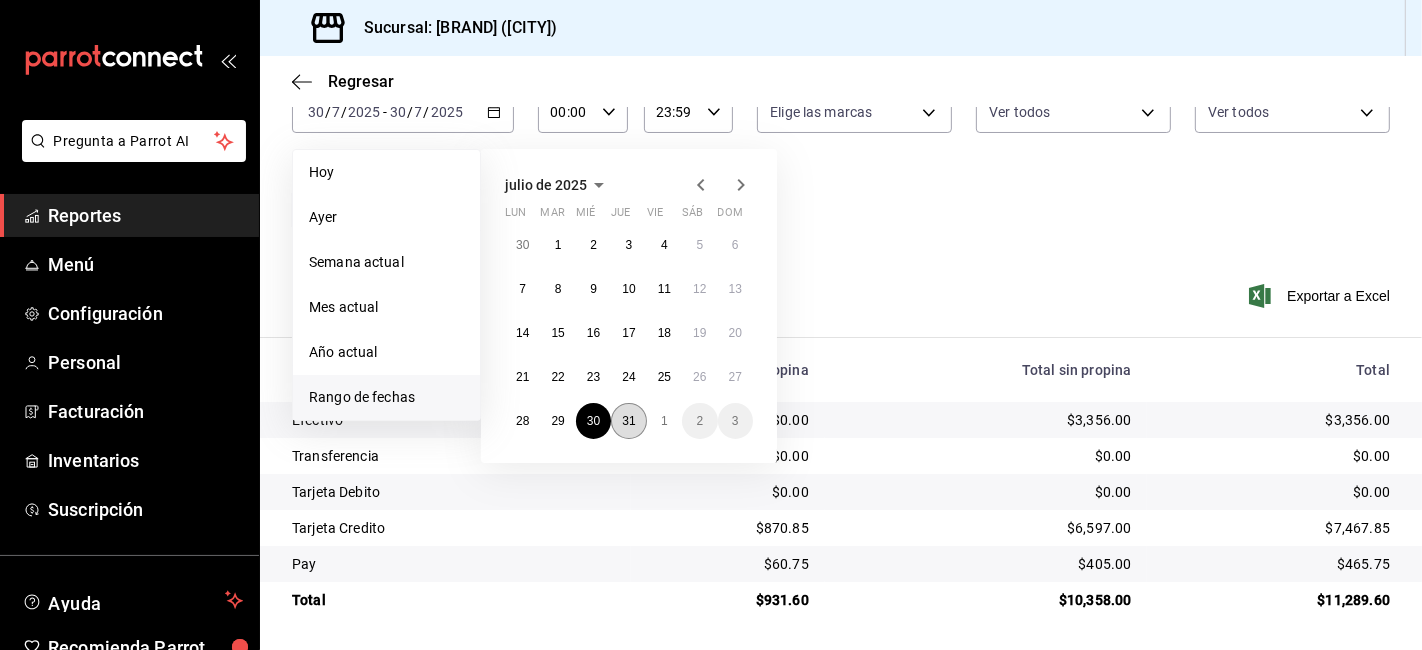 click on "31" at bounding box center (628, 421) 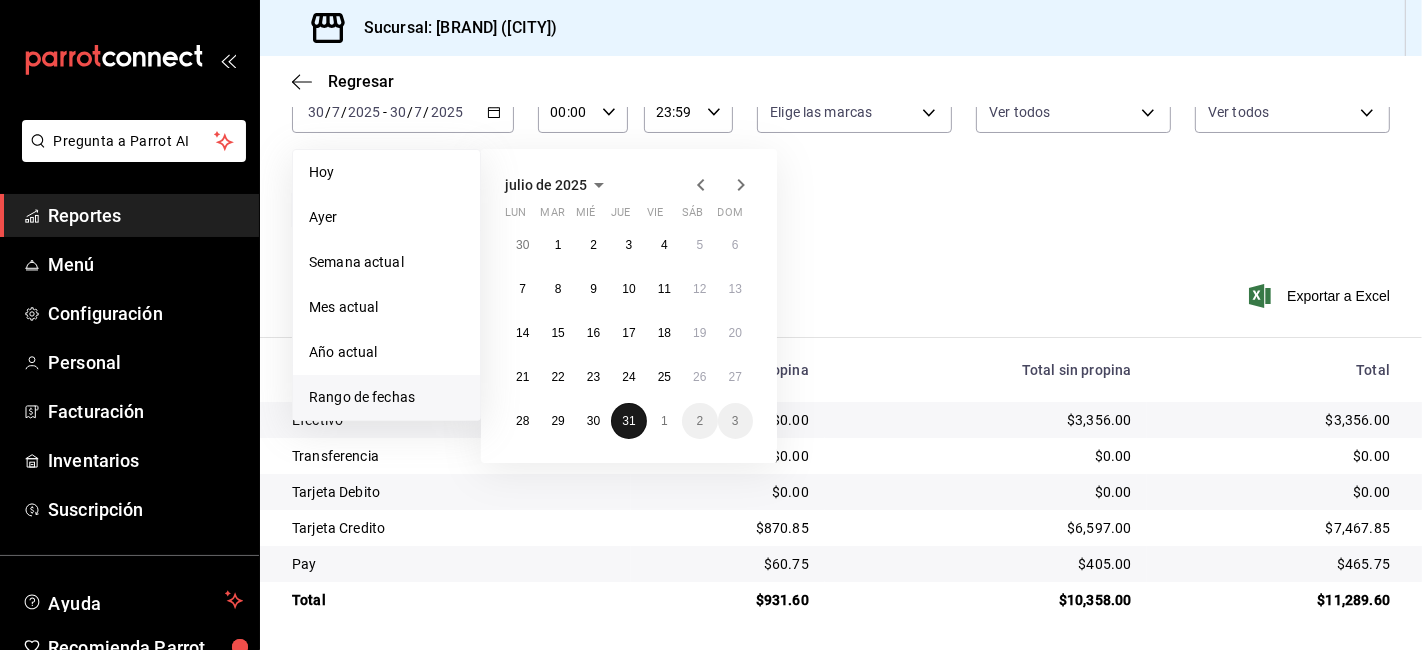 click on "31" at bounding box center [628, 421] 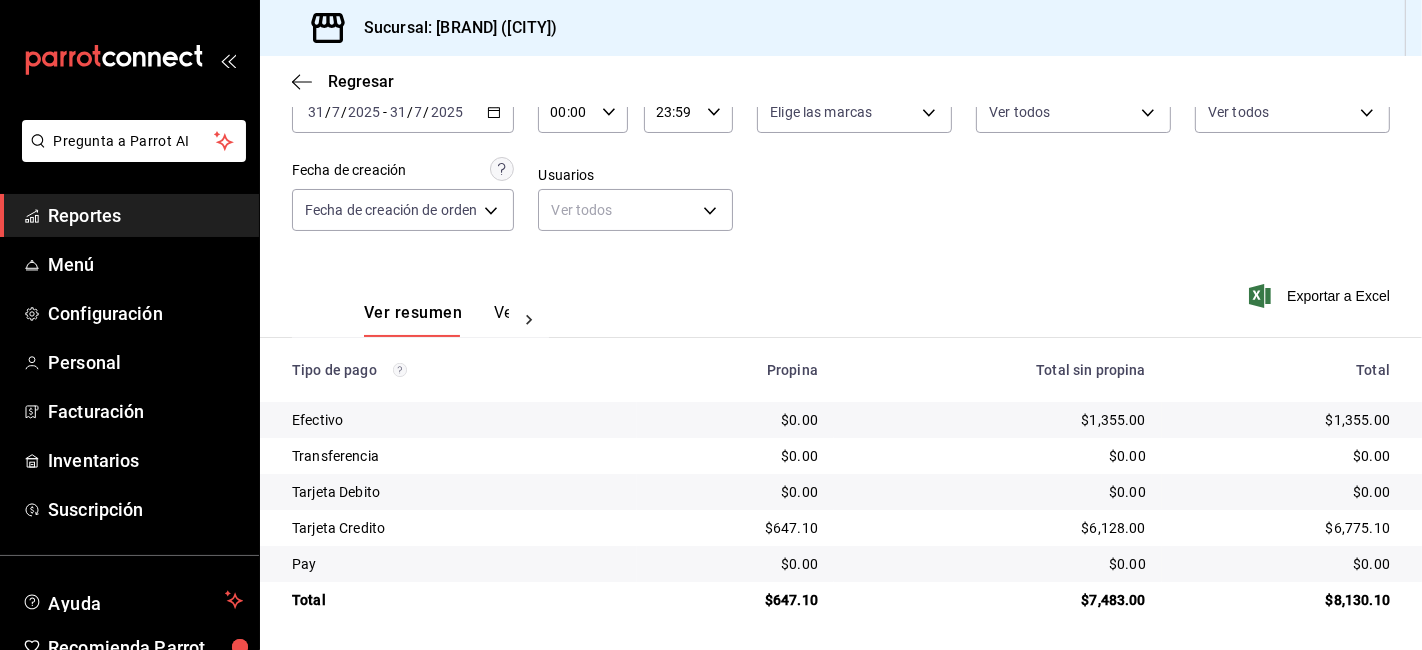 click on "$1,355.00" at bounding box center [998, 420] 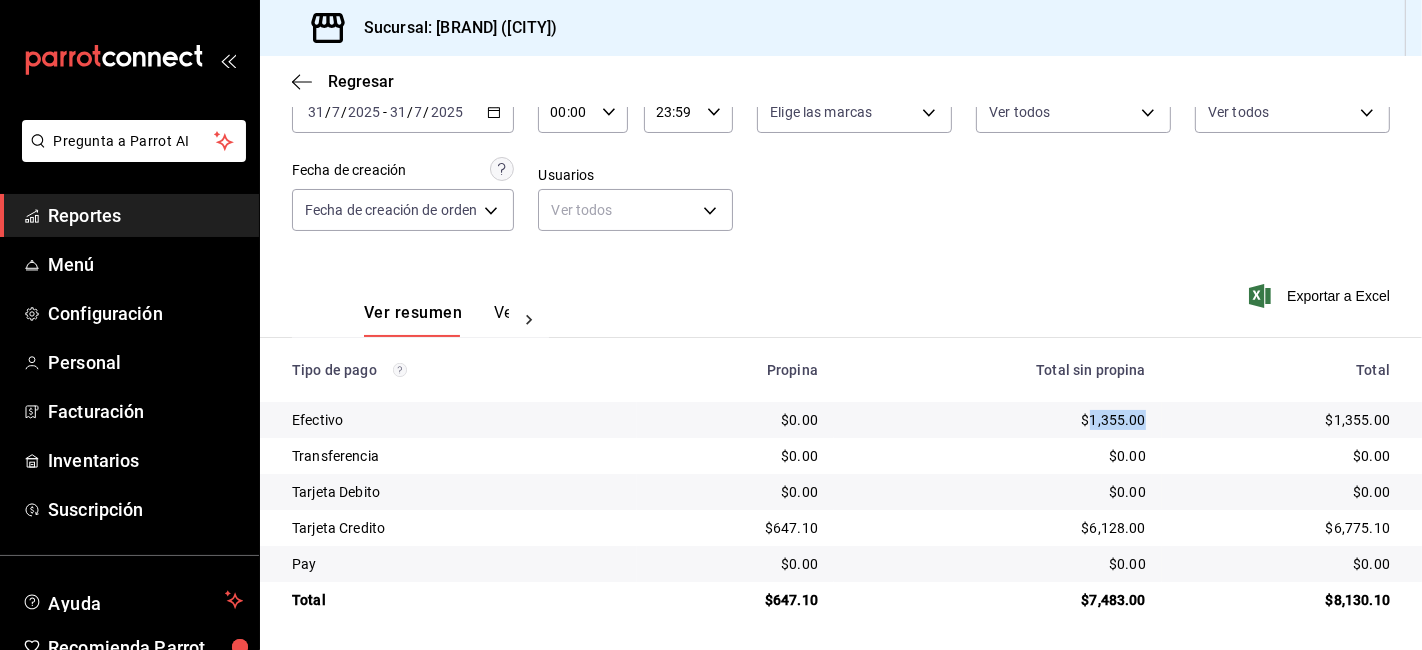click on "$1,355.00" at bounding box center [998, 420] 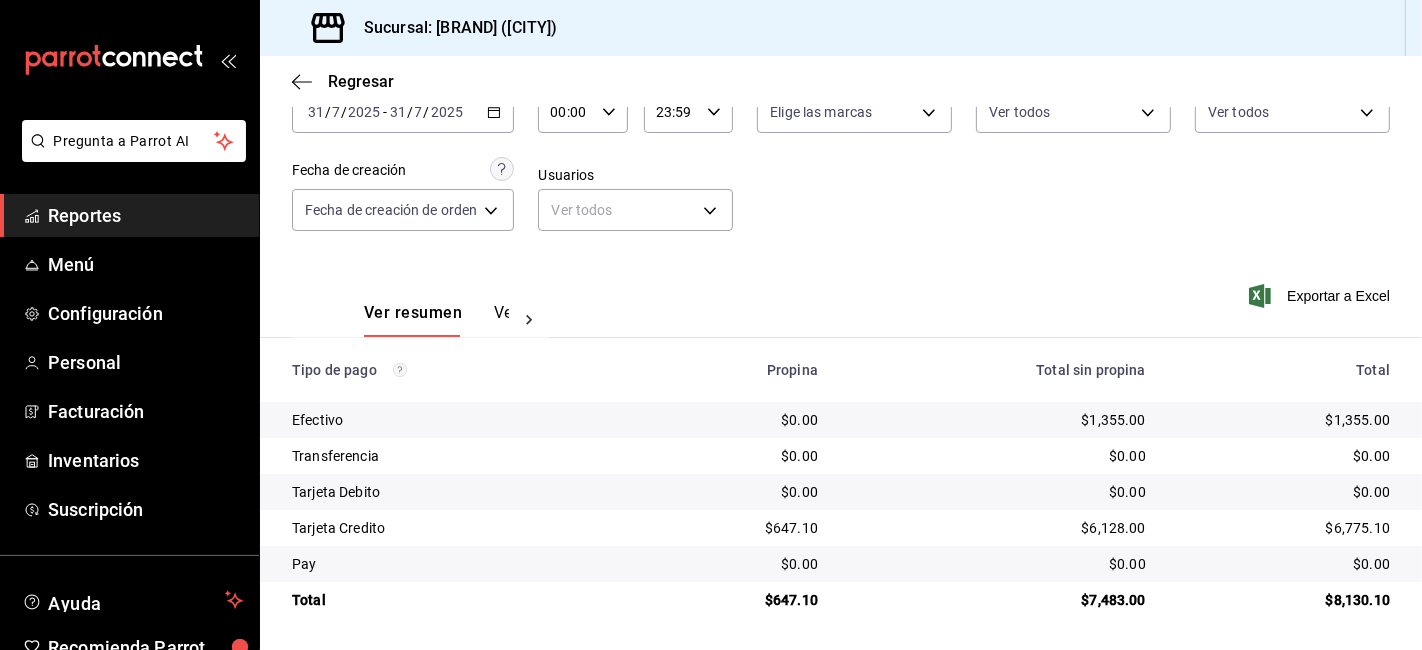 click on "$647.10" at bounding box center (735, 600) 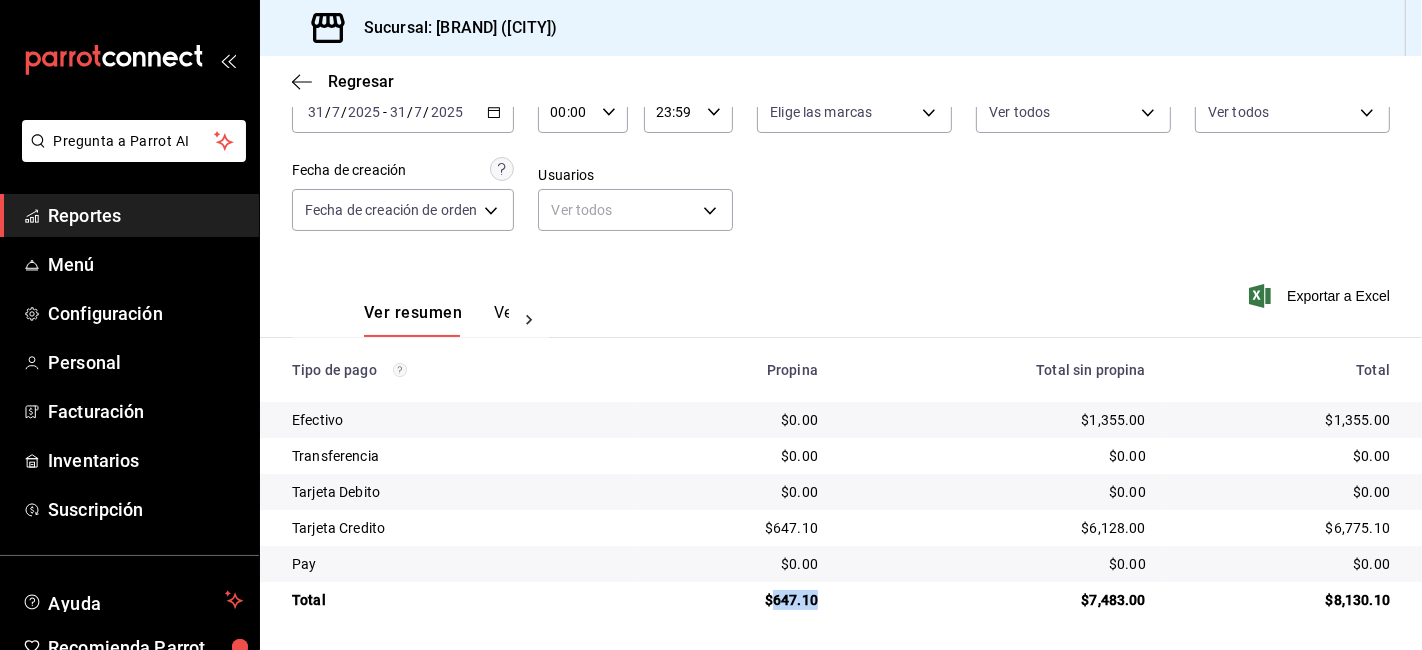 click on "$647.10" at bounding box center (735, 600) 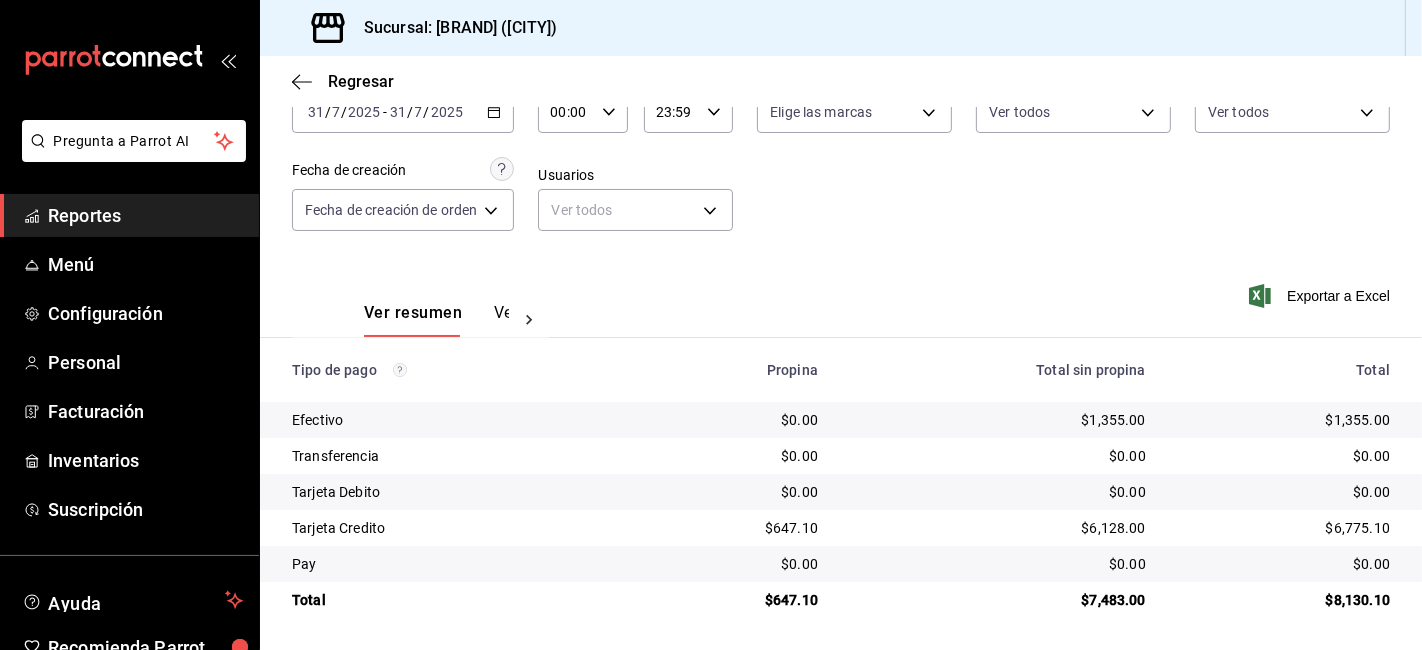 click on "$6,775.10" at bounding box center (1284, 528) 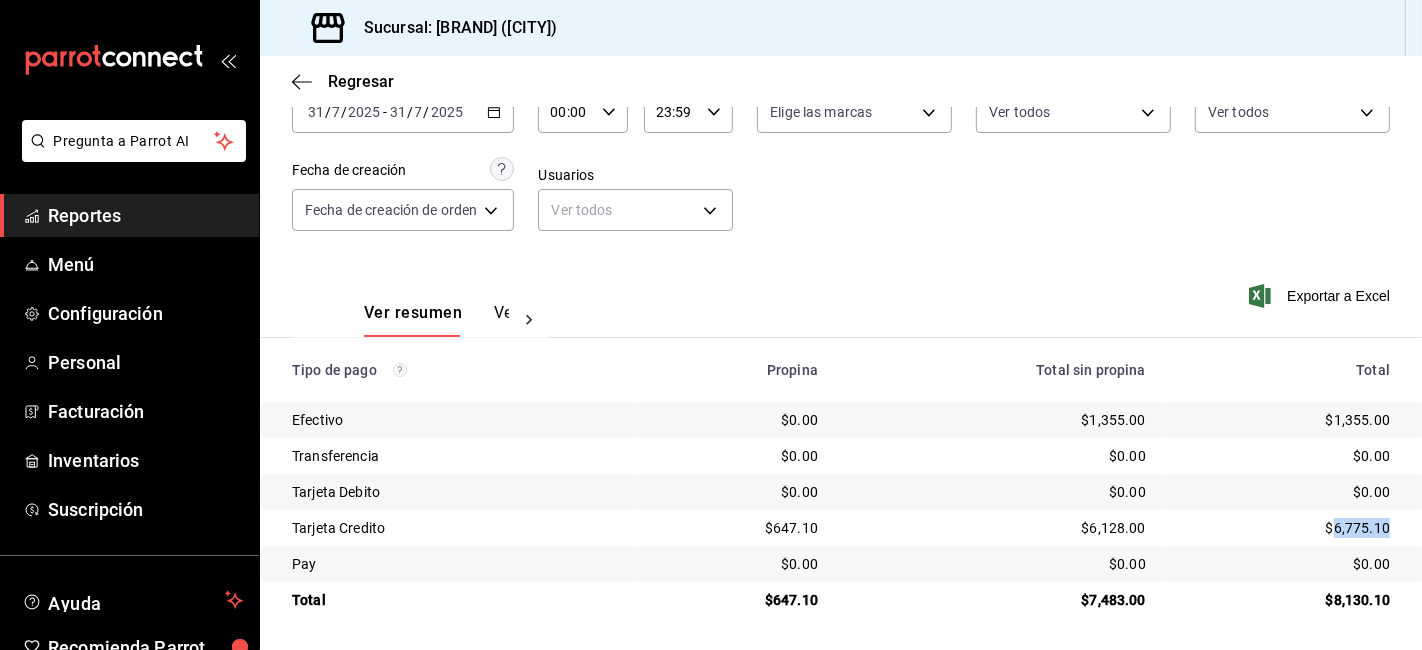 click on "$6,775.10" at bounding box center [1284, 528] 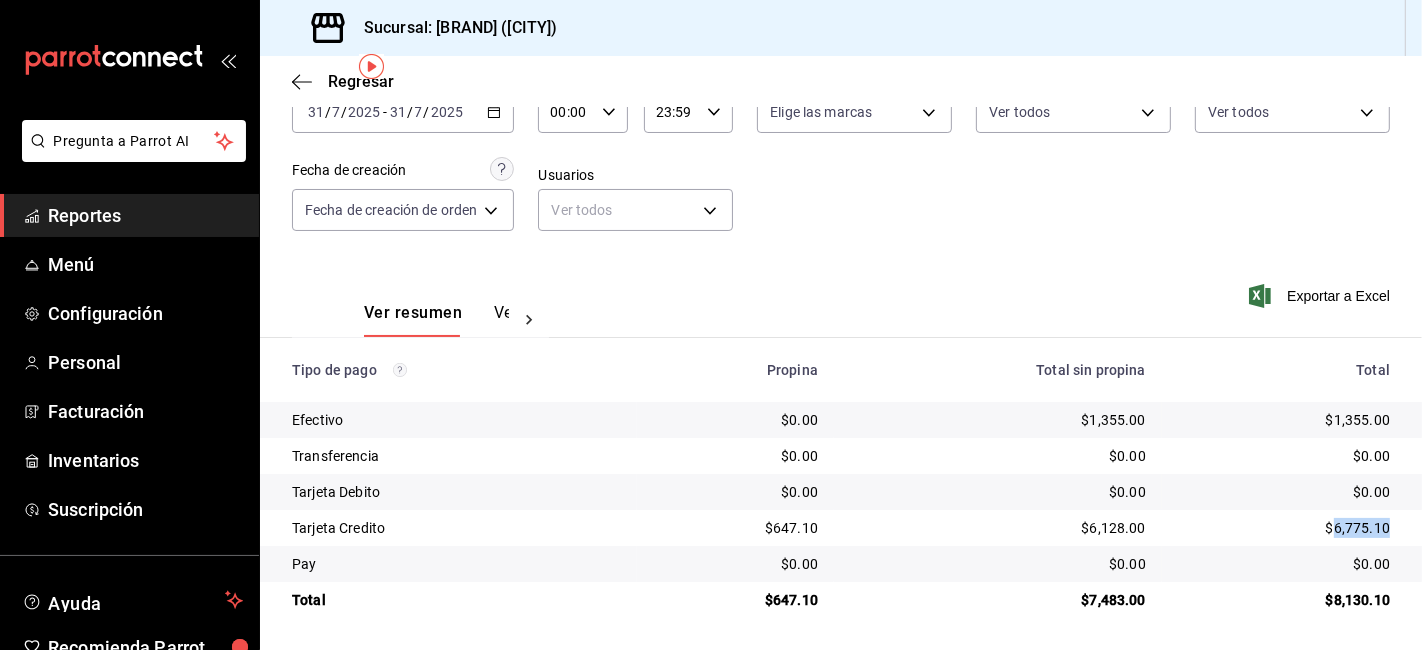 scroll, scrollTop: 0, scrollLeft: 0, axis: both 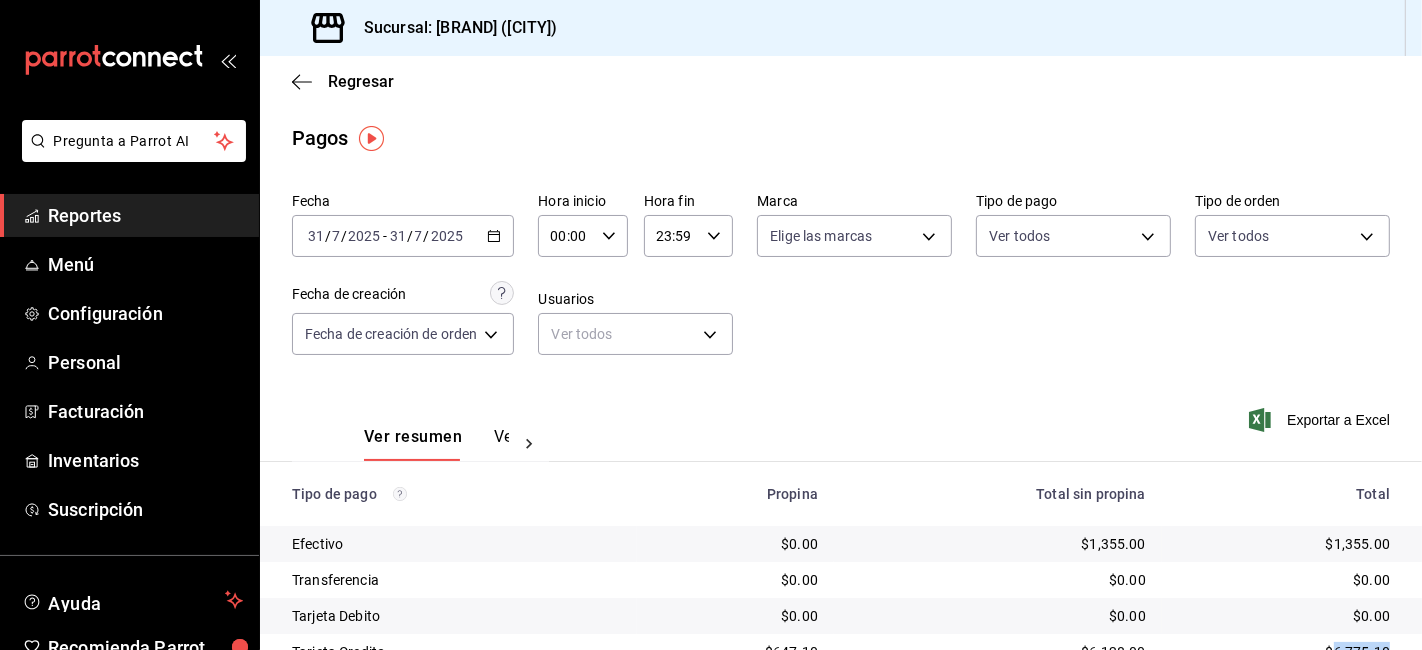 click 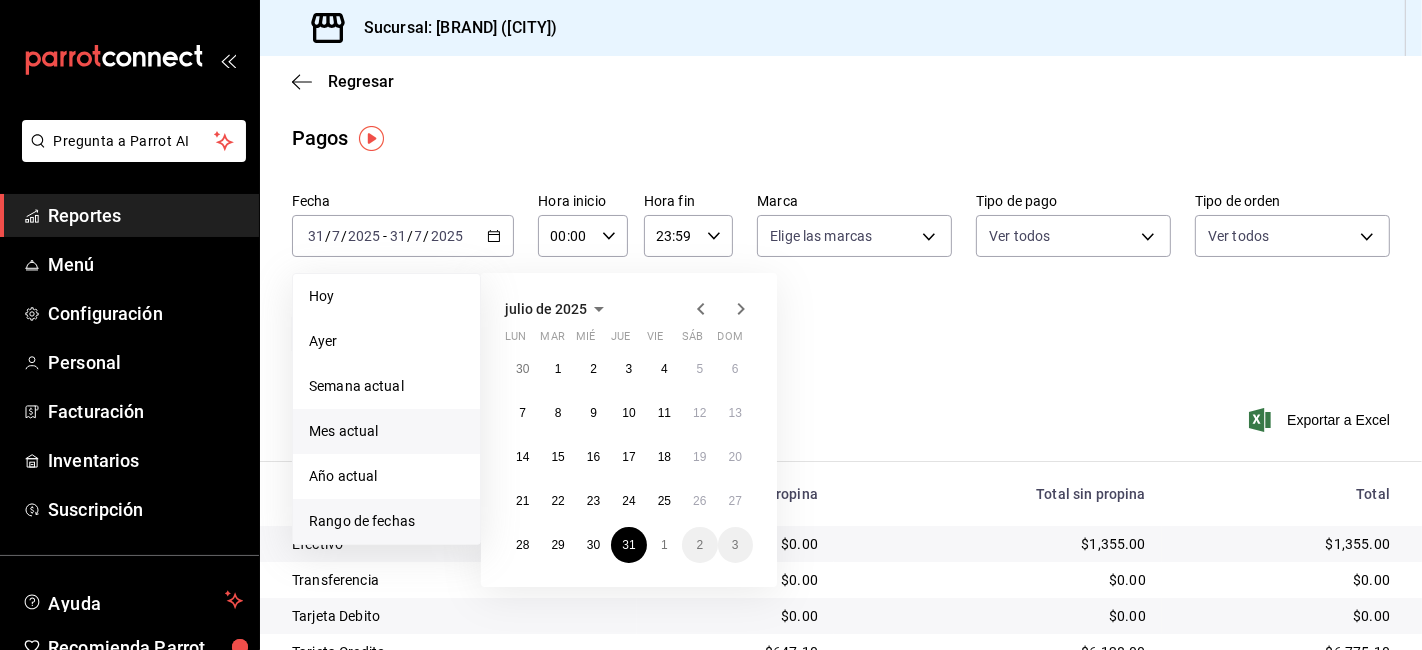 click on "Mes actual" at bounding box center (386, 431) 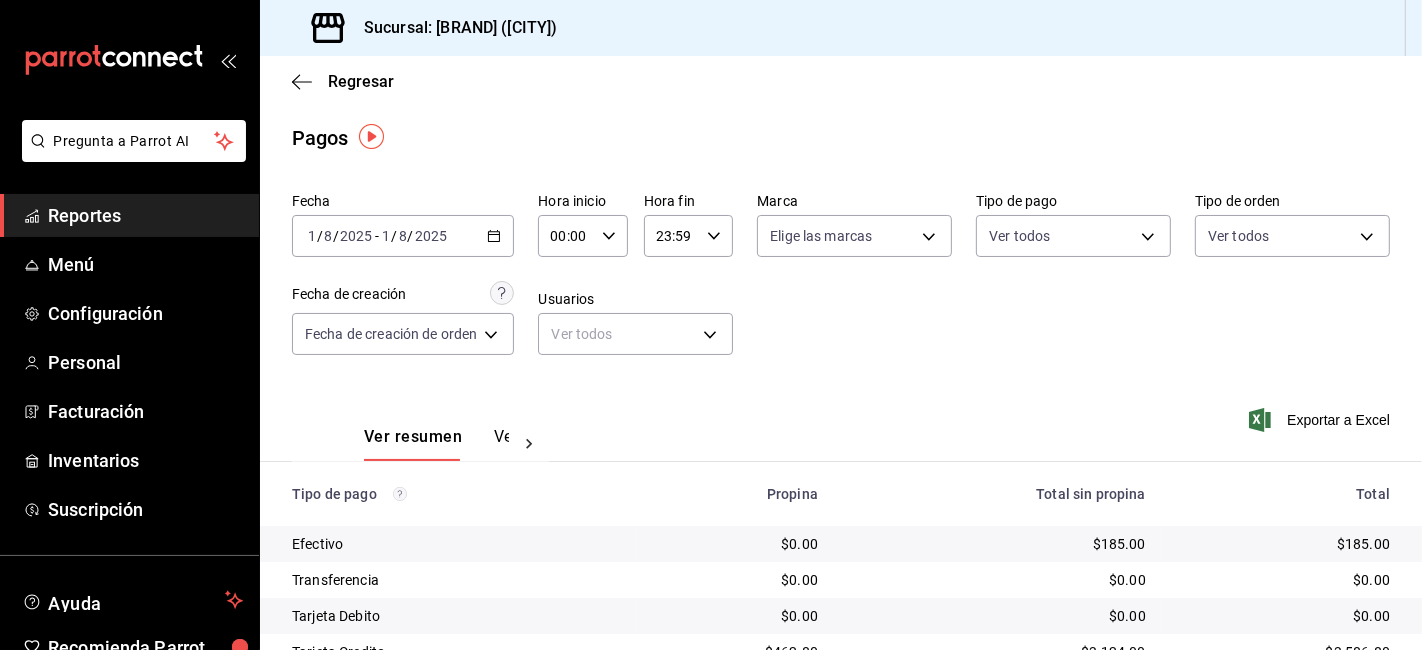 scroll, scrollTop: 124, scrollLeft: 0, axis: vertical 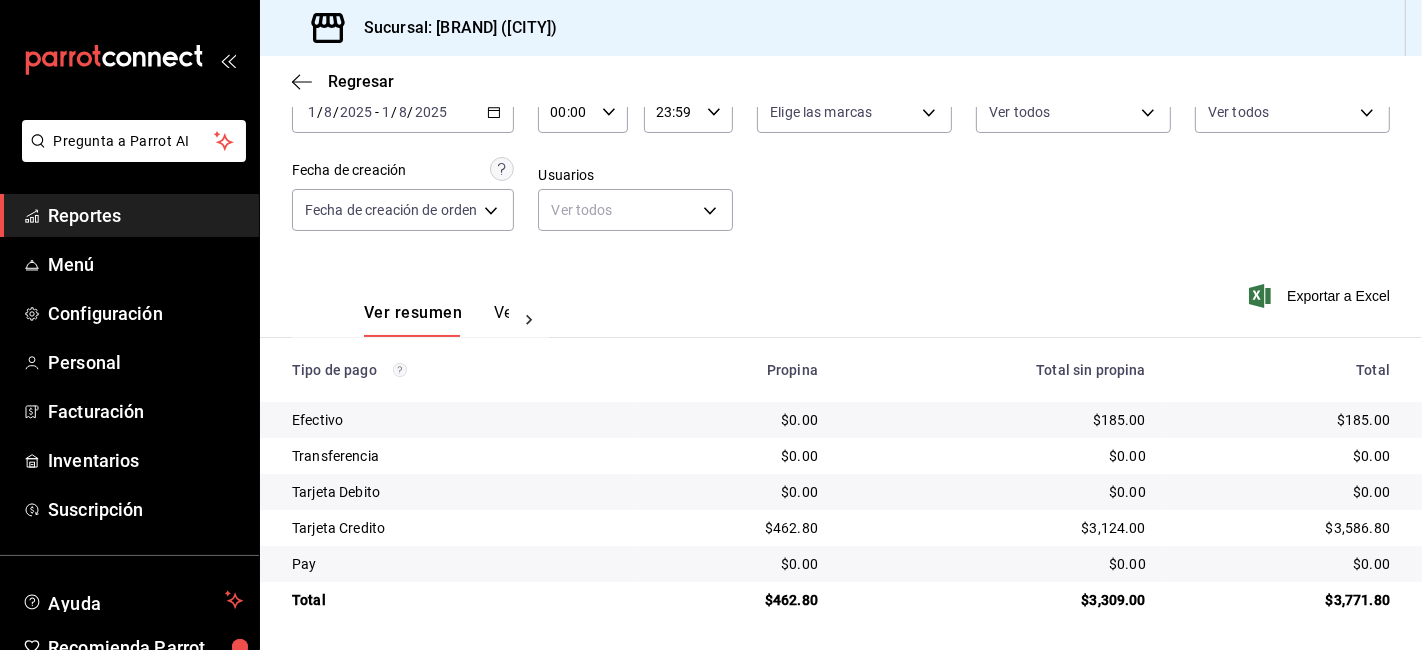 click 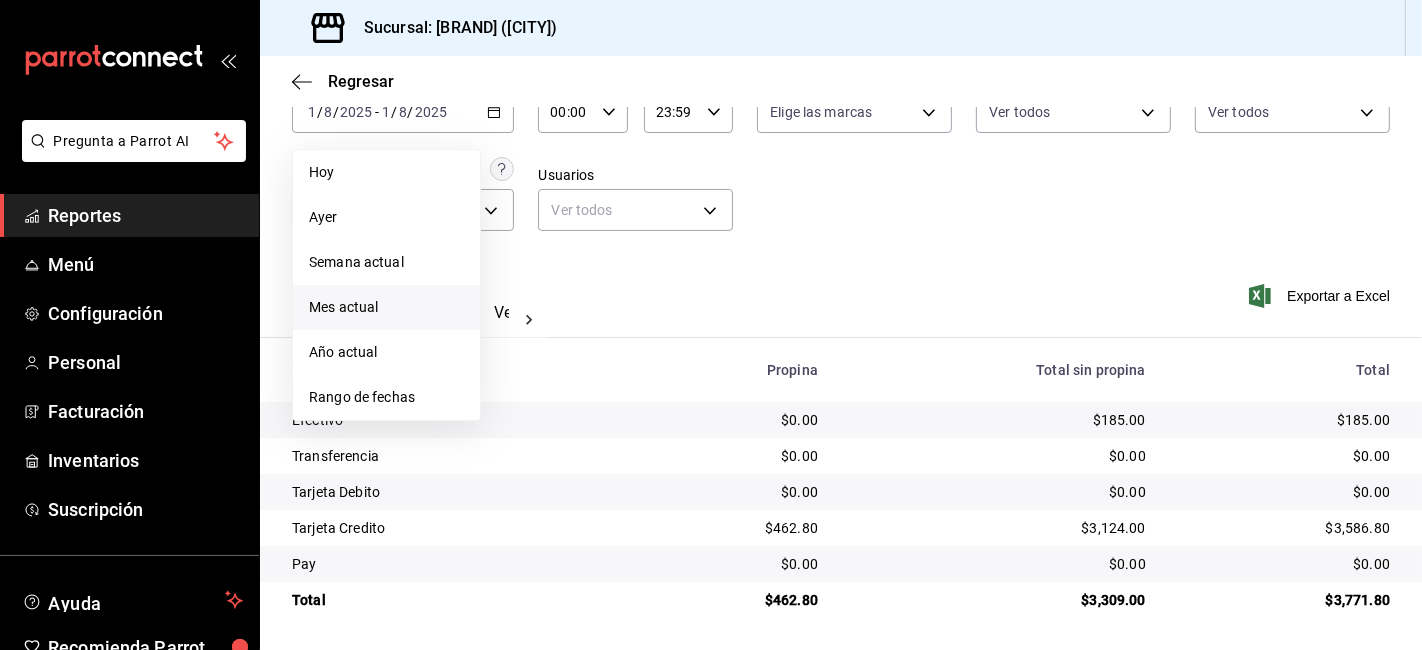 click on "Mes actual" at bounding box center (386, 307) 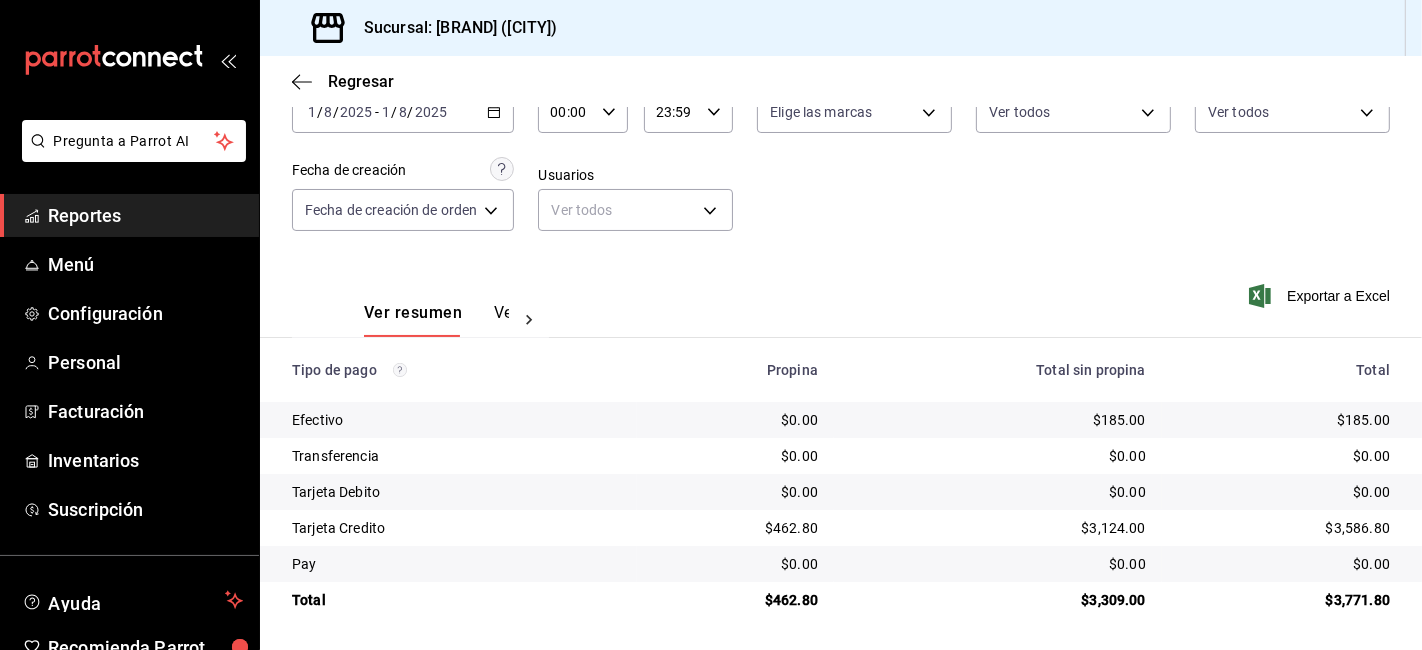 click 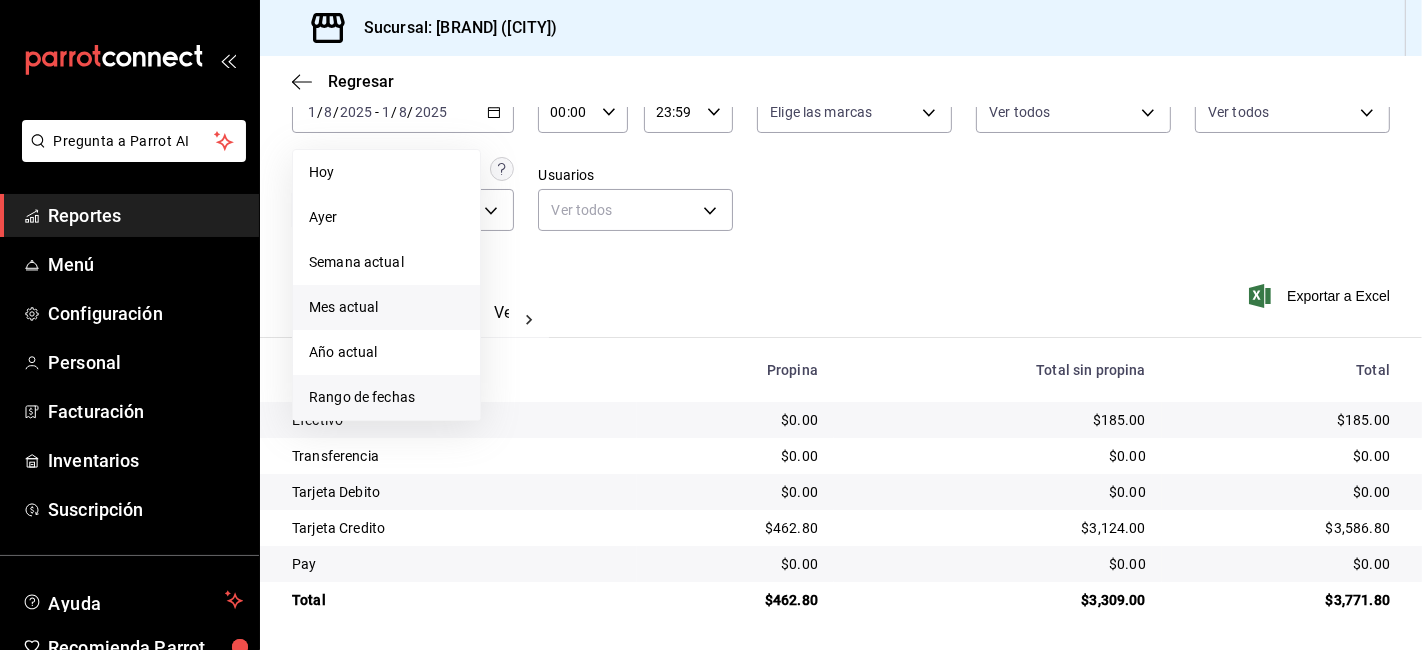 click on "Rango de fechas" at bounding box center [386, 397] 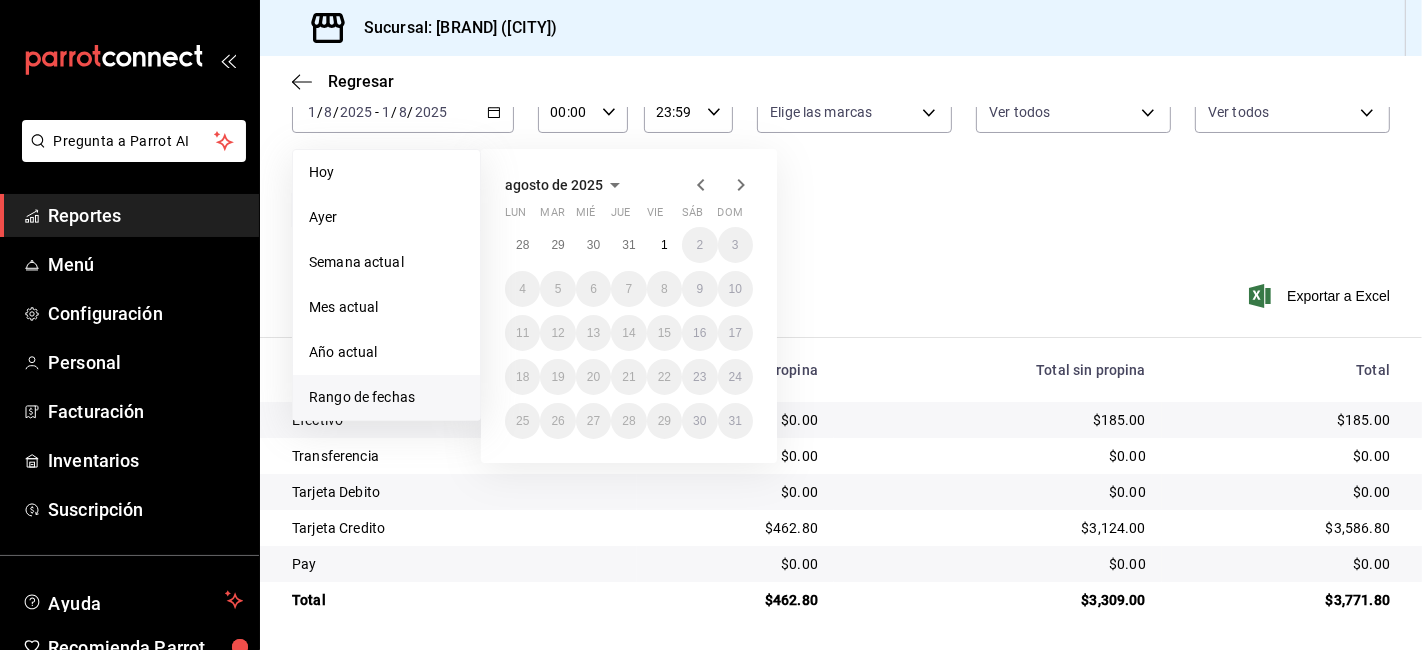 click 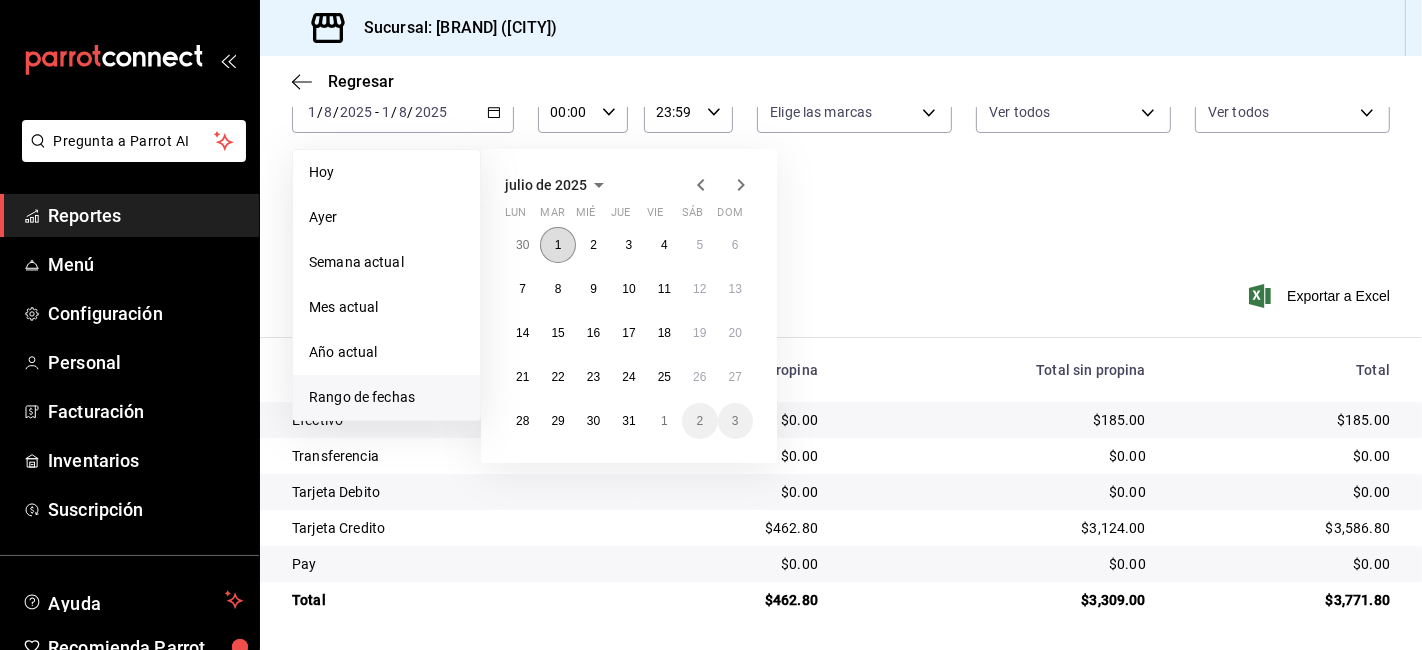 click on "1" at bounding box center (557, 245) 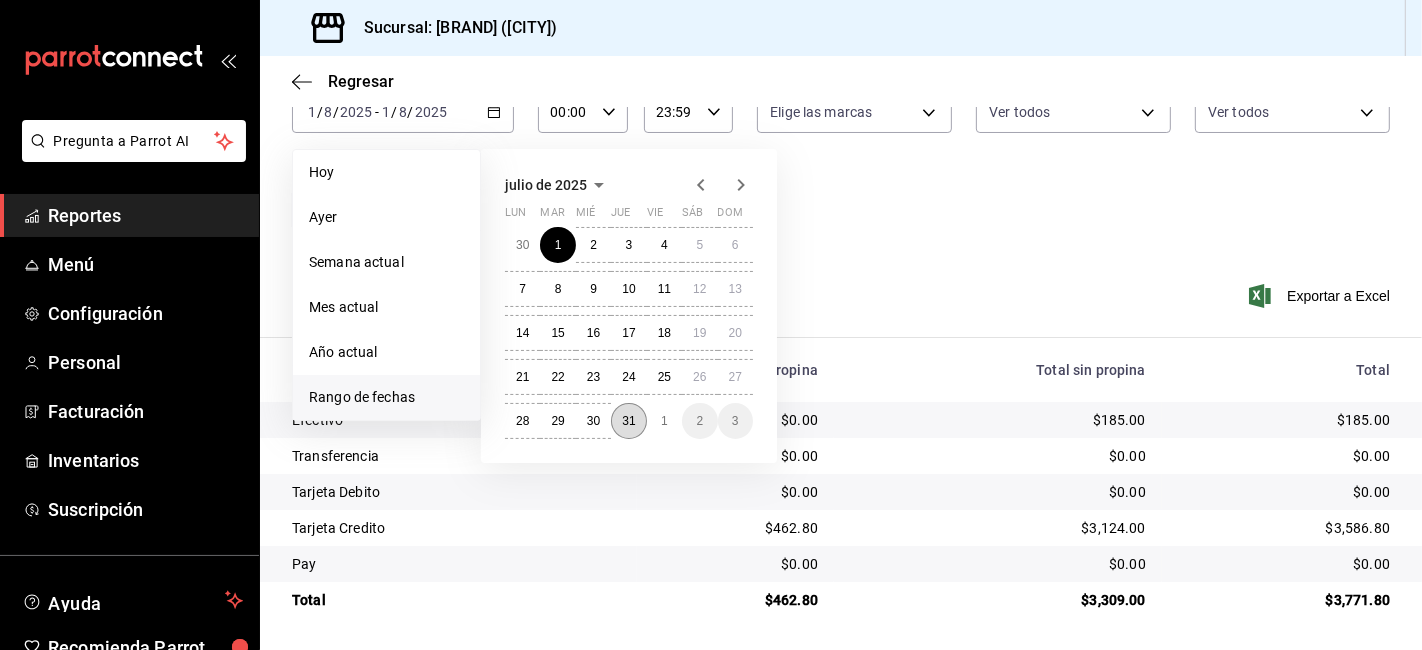 click on "31" at bounding box center (628, 421) 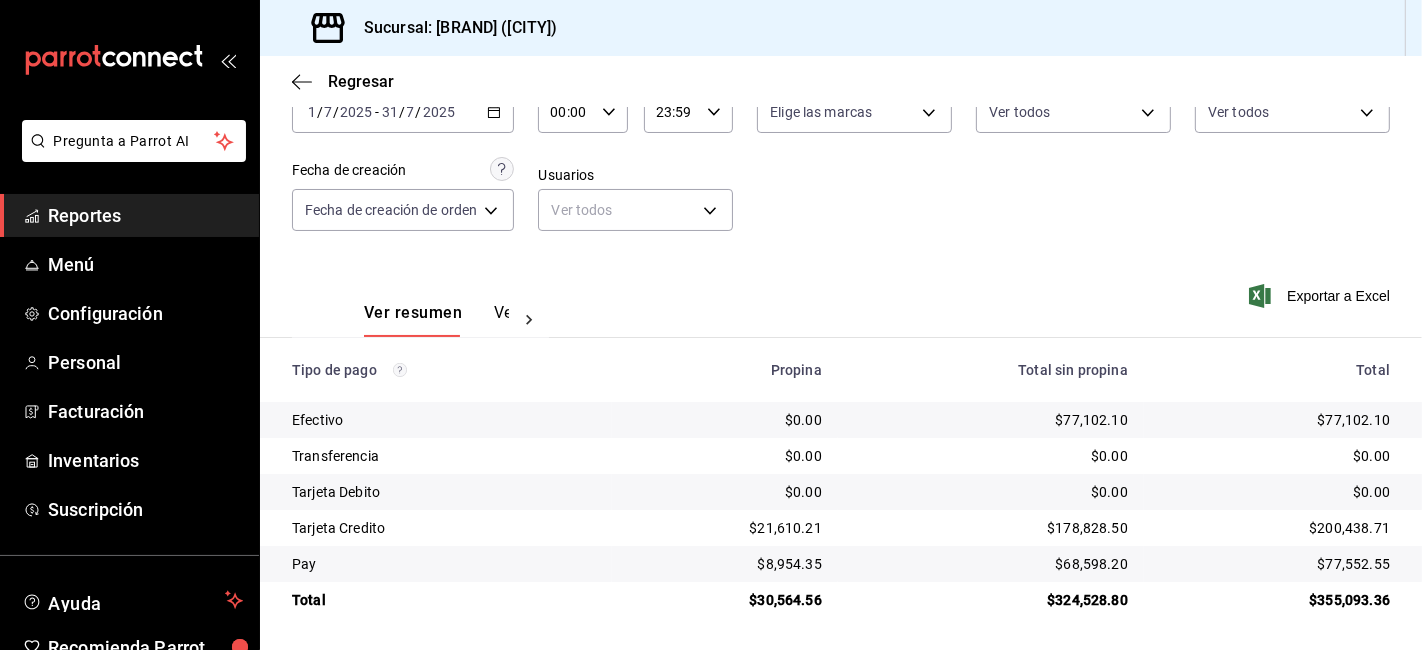 scroll, scrollTop: 124, scrollLeft: 0, axis: vertical 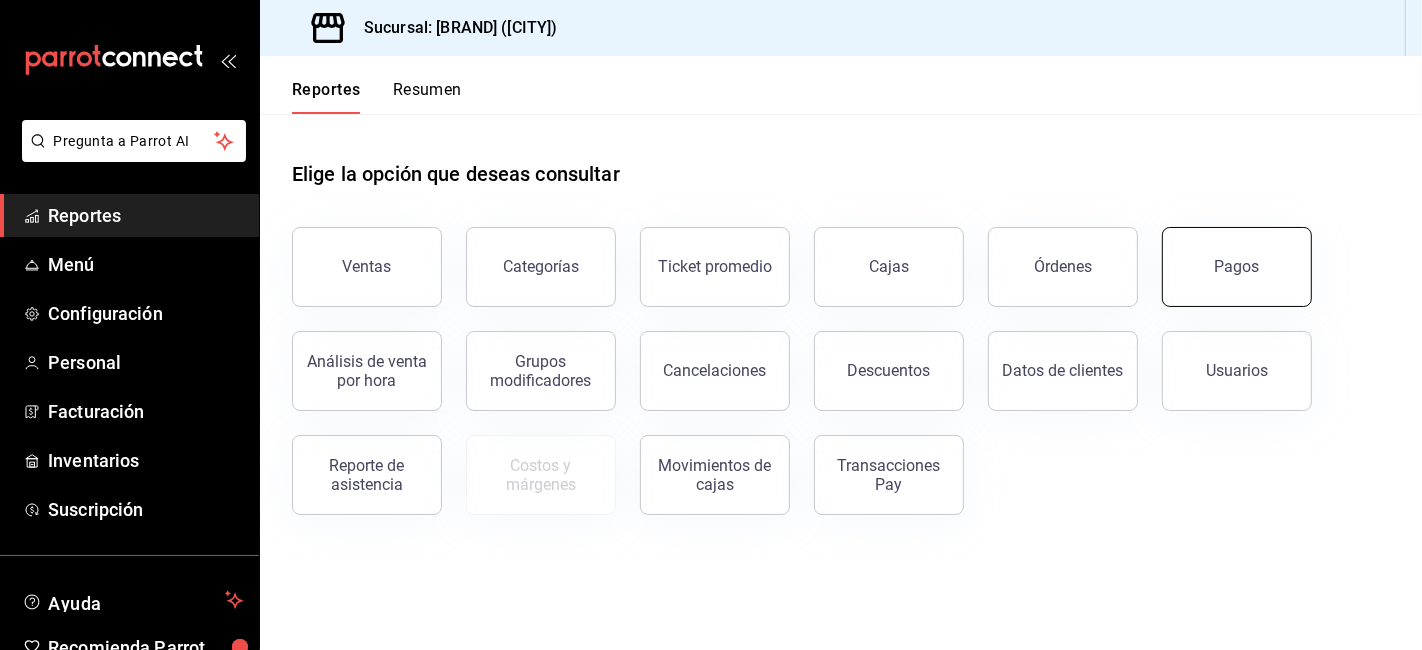 click on "Pagos" at bounding box center [1237, 267] 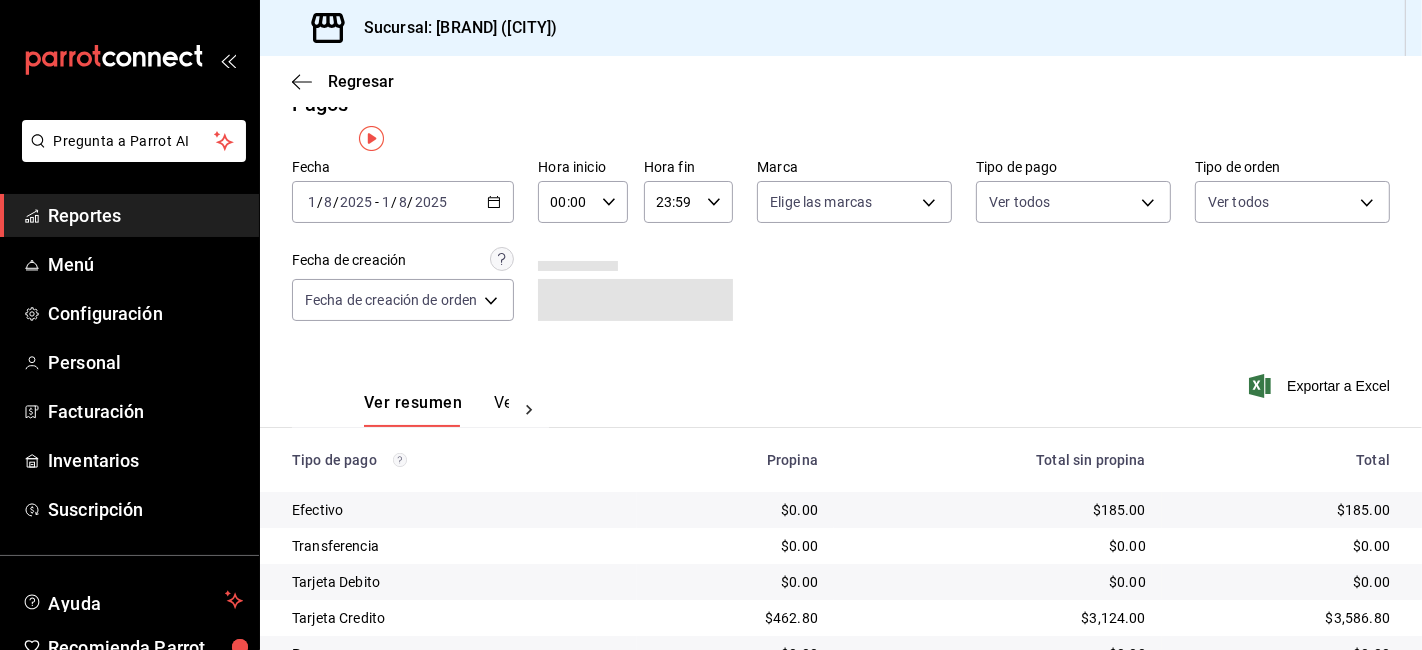 scroll, scrollTop: 0, scrollLeft: 0, axis: both 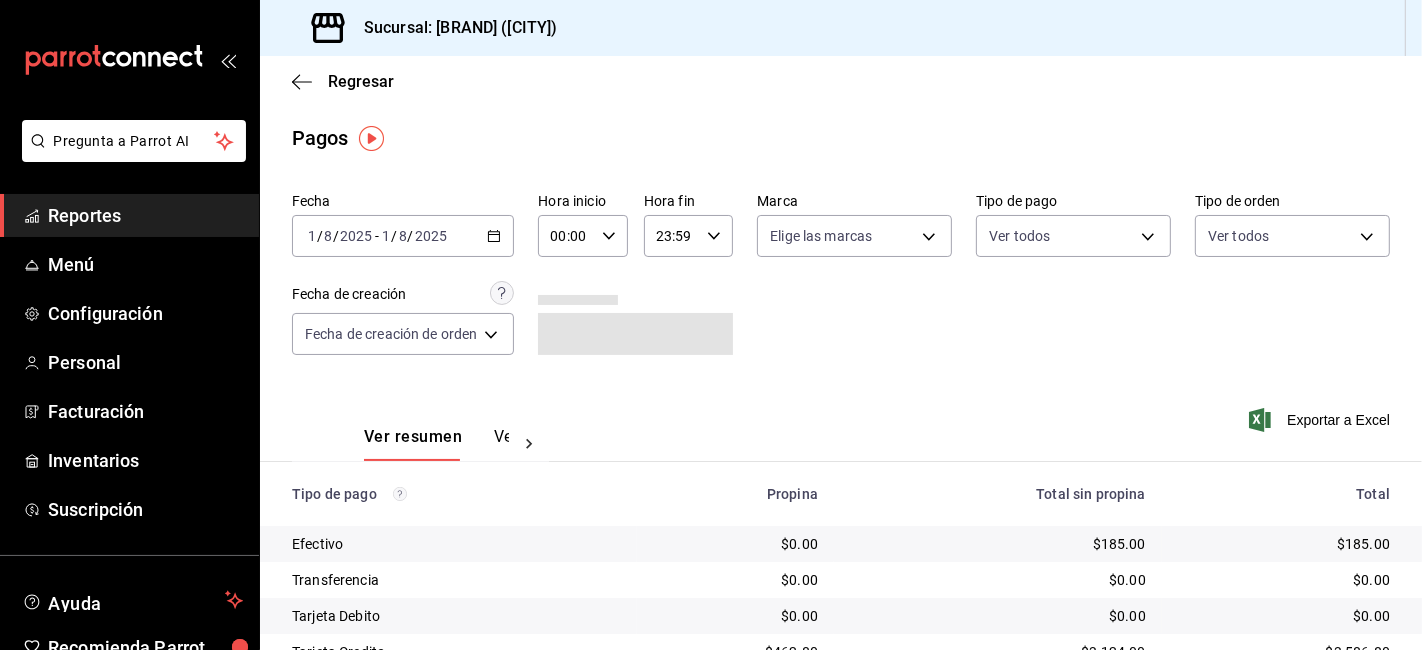 click on "Ver resumen Ver pagos" at bounding box center (436, 444) 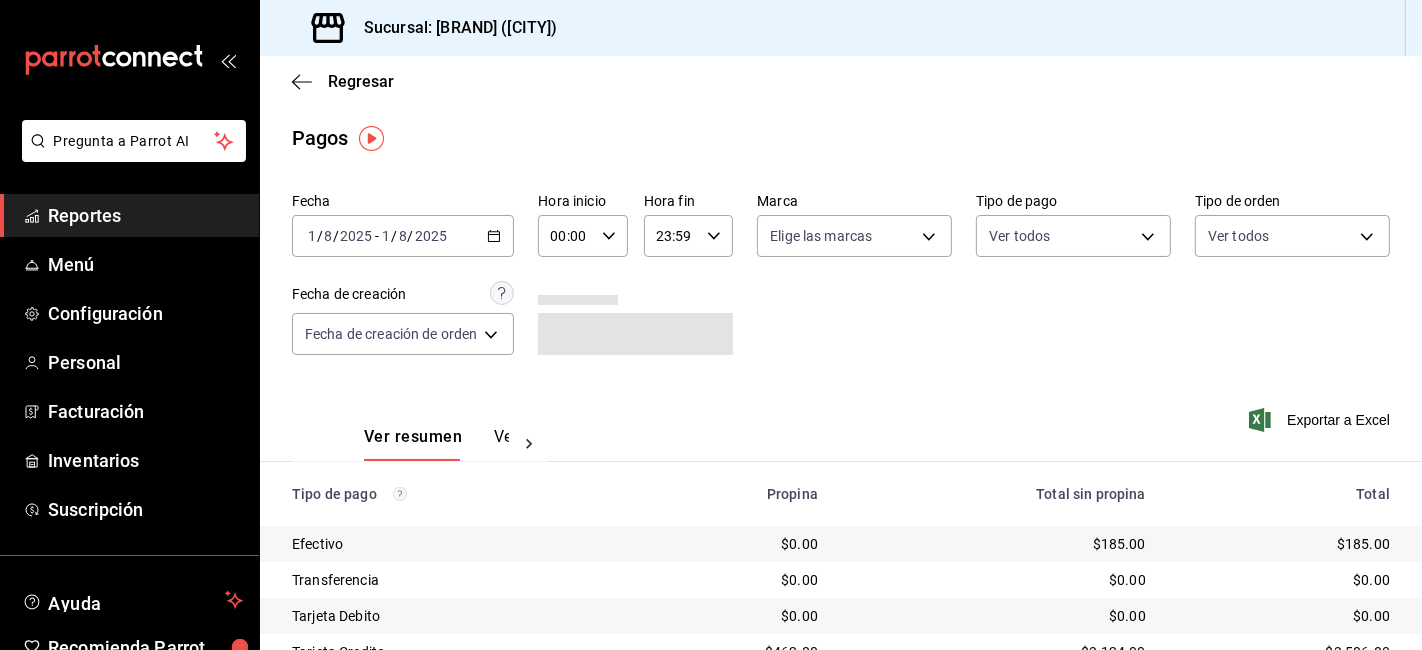 click on "Ver pagos" at bounding box center [531, 444] 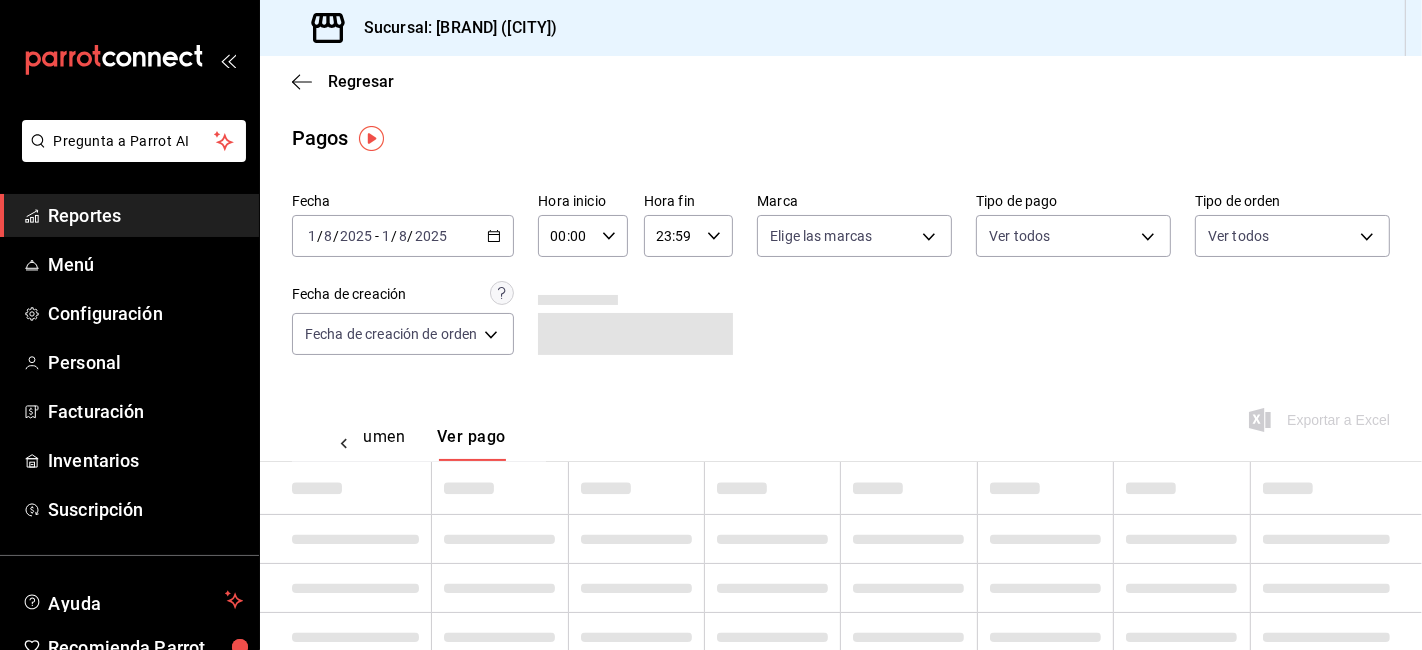 scroll, scrollTop: 0, scrollLeft: 59, axis: horizontal 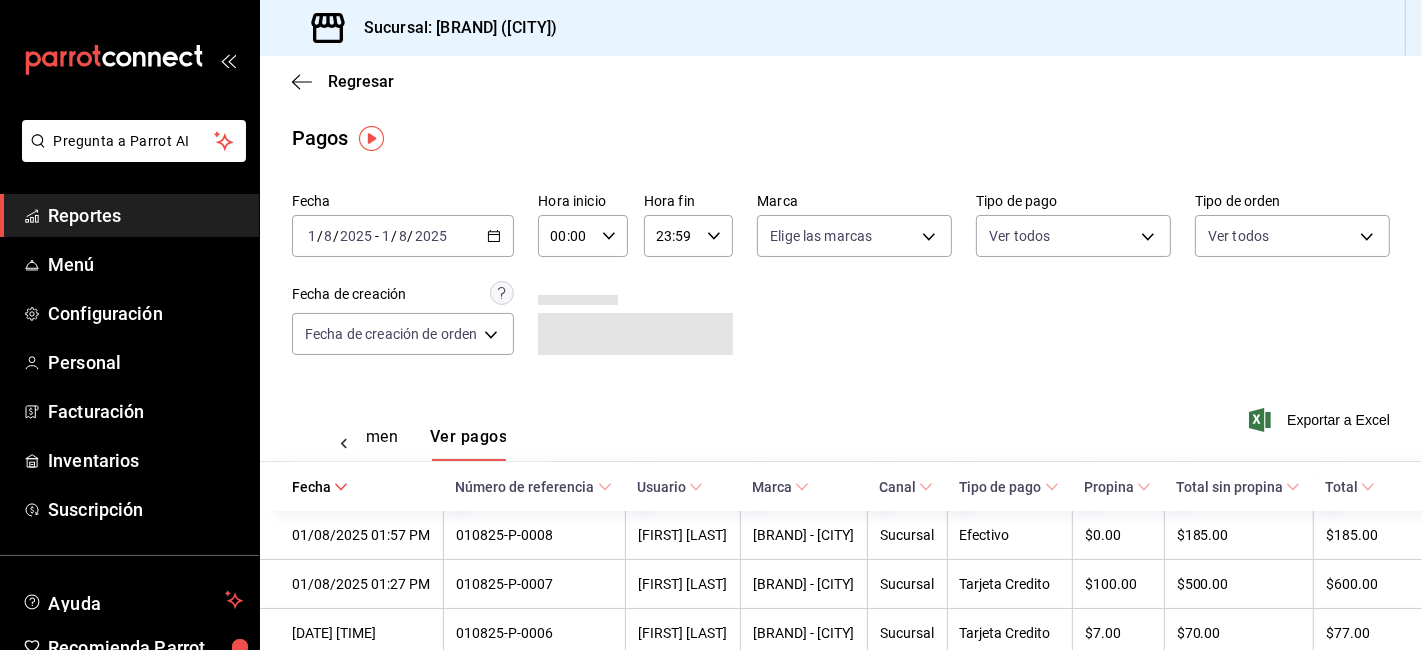 click on "Reportes" at bounding box center [145, 215] 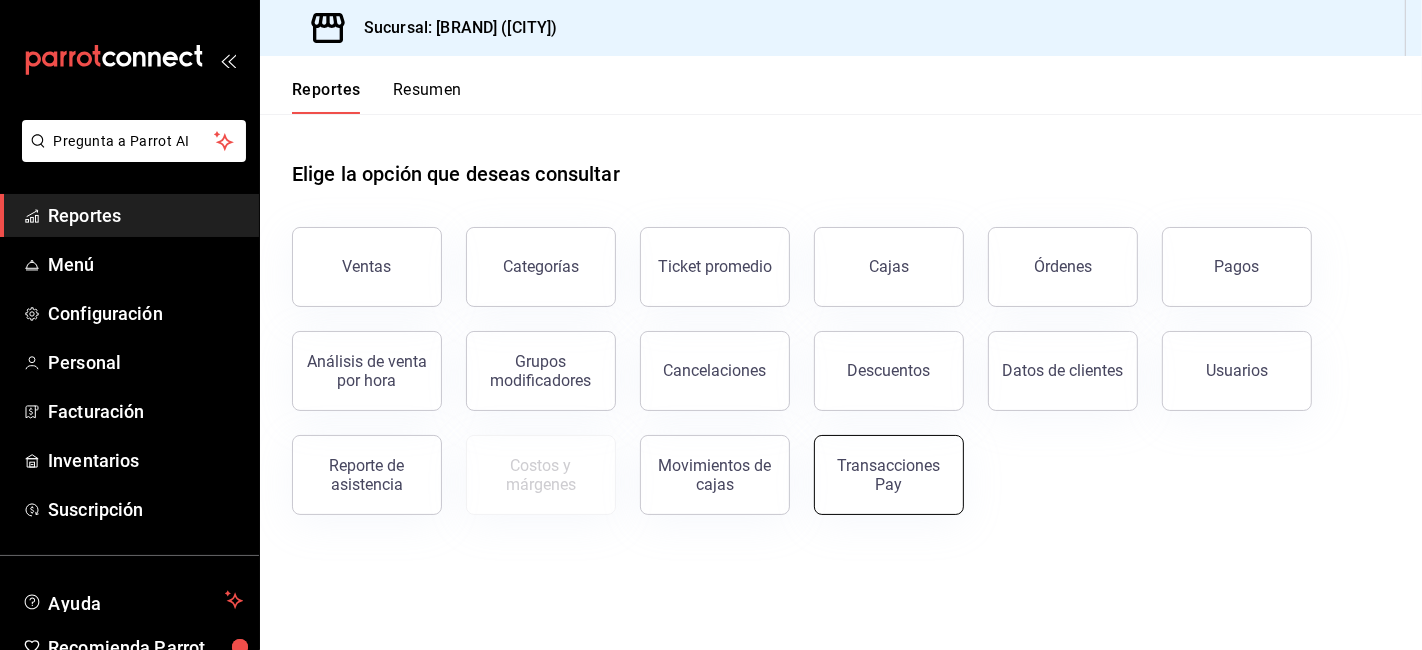 click on "Transacciones Pay" at bounding box center (889, 475) 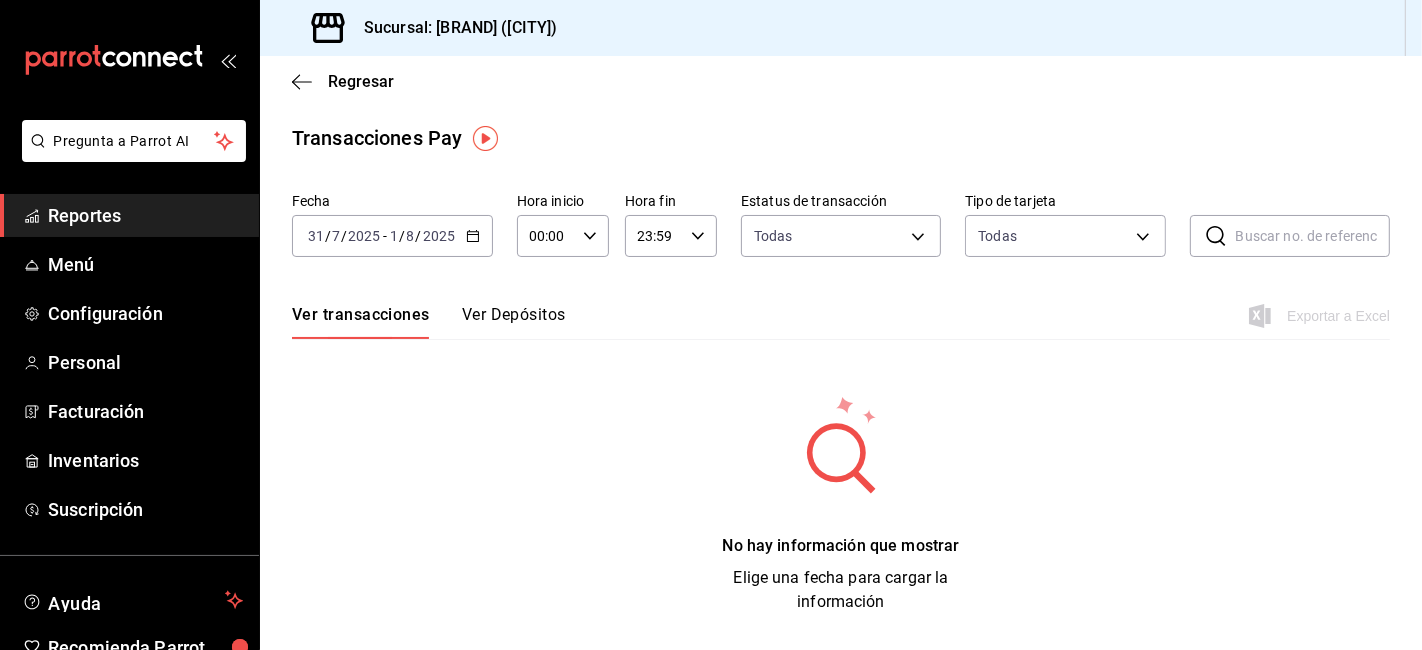 click on "Ver Depósitos" at bounding box center (514, 322) 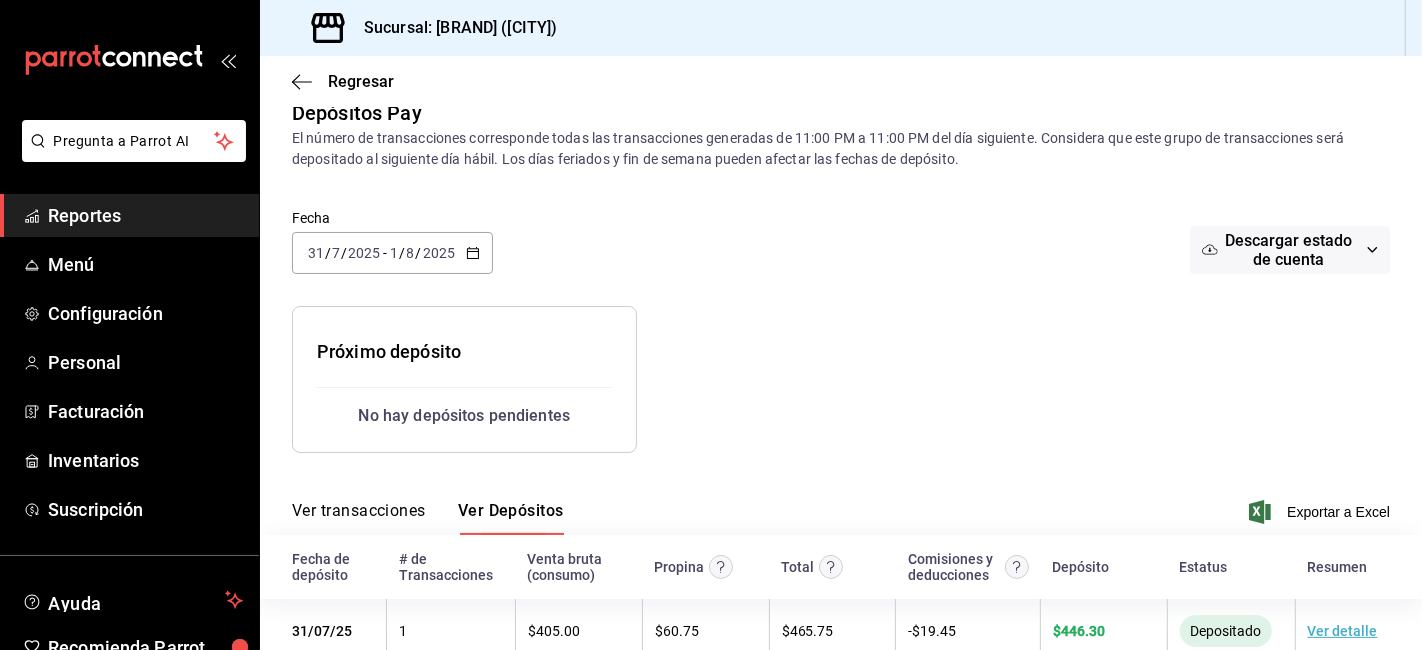 scroll, scrollTop: 0, scrollLeft: 0, axis: both 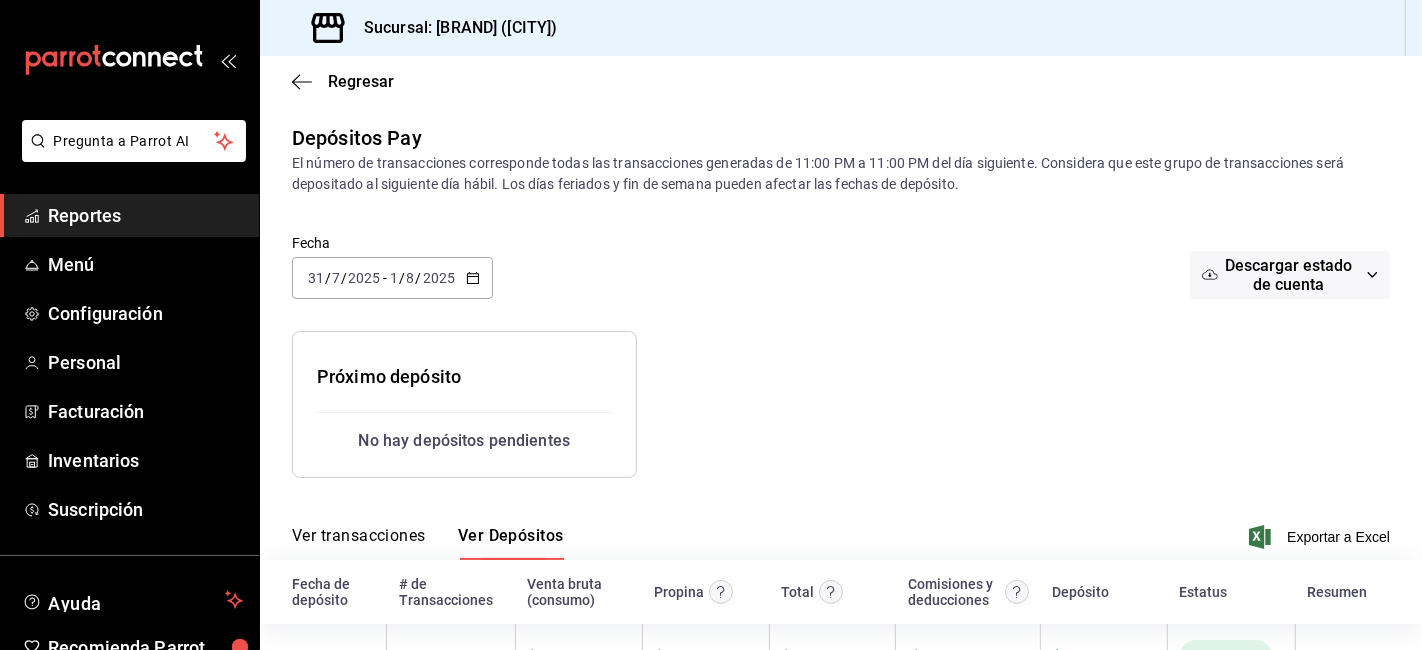 click 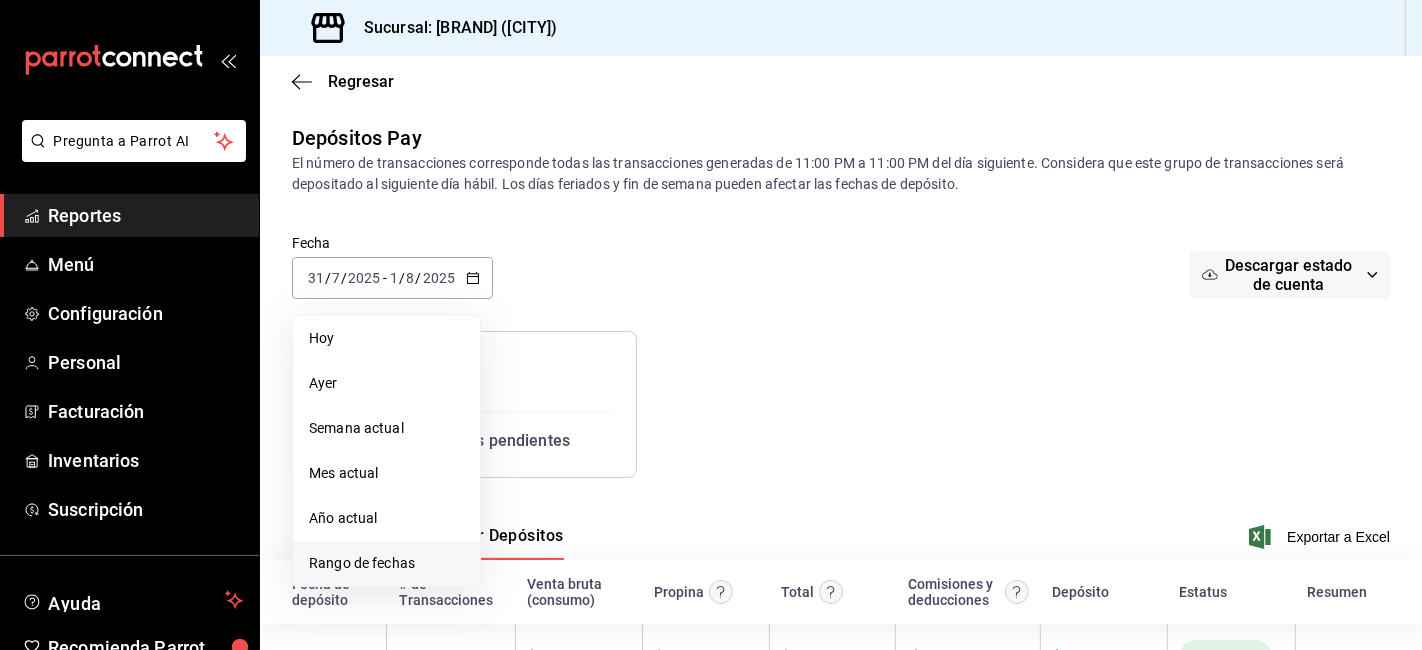 click on "Rango de fechas" at bounding box center (386, 563) 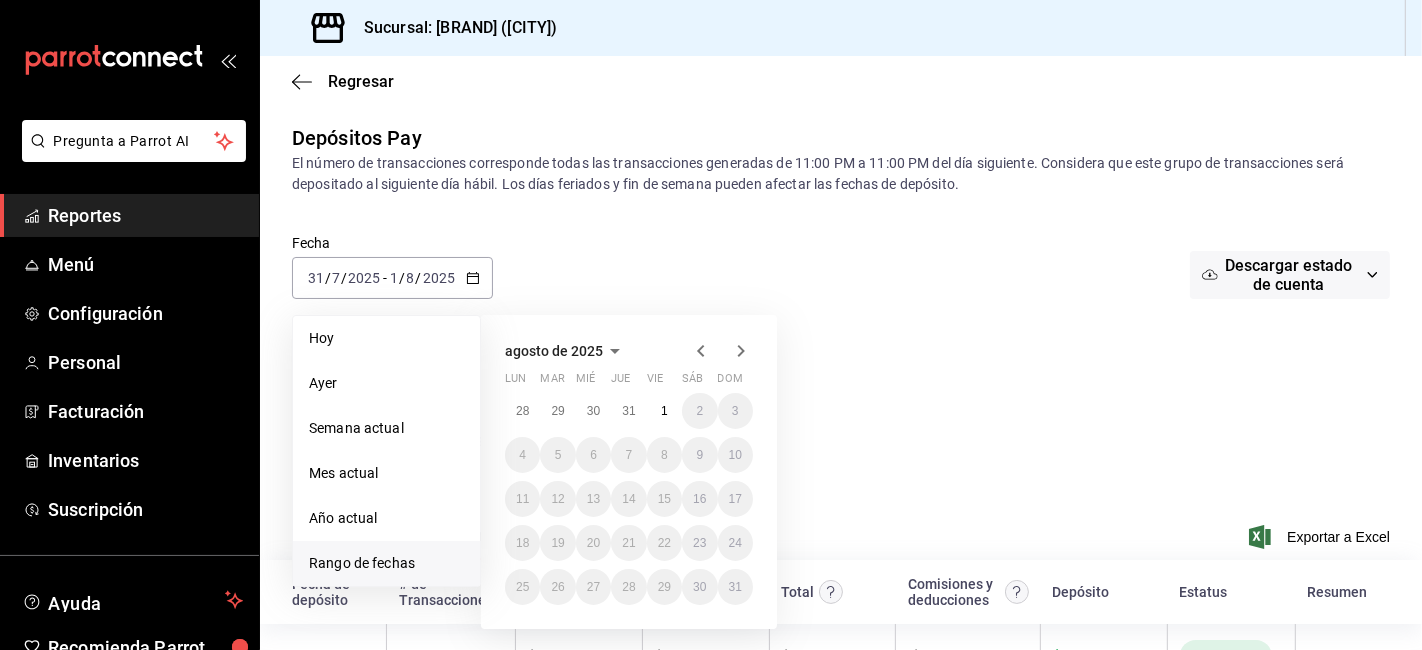 click on "agosto de 2025 lun mar mié jue vie sáb dom 28 29 30 31 1 2 3 4 5 6 7 8 9 10 11 12 13 14 15 16 17 18 19 20 21 22 23 24 25 26 27 28 29 30 31" at bounding box center [629, 472] 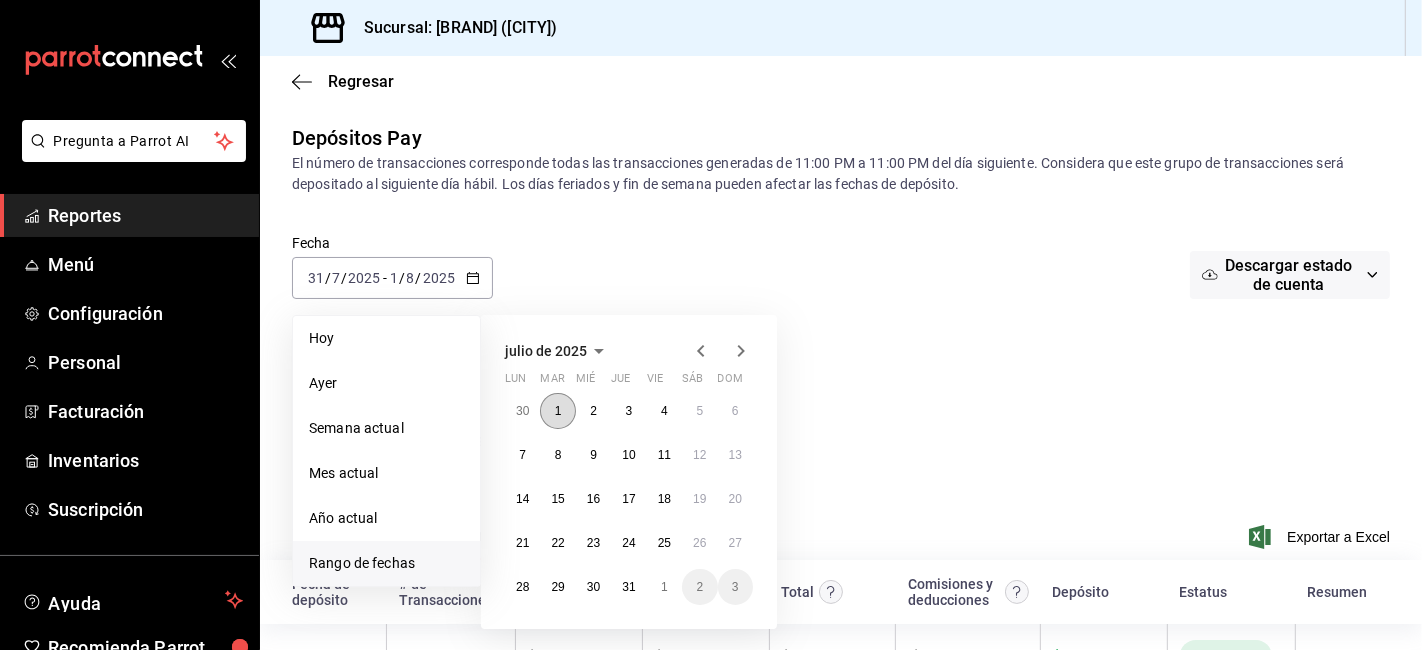 click on "1" at bounding box center [557, 411] 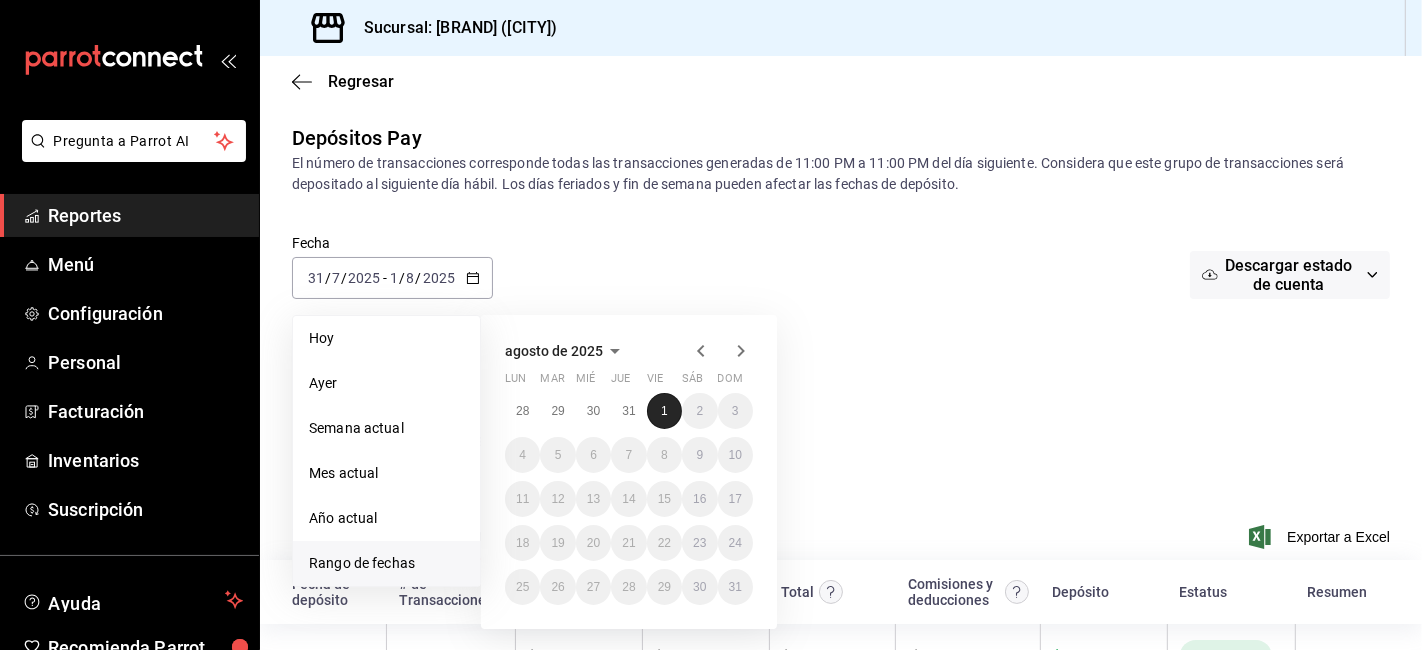 click on "1" at bounding box center [664, 411] 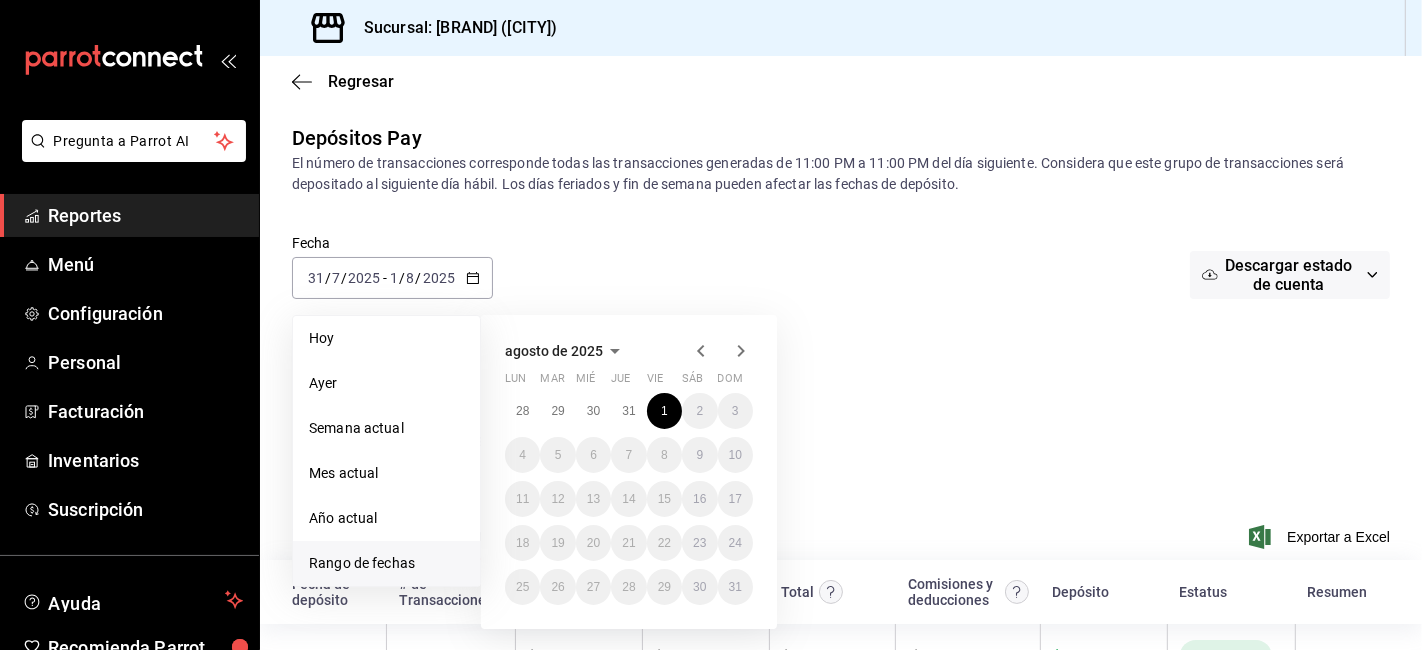 click on "agosto de 2025" at bounding box center [629, 351] 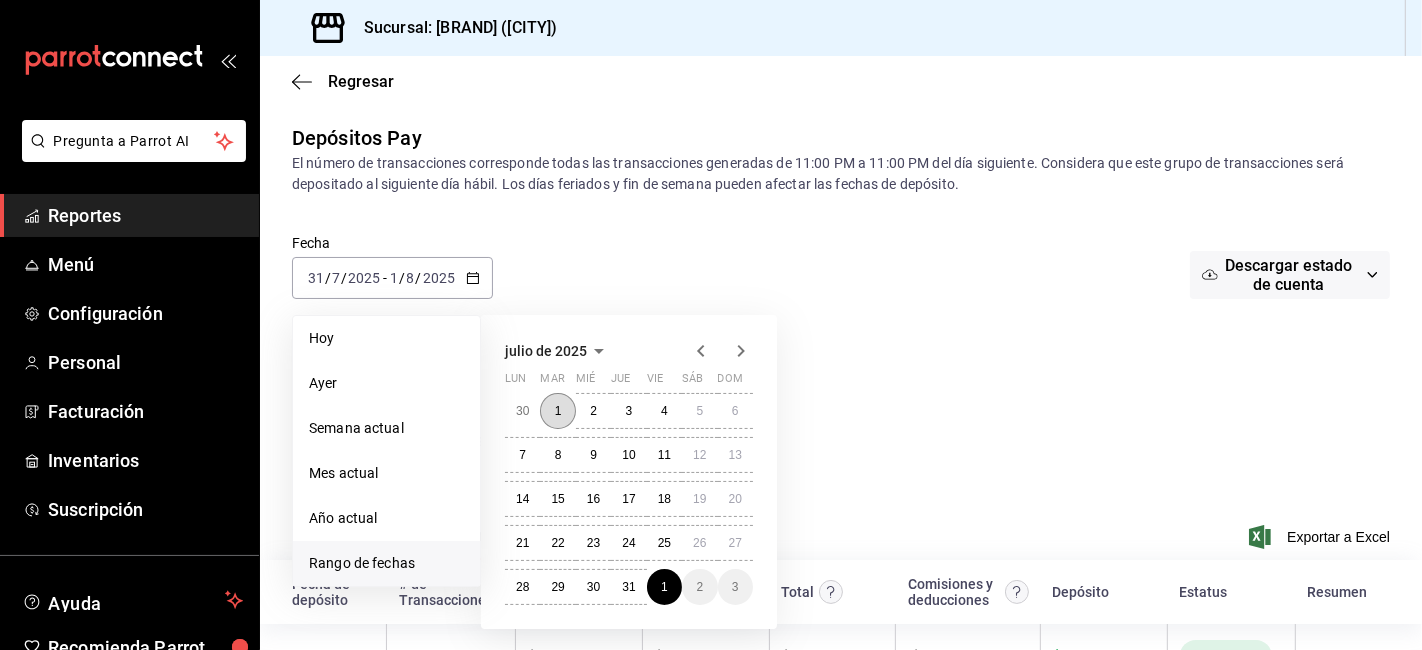click on "1" at bounding box center (557, 411) 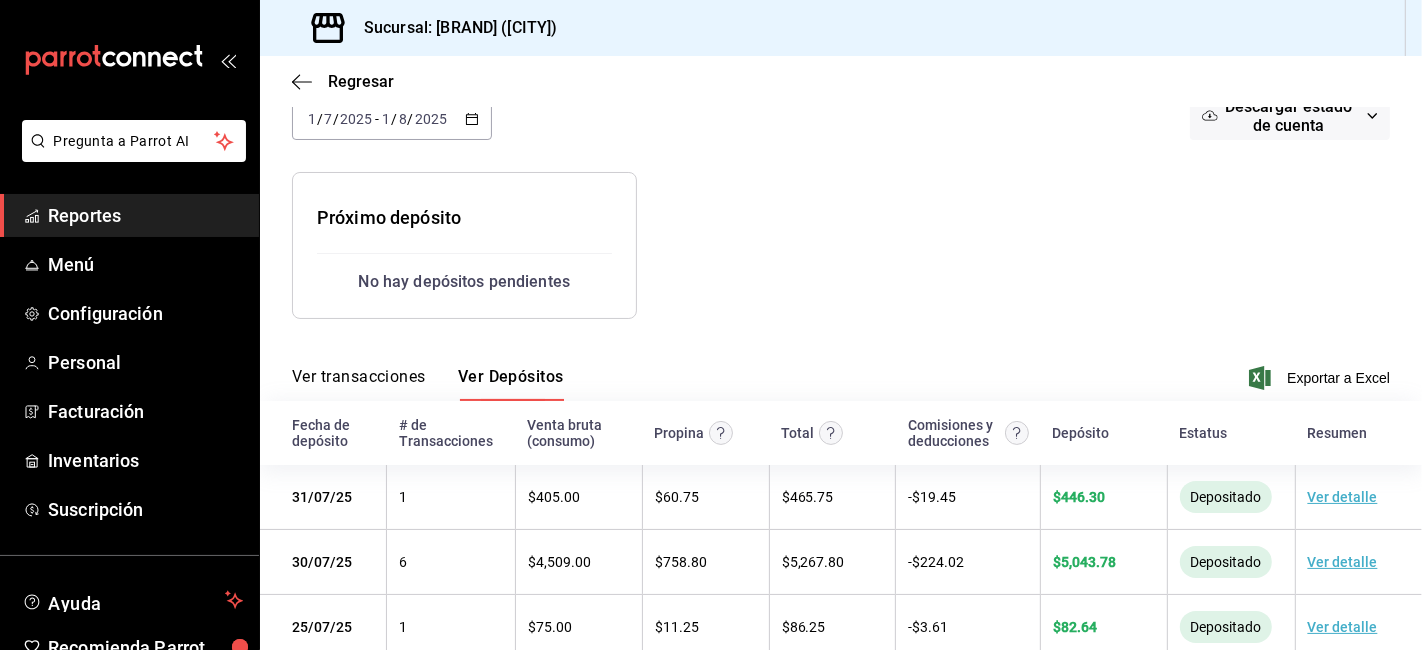 scroll, scrollTop: 222, scrollLeft: 0, axis: vertical 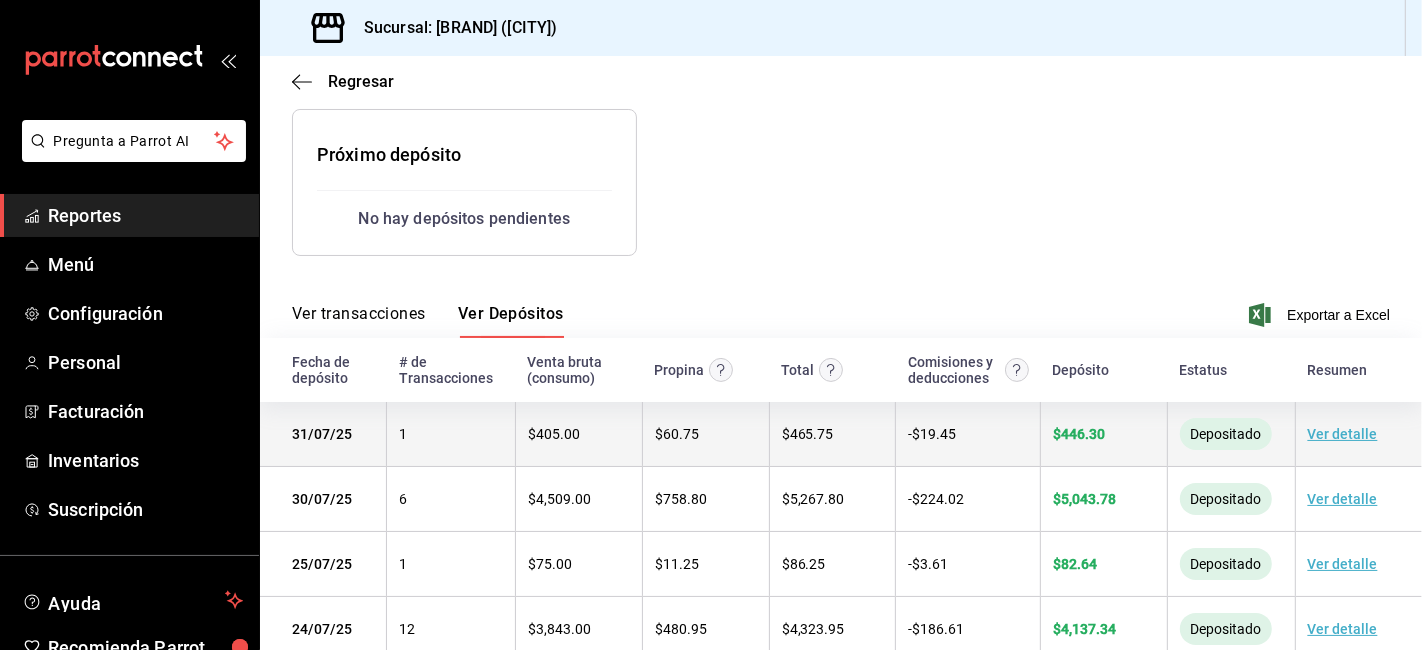 click on "Ver detalle" at bounding box center [1358, 434] 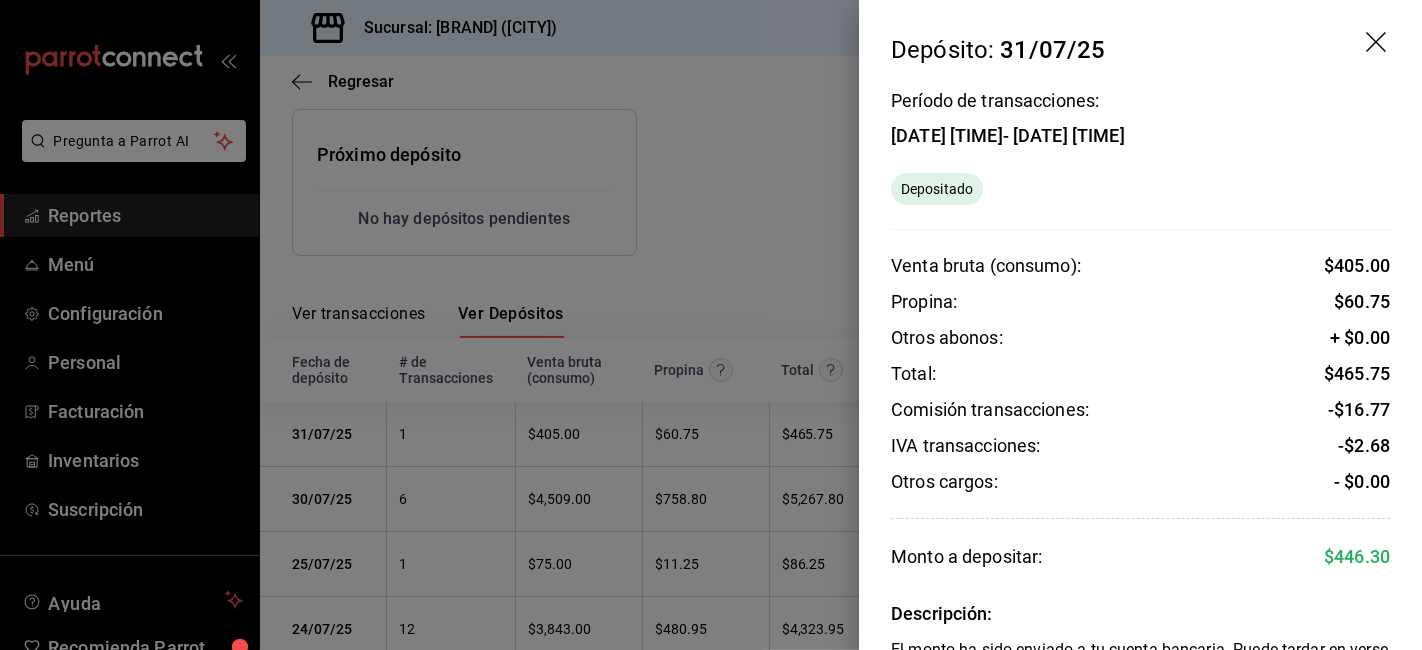 click on "$ 60.75" at bounding box center (1362, 301) 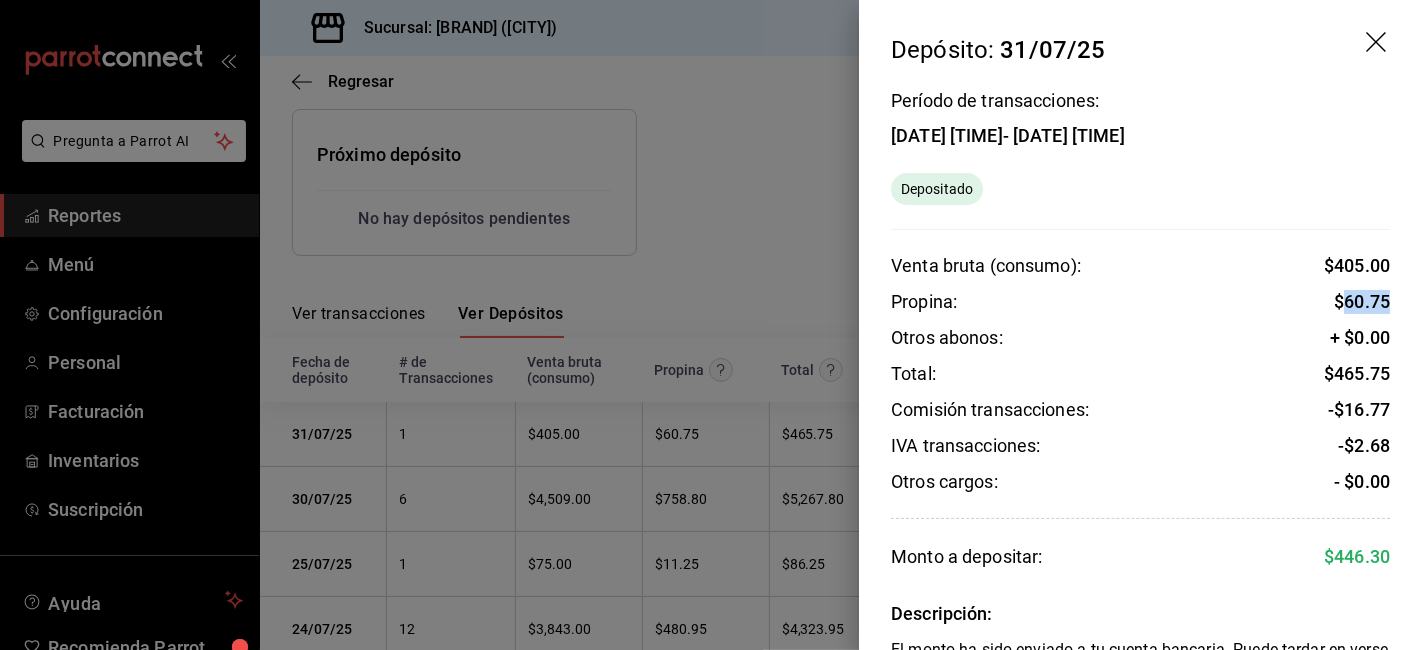 click on "$ 60.75" at bounding box center (1362, 301) 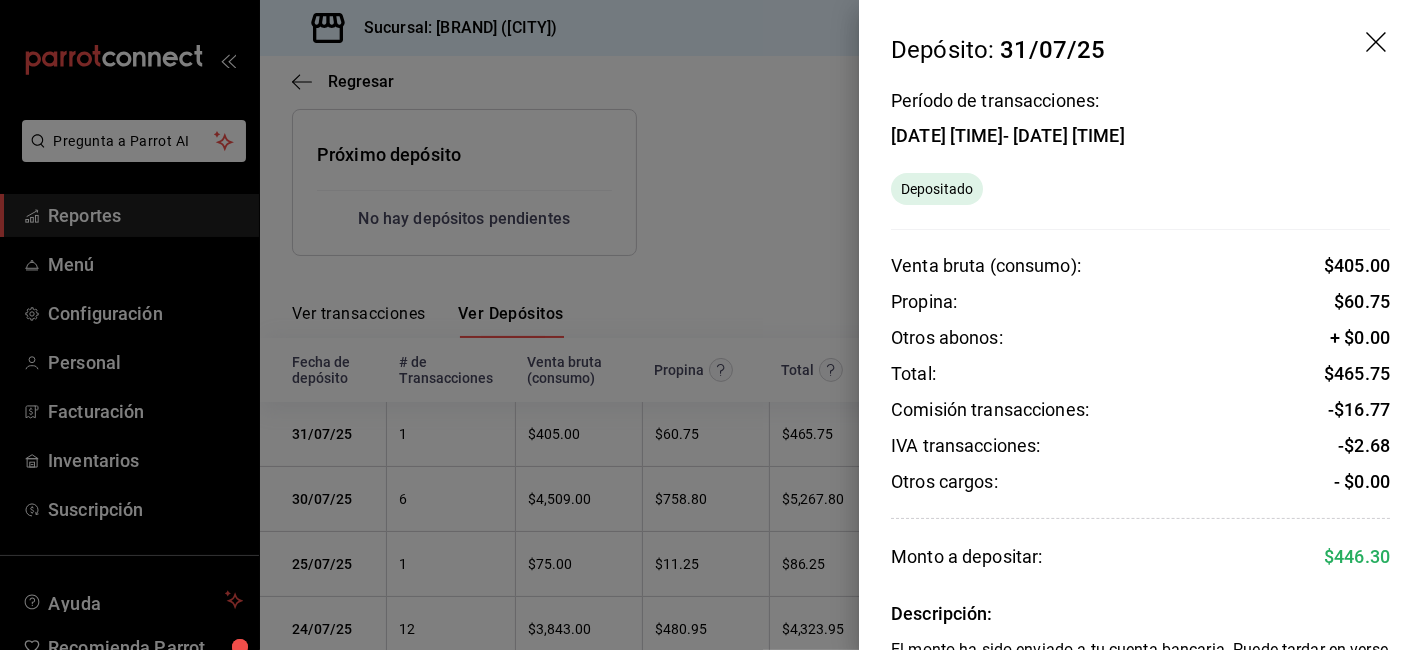 click on "$ 465.75" at bounding box center (1357, 373) 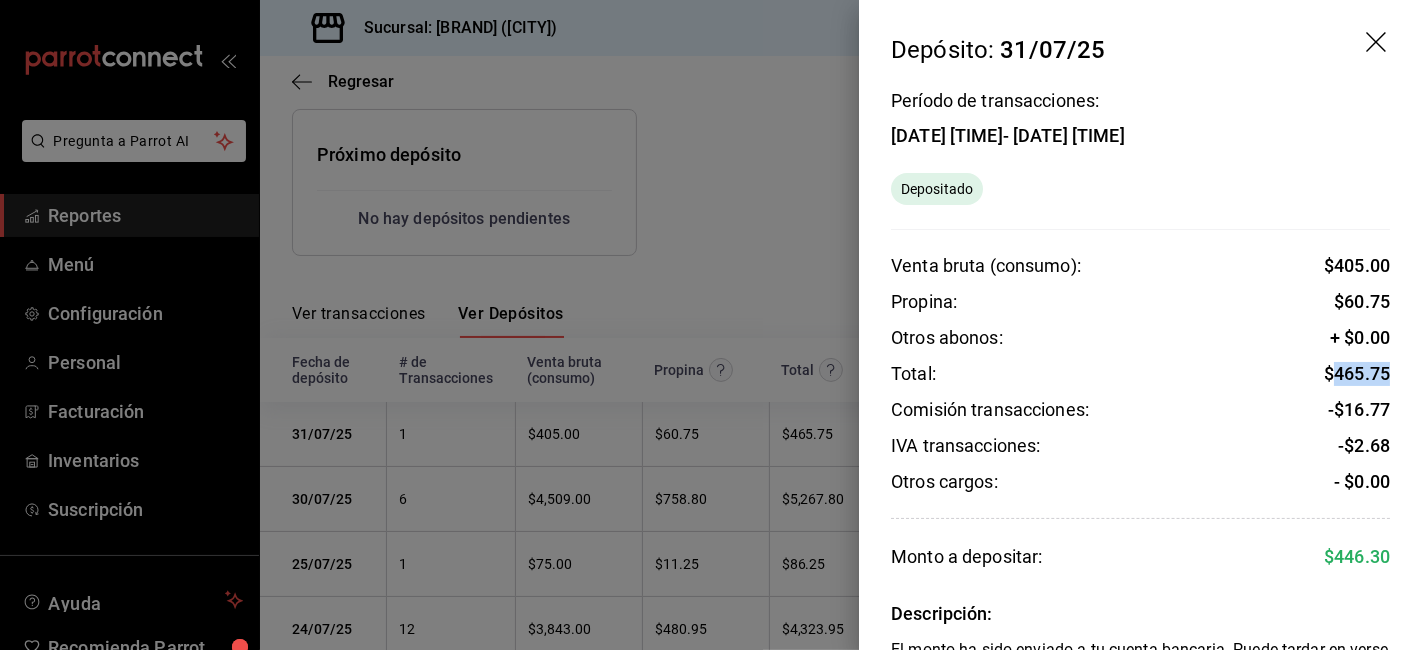 click on "$ 465.75" at bounding box center [1357, 373] 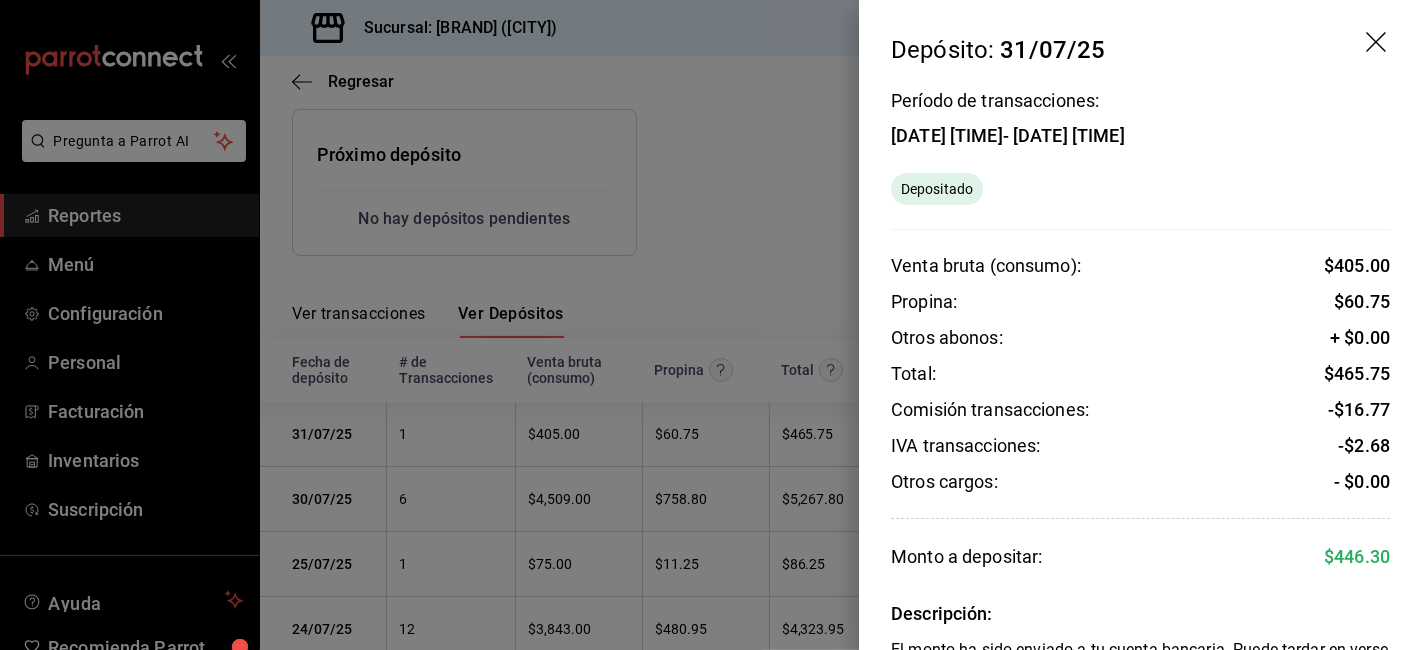 click on "- $ 16.77" at bounding box center (1359, 409) 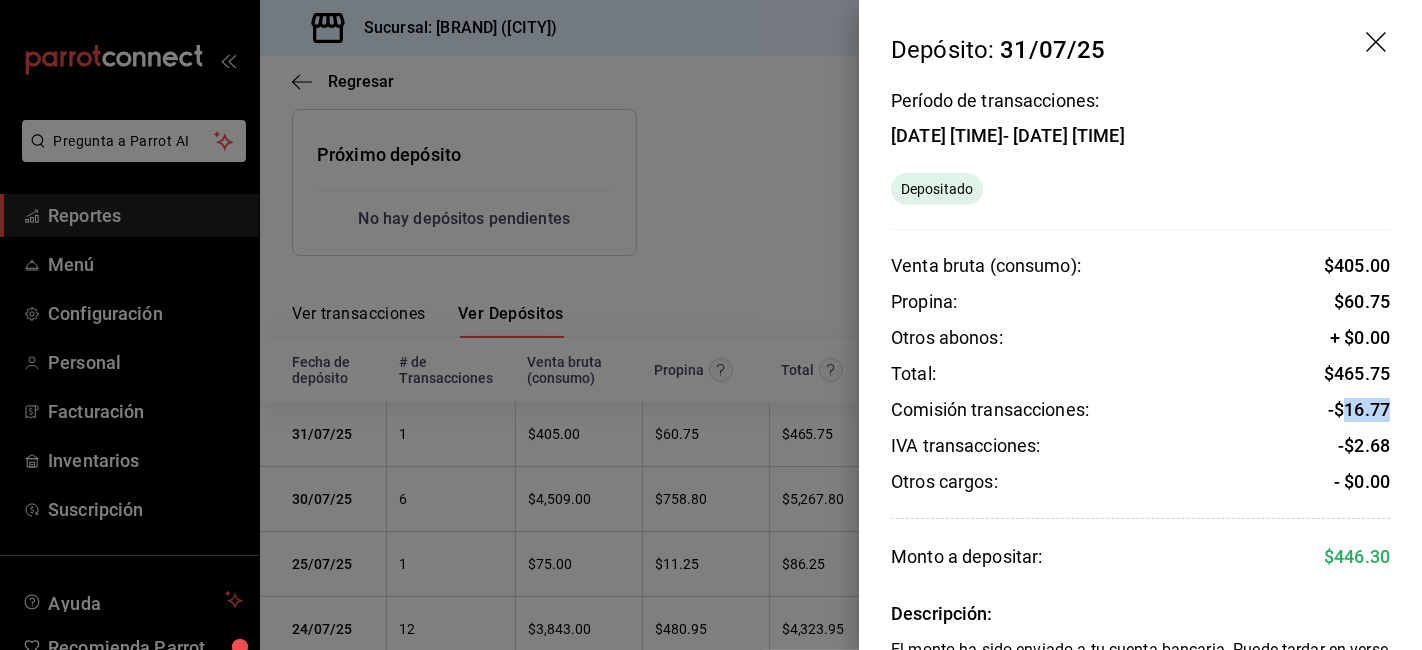 click on "- $ 16.77" at bounding box center (1359, 409) 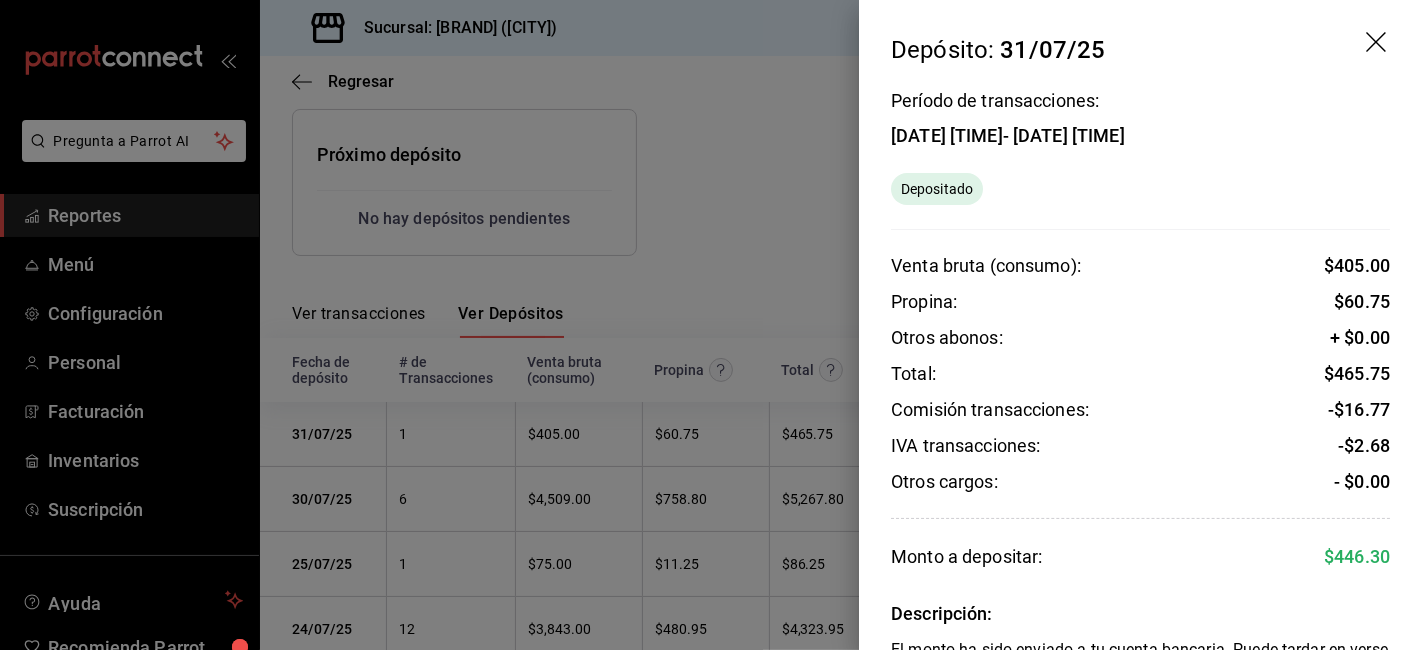 click on "- $ [AMOUNT]" at bounding box center [1364, 445] 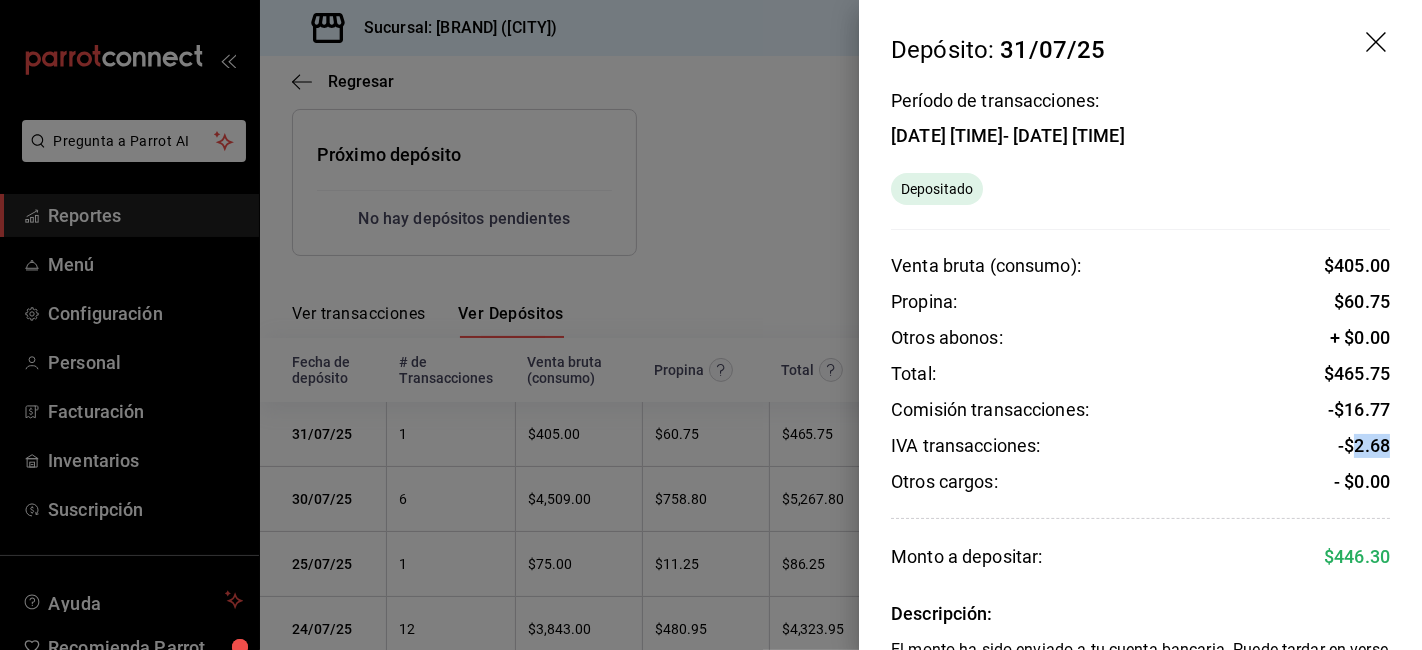 click on "- $ [AMOUNT]" at bounding box center (1364, 445) 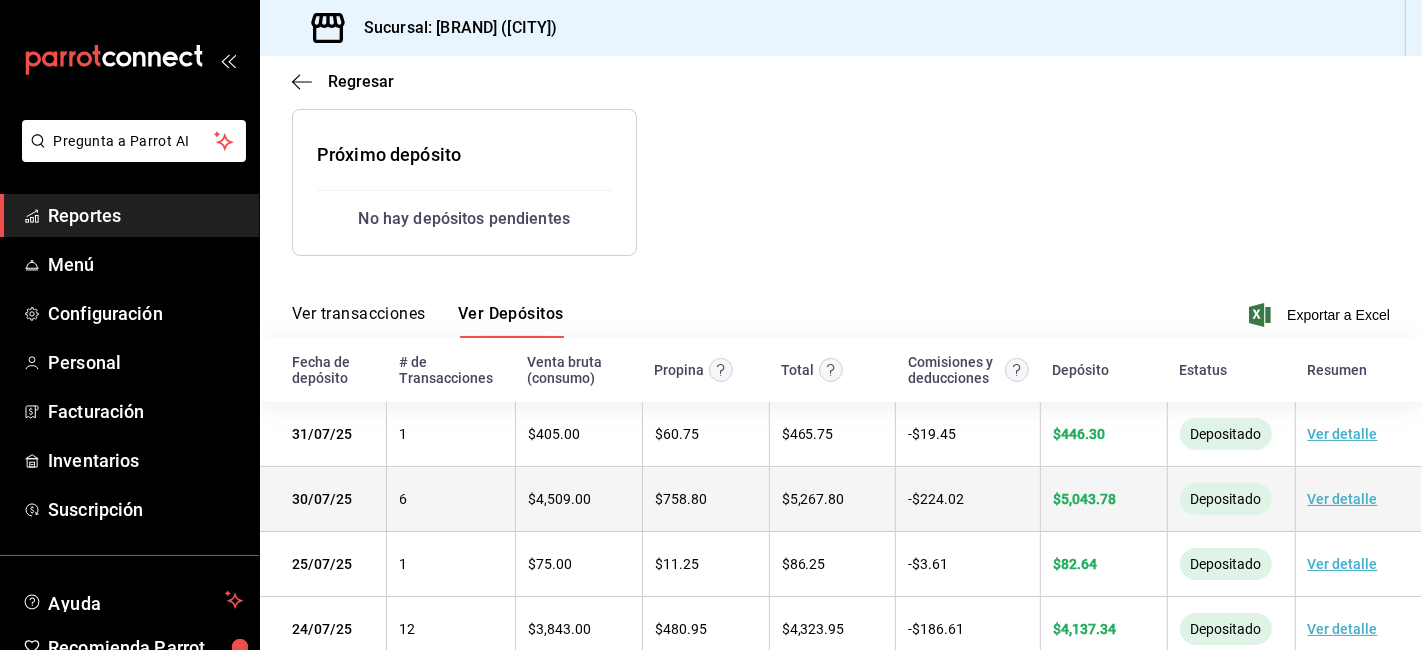 click on "Ver detalle" at bounding box center (1343, 499) 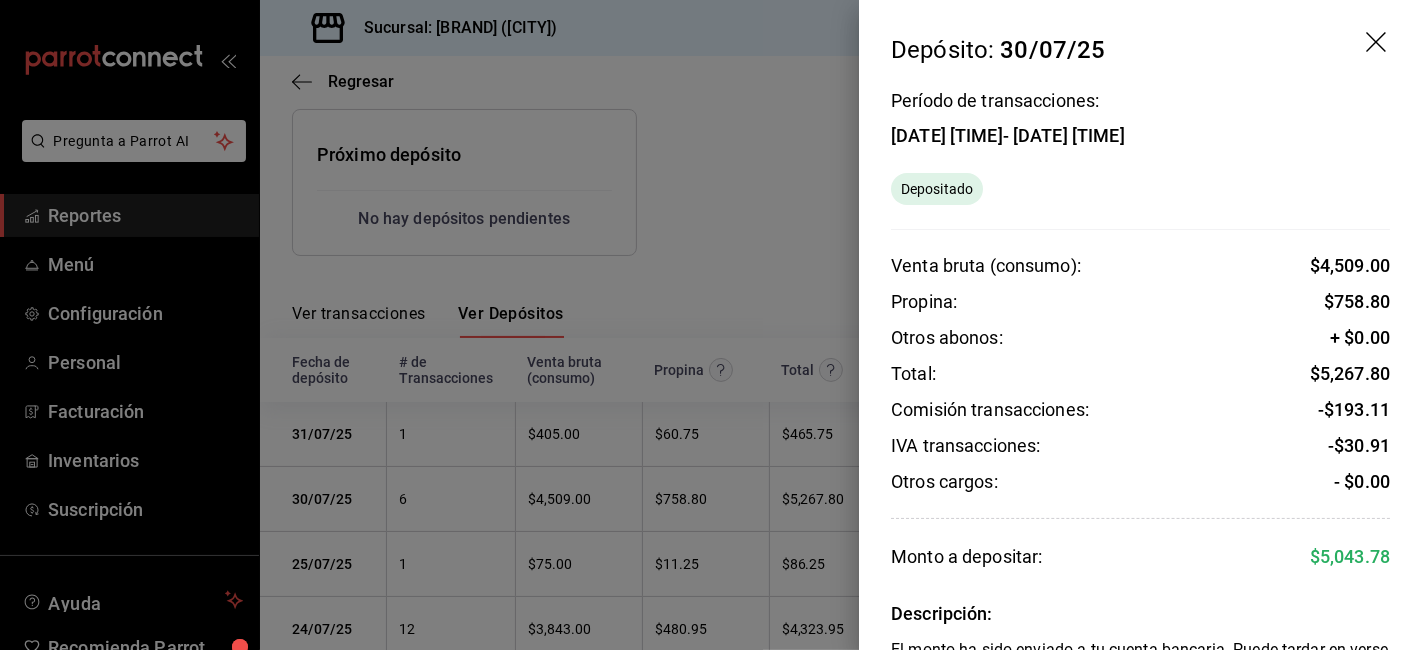 click on "$ 5,267.80" at bounding box center [1350, 373] 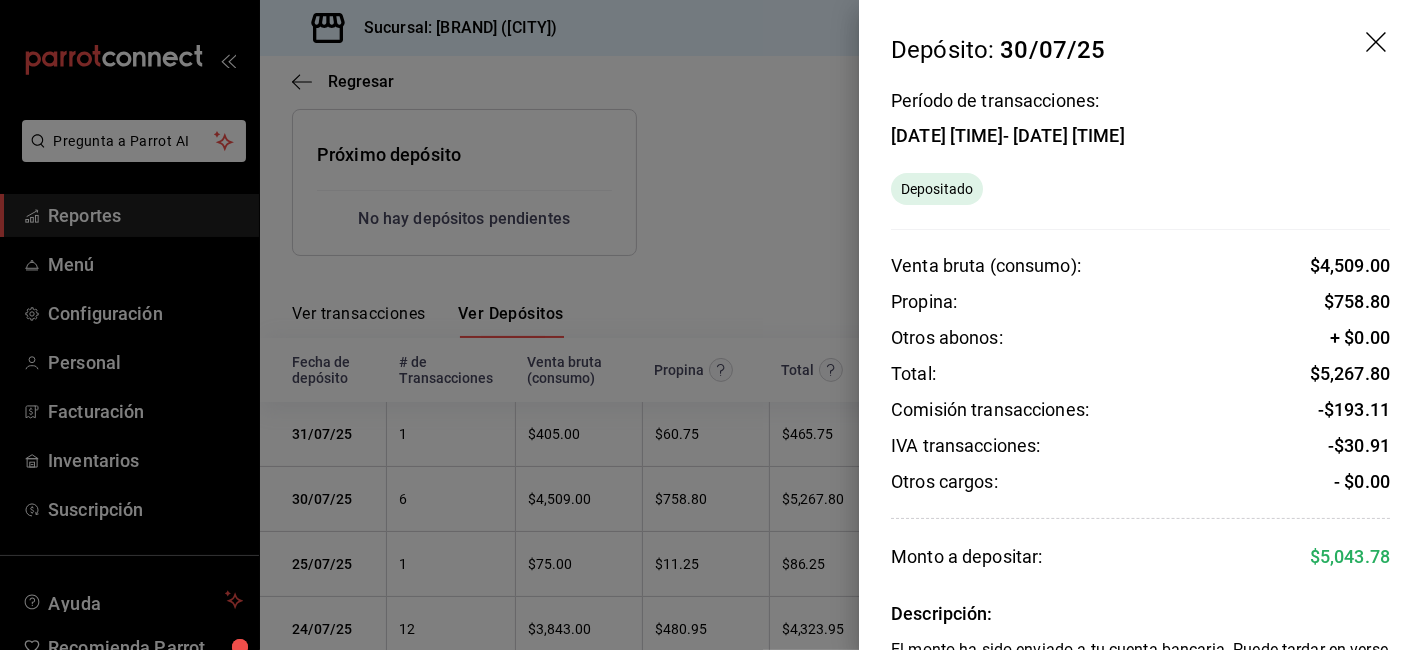 click on "$ 5,267.80" at bounding box center (1350, 373) 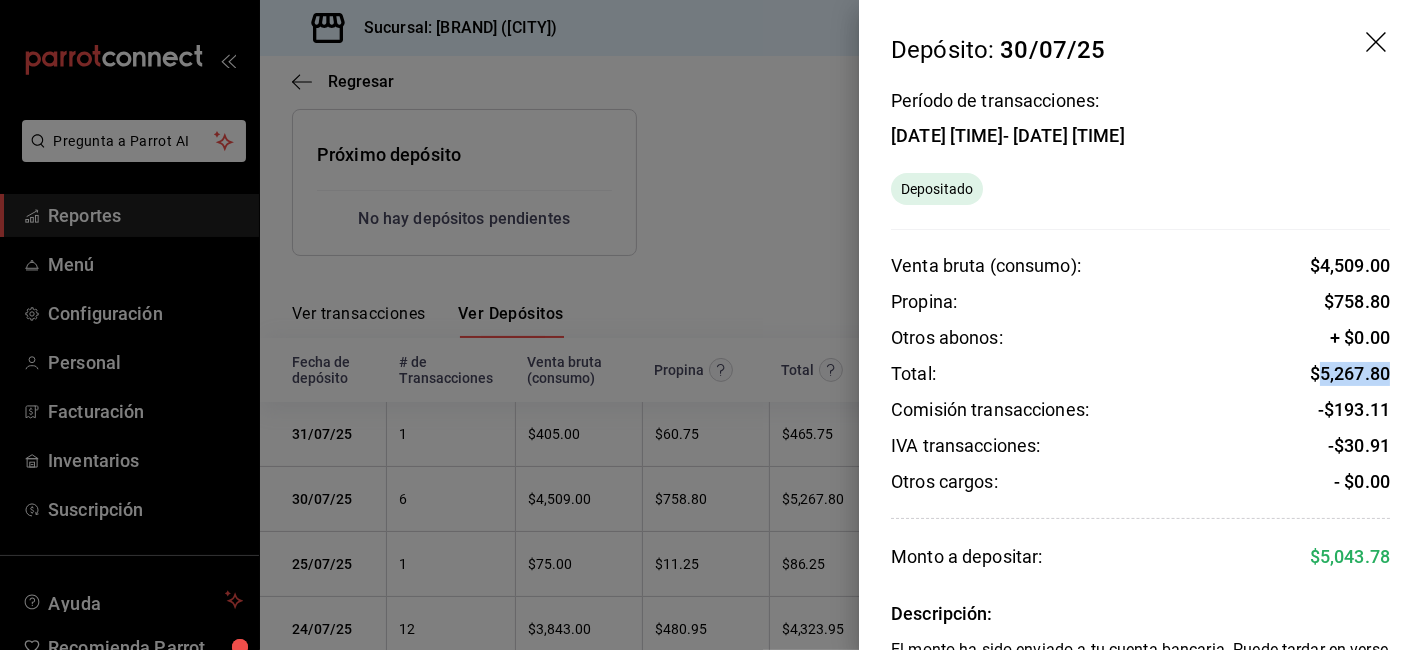 click on "$ 5,267.80" at bounding box center (1350, 373) 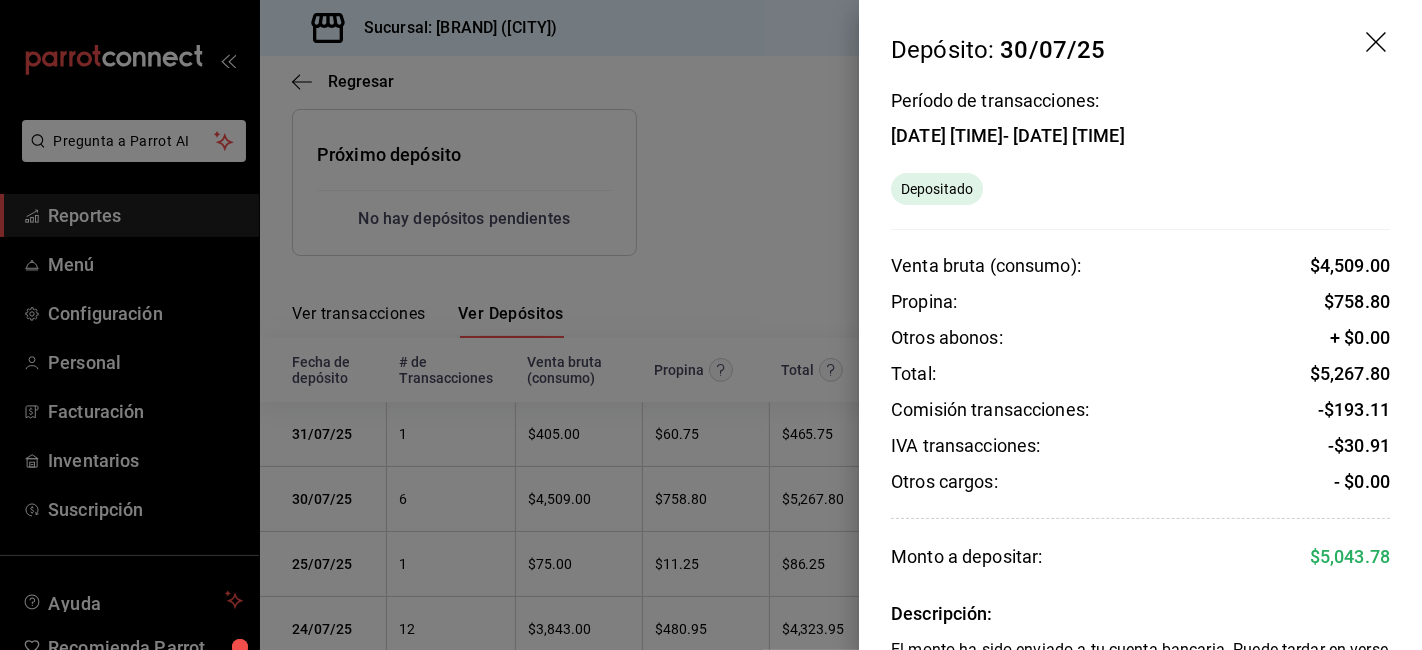 click on "Período de transacciones:   [DATE] [TIME]  -   [DATE] [TIME] Depositado Venta bruta (consumo): $ [AMOUNT] Propina: $ [AMOUNT] Otros abonos: + $0.00 Total: $ [AMOUNT] Comisión transacciones: - $ [AMOUNT] IVA transacciones: - $ [AMOUNT] Otros cargos: - $0.00 Monto a depositar: $ [AMOUNT] Descripción: El monto ha sido enviado a tu cuenta bancaria. Puede tardar en verse reflejado, según la entidad bancaria que manejes." at bounding box center (1140, 389) 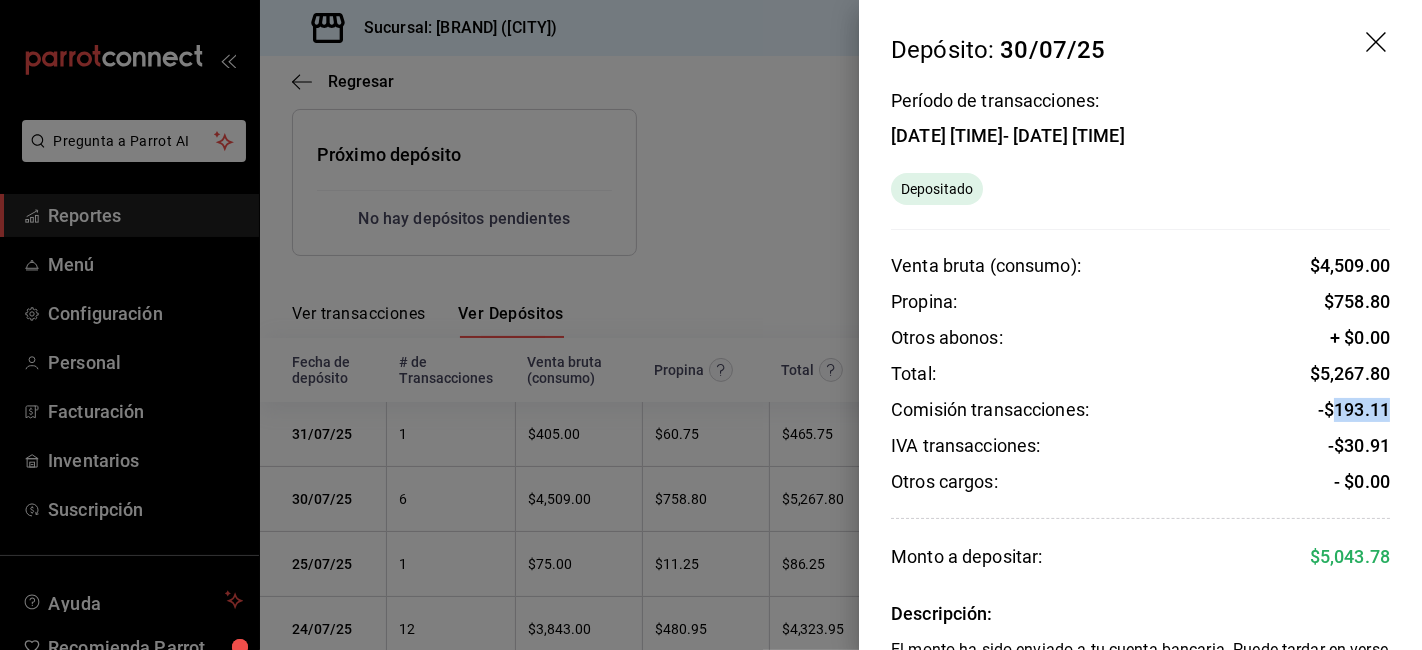 click on "Período de transacciones:   [DATE] [TIME]  -   [DATE] [TIME] Depositado Venta bruta (consumo): $ [AMOUNT] Propina: $ [AMOUNT] Otros abonos: + $0.00 Total: $ [AMOUNT] Comisión transacciones: - $ [AMOUNT] IVA transacciones: - $ [AMOUNT] Otros cargos: - $0.00 Monto a depositar: $ [AMOUNT] Descripción: El monto ha sido enviado a tu cuenta bancaria. Puede tardar en verse reflejado, según la entidad bancaria que manejes." at bounding box center (1140, 389) 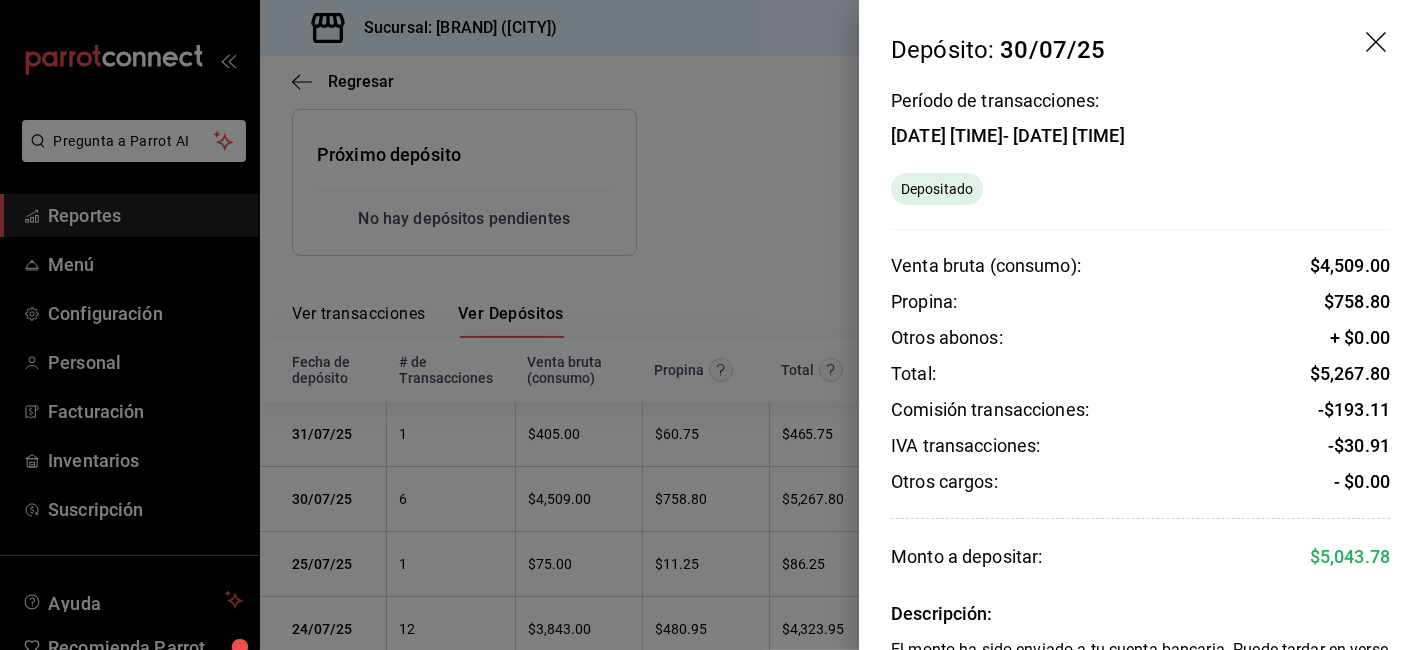 click on "- $ 30.91" at bounding box center (1359, 445) 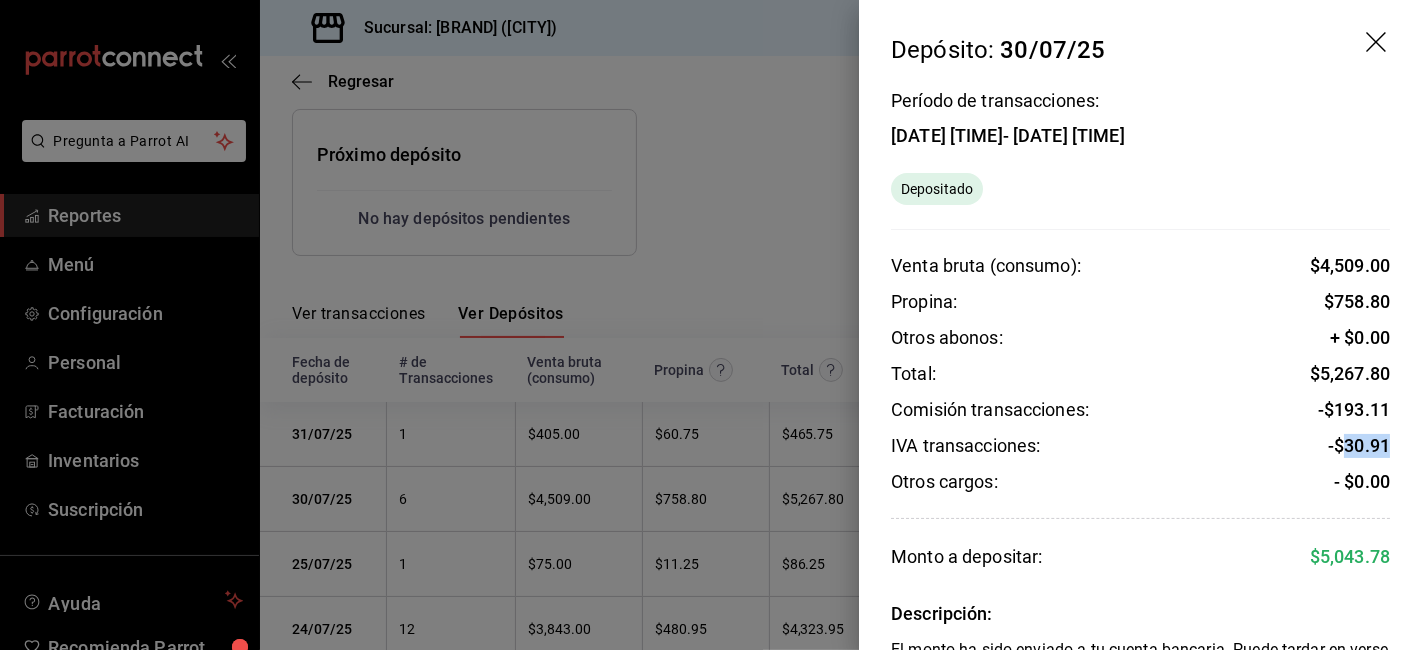 click on "- $ 30.91" at bounding box center [1359, 445] 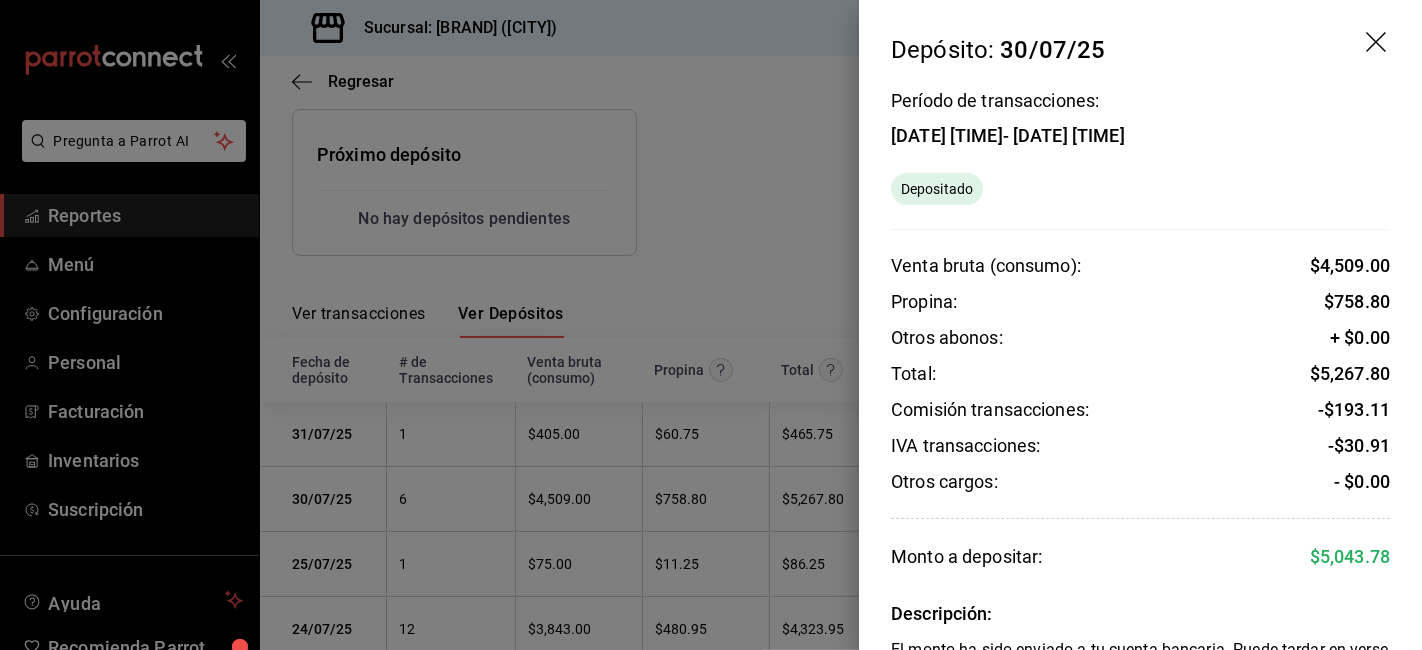 click at bounding box center (711, 325) 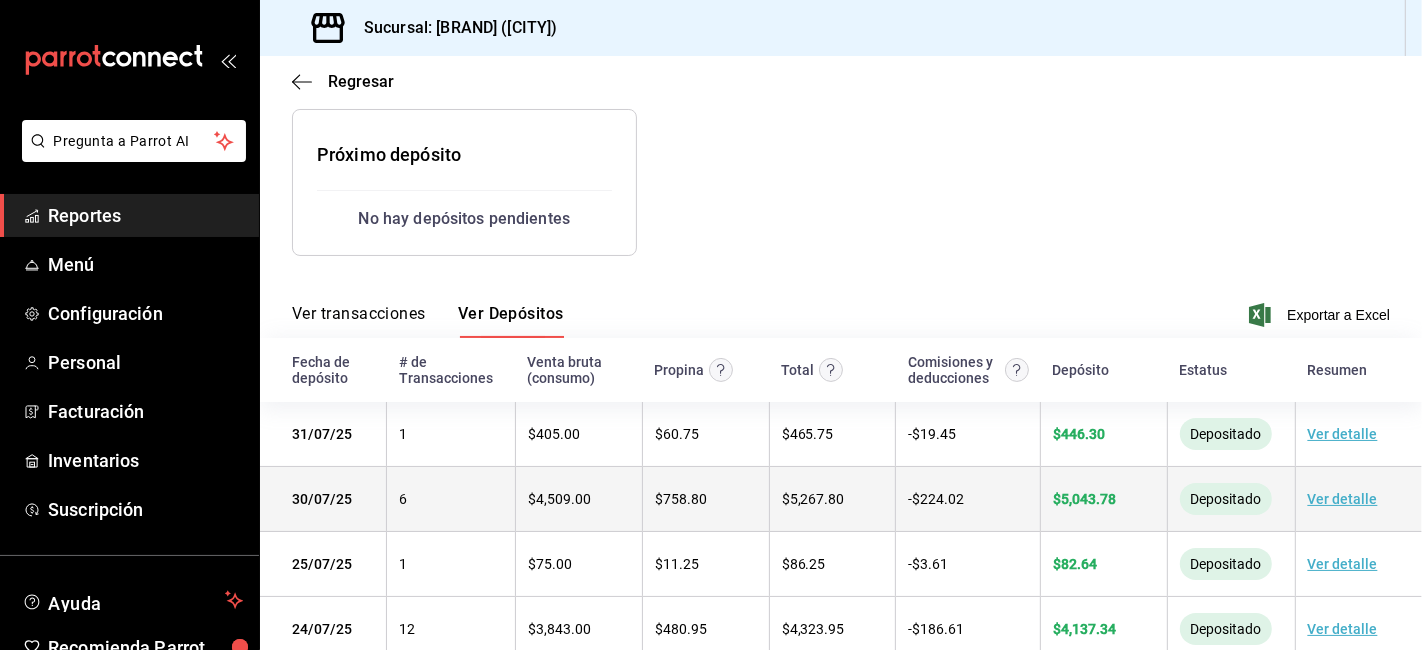 scroll, scrollTop: 333, scrollLeft: 0, axis: vertical 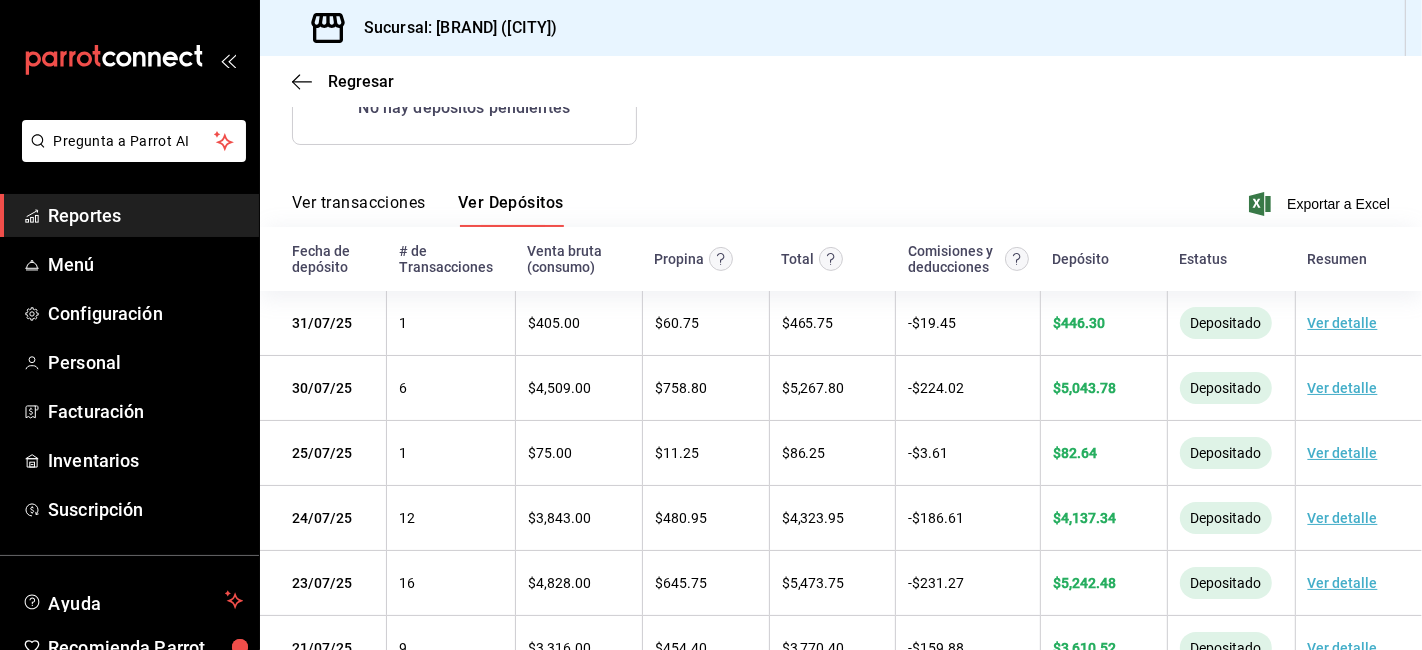click on "Reportes" at bounding box center (145, 215) 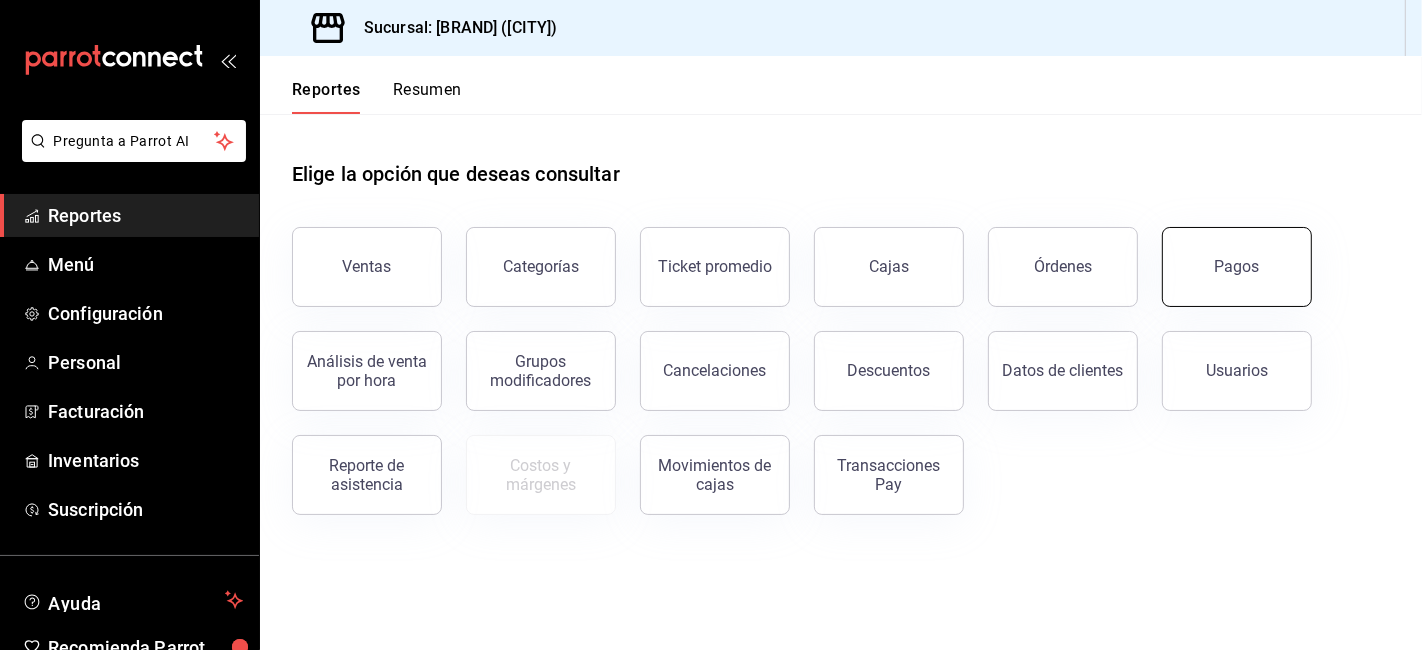 click on "Pagos" at bounding box center [1237, 267] 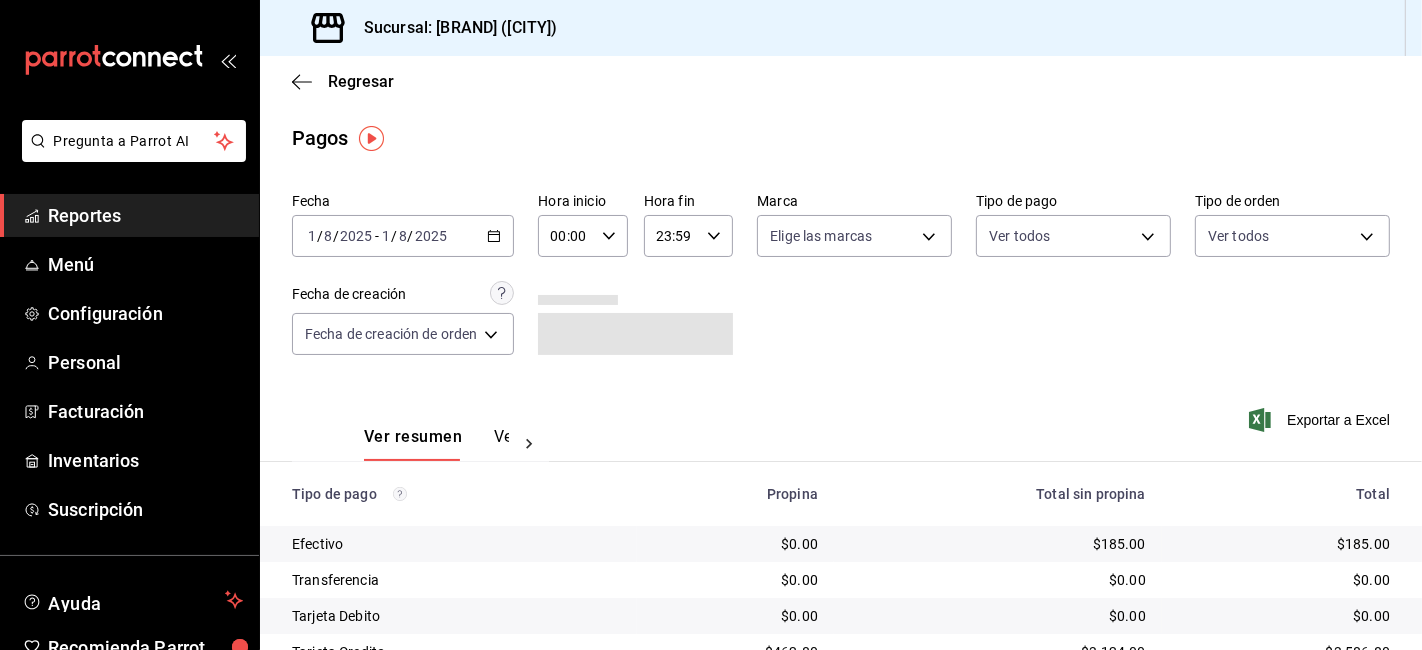 click 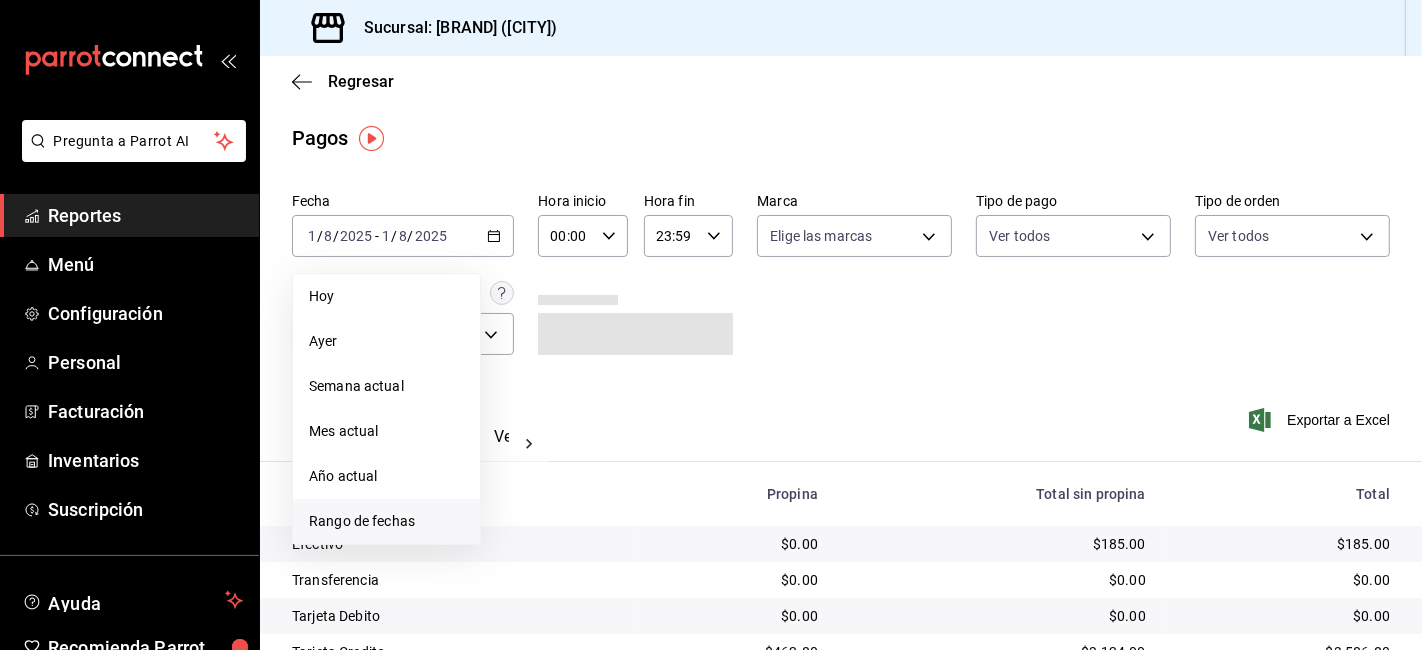 click on "Rango de fechas" at bounding box center [386, 521] 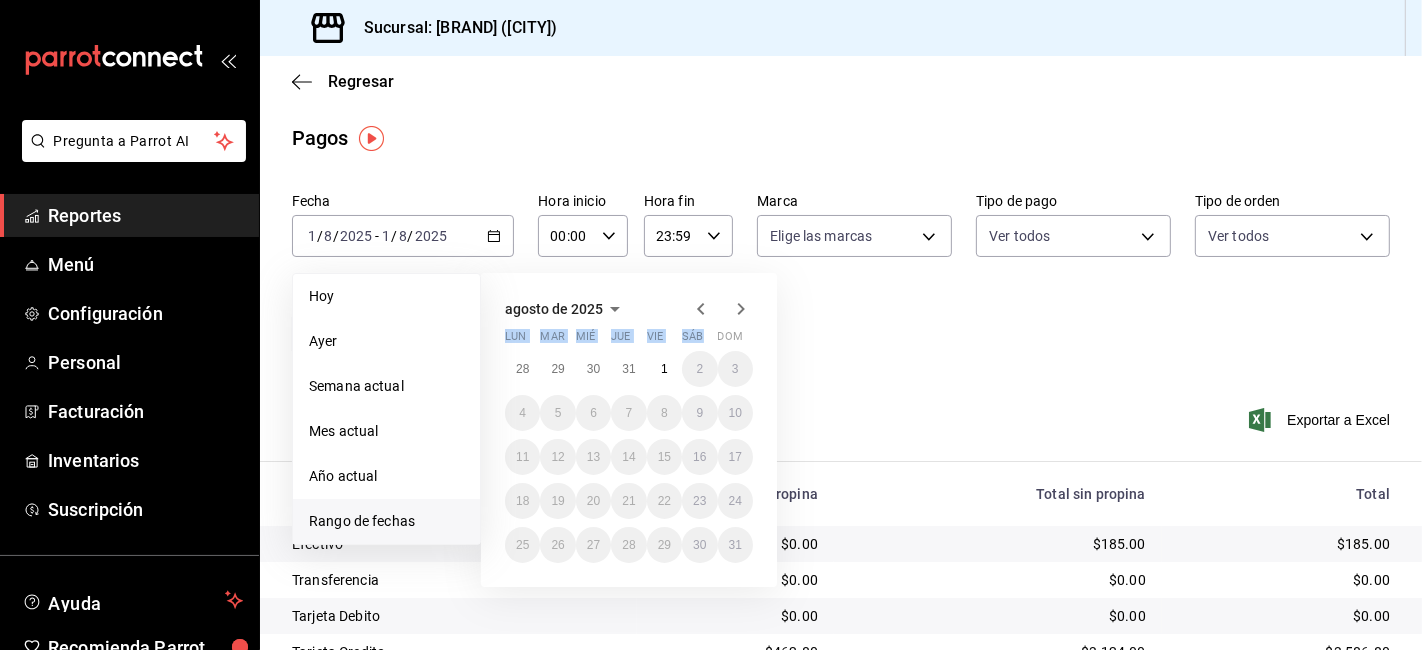 click on "agosto de 2025 lun mar mié jue vie sáb dom 28 29 30 31 1 2 3 4 5 6 7 8 9 10 11 12 13 14 15 16 17 18 19 20 21 22 23 24 25 26 27 28 29 30 31" at bounding box center (629, 430) 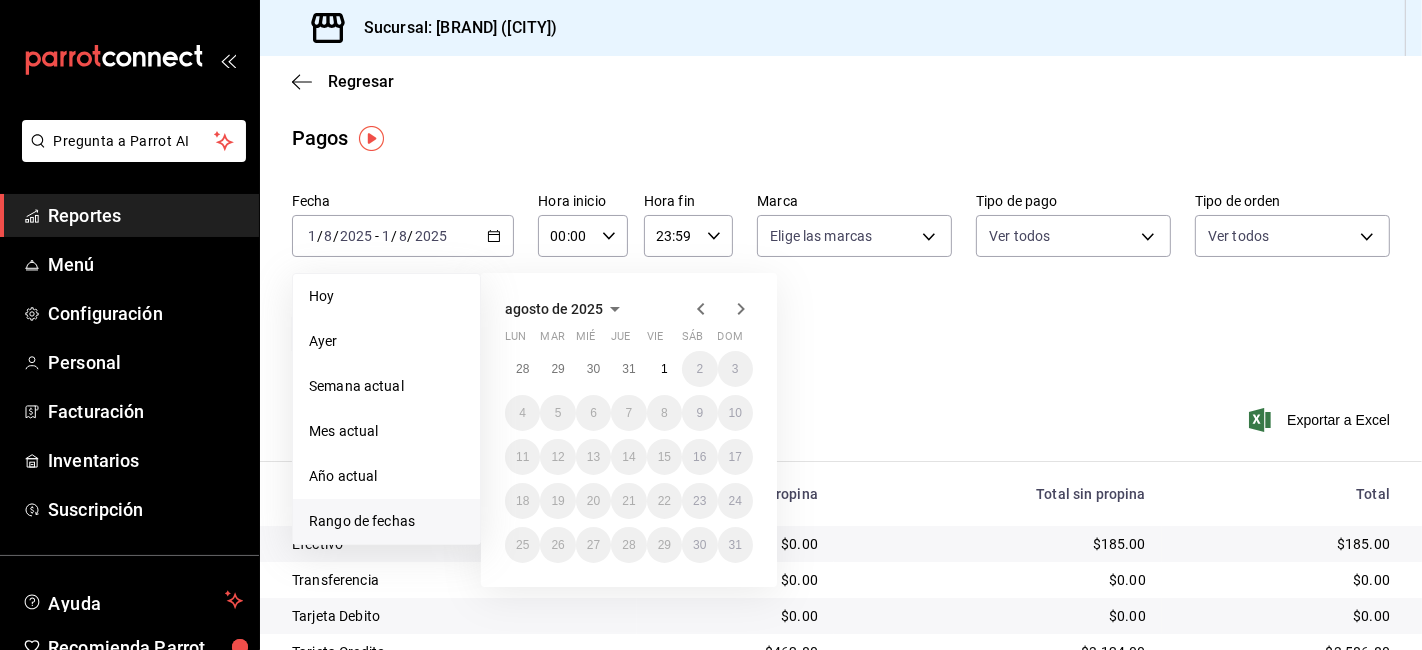click on "agosto de 2025 lun mar mié jue vie sáb dom 28 29 30 31 1 2 3 4 5 6 7 8 9 10 11 12 13 14 15 16 17 18 19 20 21 22 23 24 25 26 27 28 29 30 31" at bounding box center [629, 430] 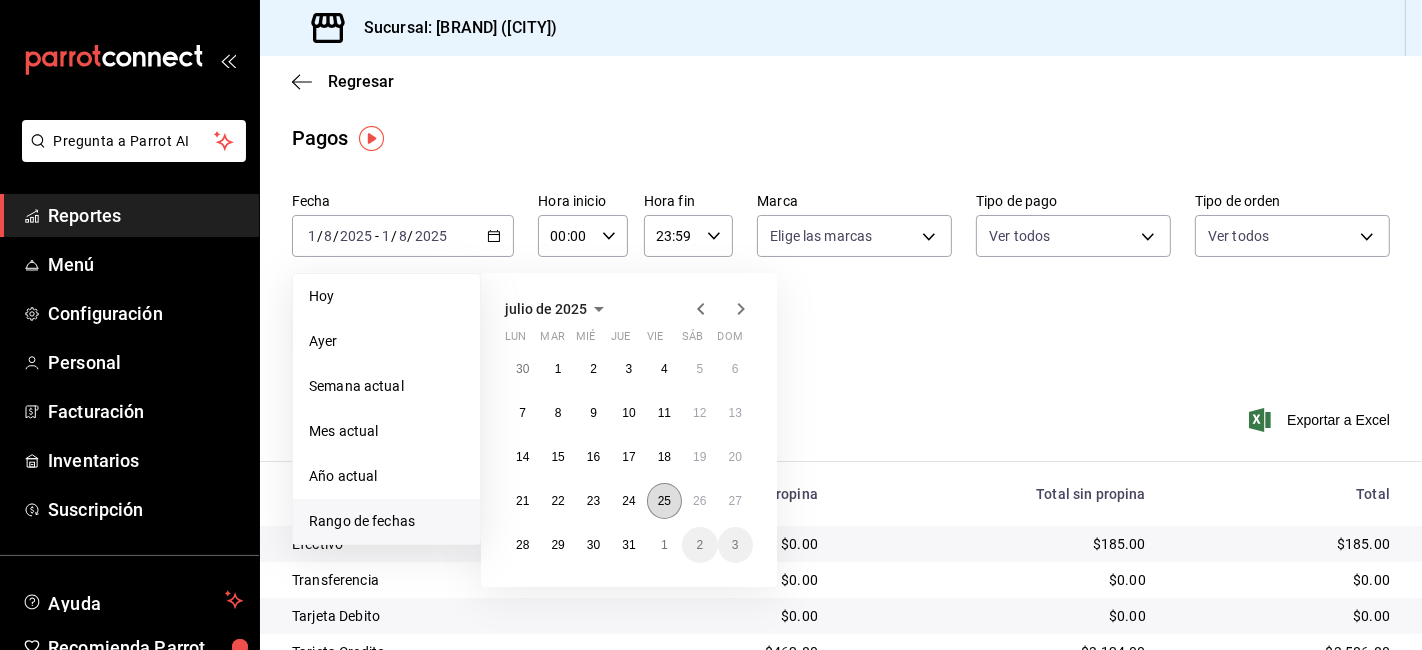 click on "25" at bounding box center (664, 501) 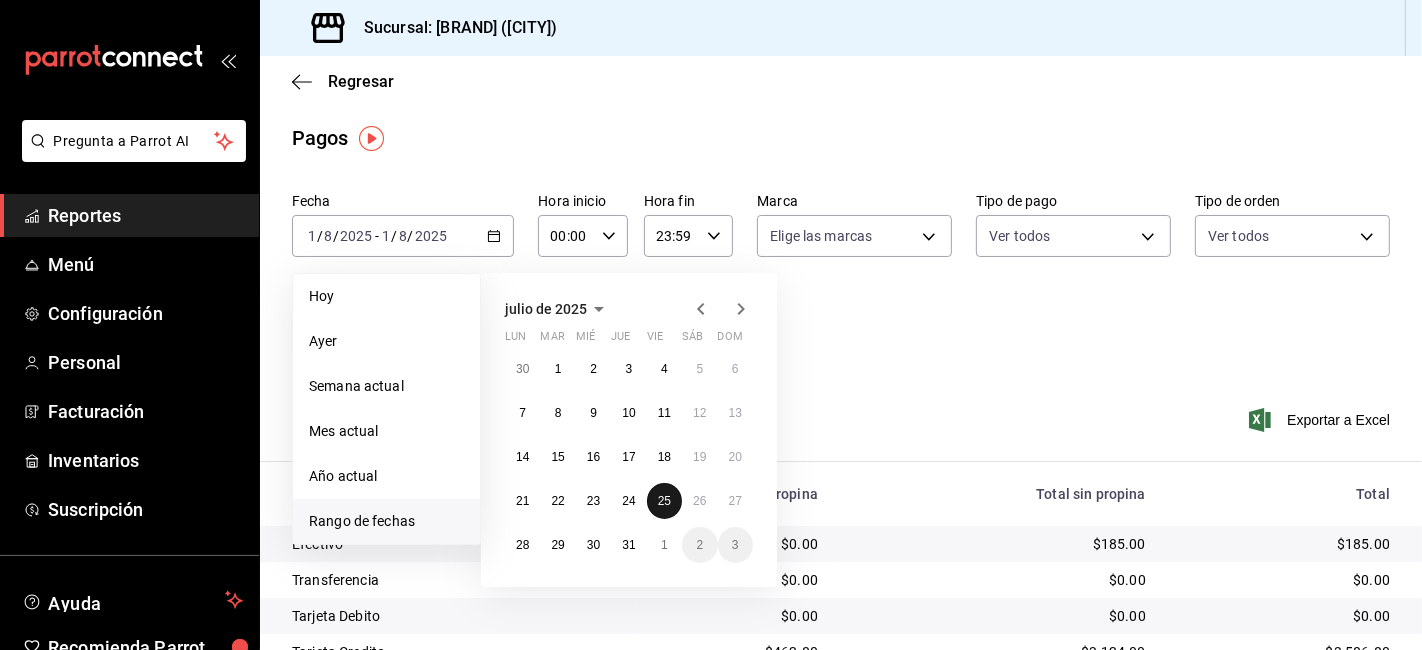 click on "25" at bounding box center (664, 501) 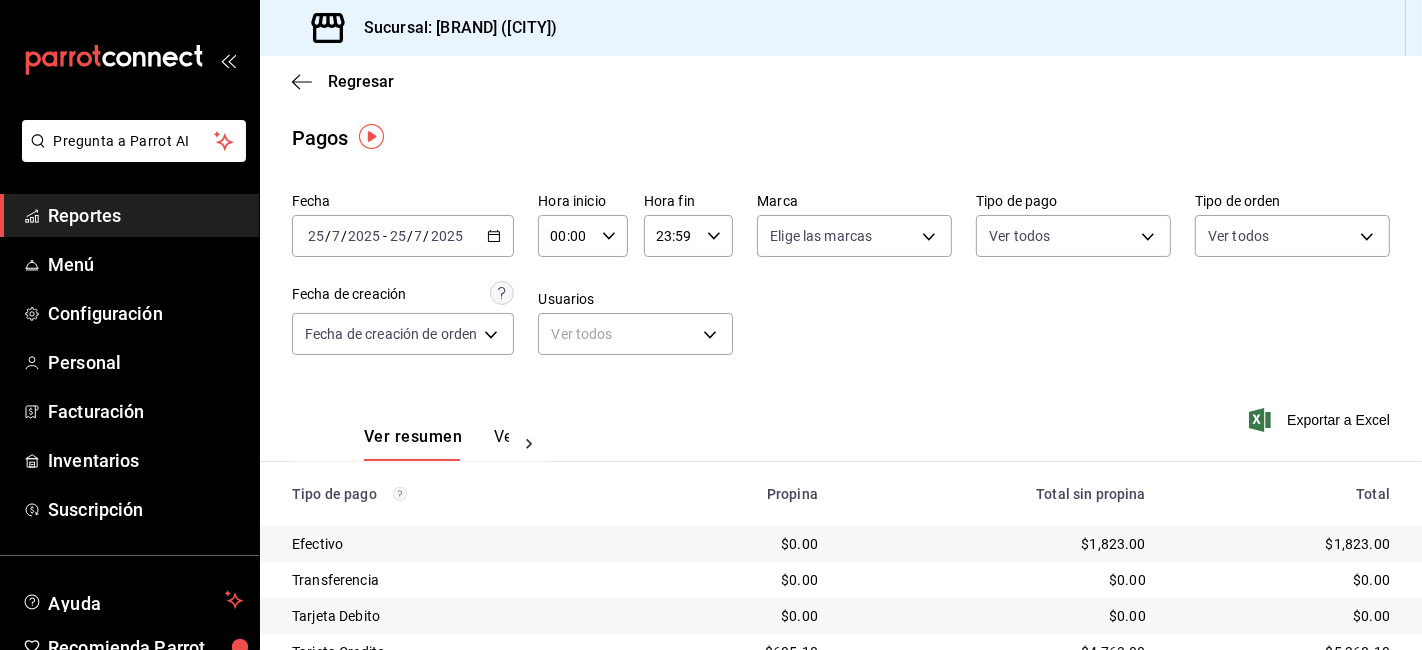 scroll, scrollTop: 124, scrollLeft: 0, axis: vertical 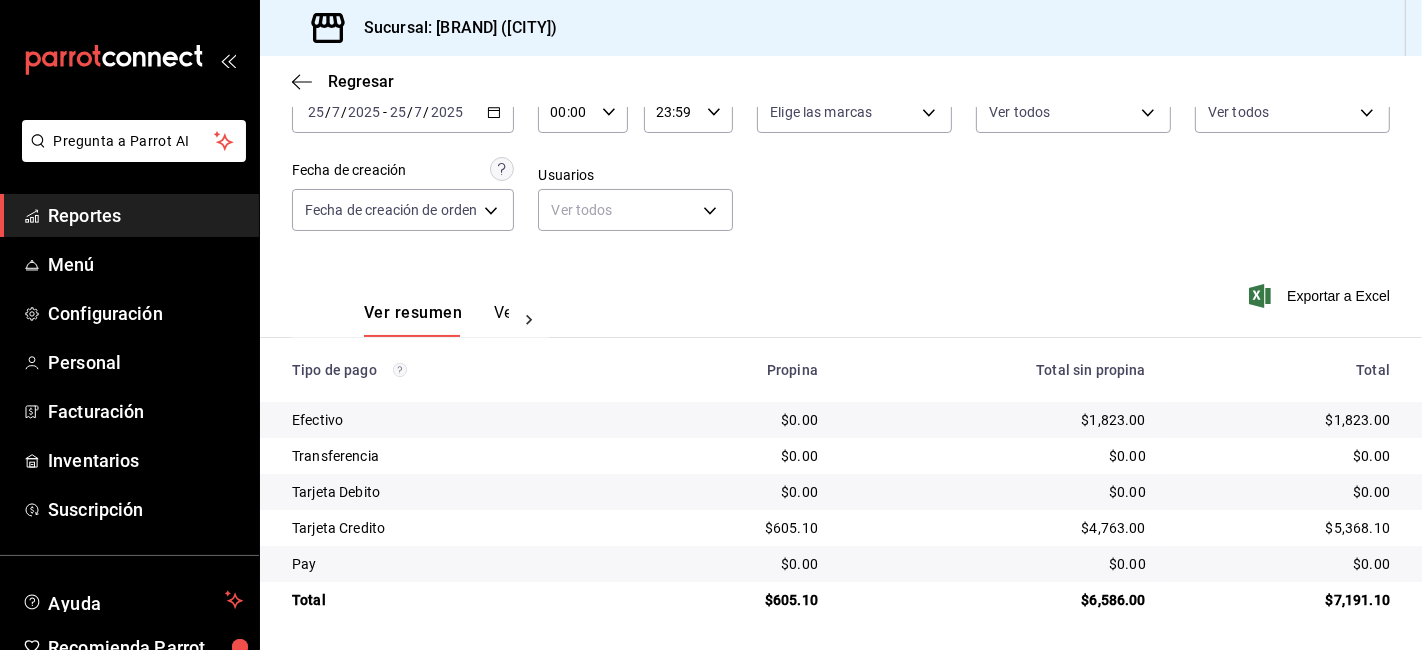 click on "$5,368.10" at bounding box center (1284, 528) 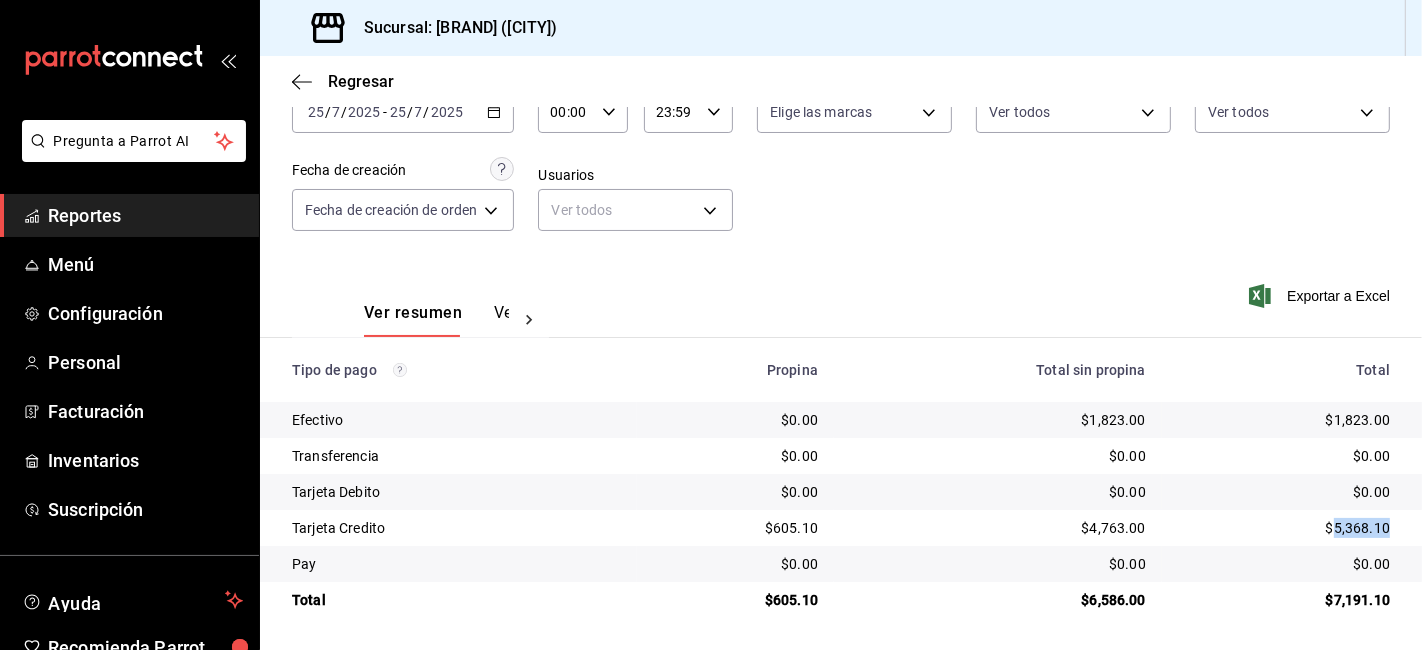 click on "$5,368.10" at bounding box center (1284, 528) 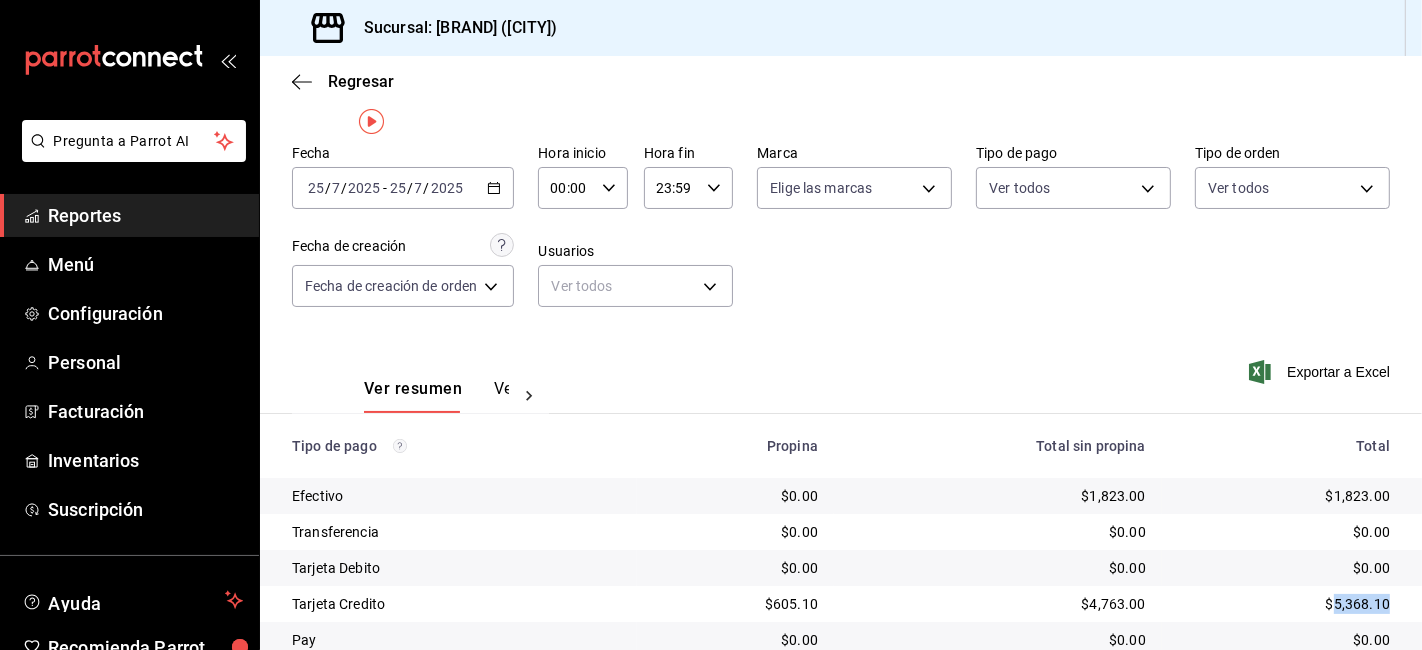 scroll, scrollTop: 13, scrollLeft: 0, axis: vertical 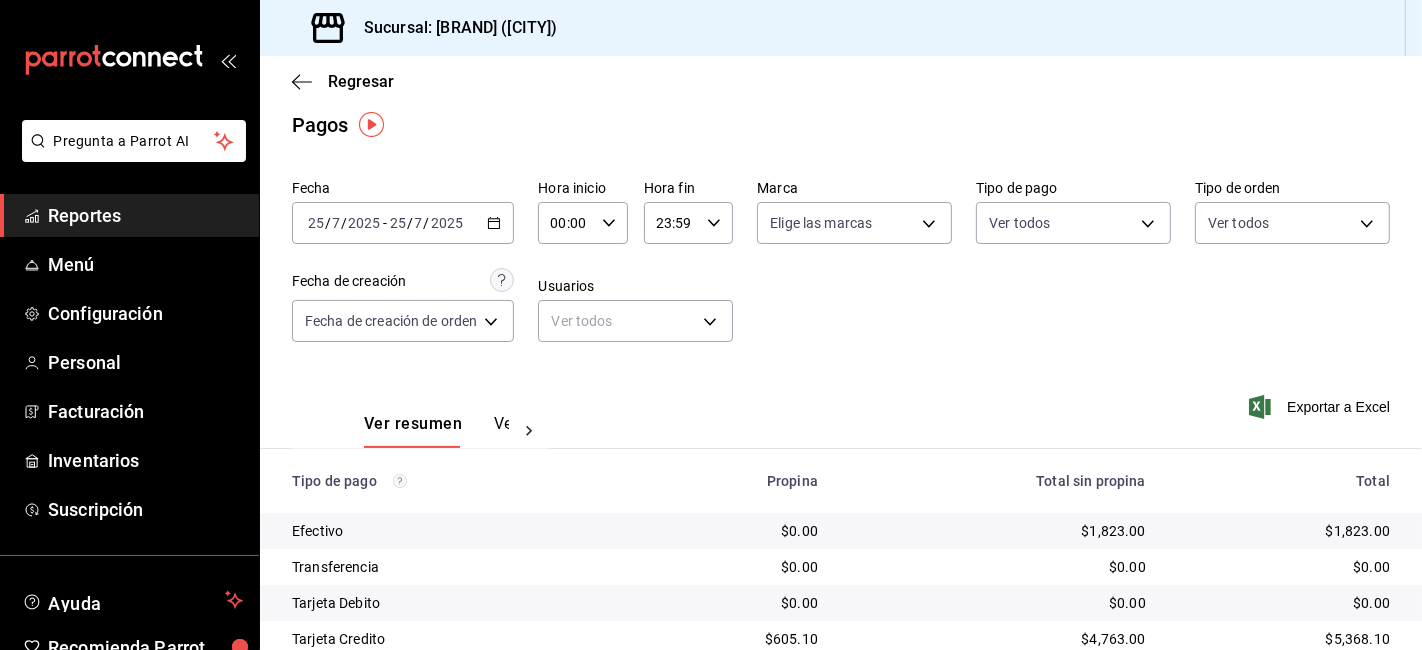 click on "2025-07-25 25 / 7 / 2025 - 2025-07-25 25 / 7 / 2025" at bounding box center (403, 223) 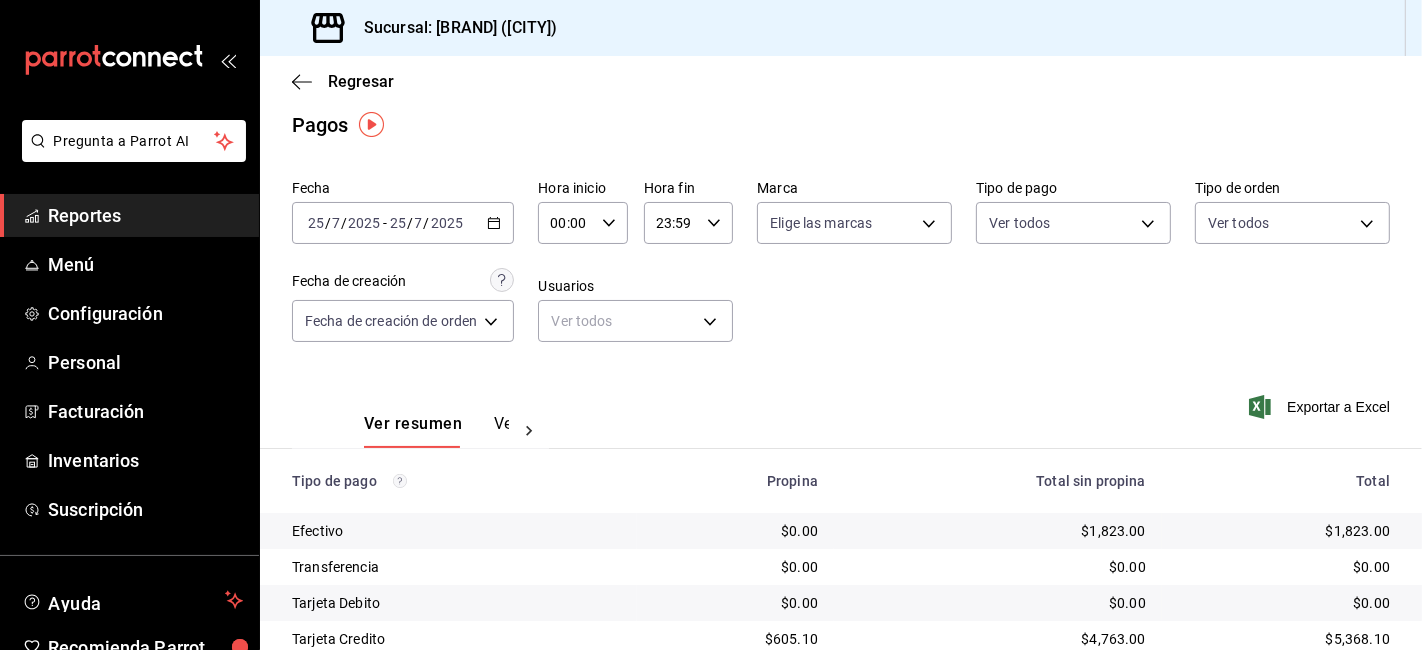 click on "2025-07-25 25 / 7 / 2025 - 2025-07-25 25 / 7 / 2025" at bounding box center (403, 223) 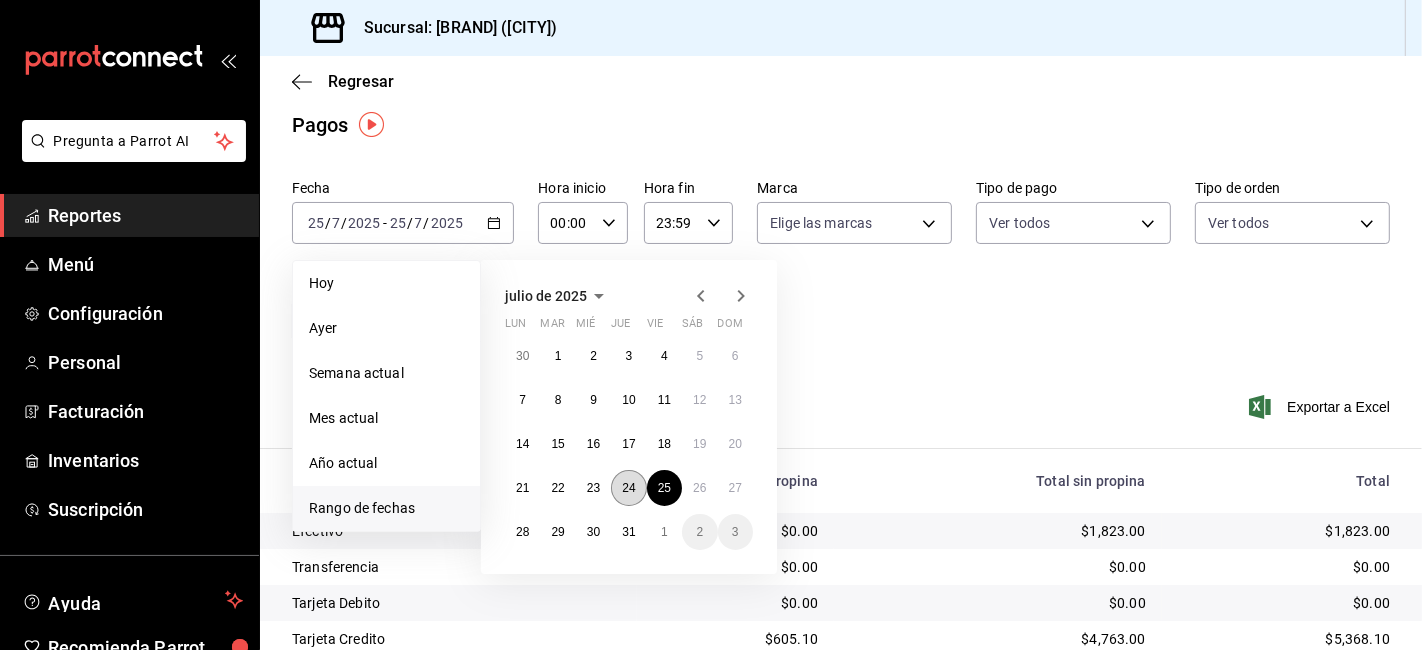 click on "24" at bounding box center (628, 488) 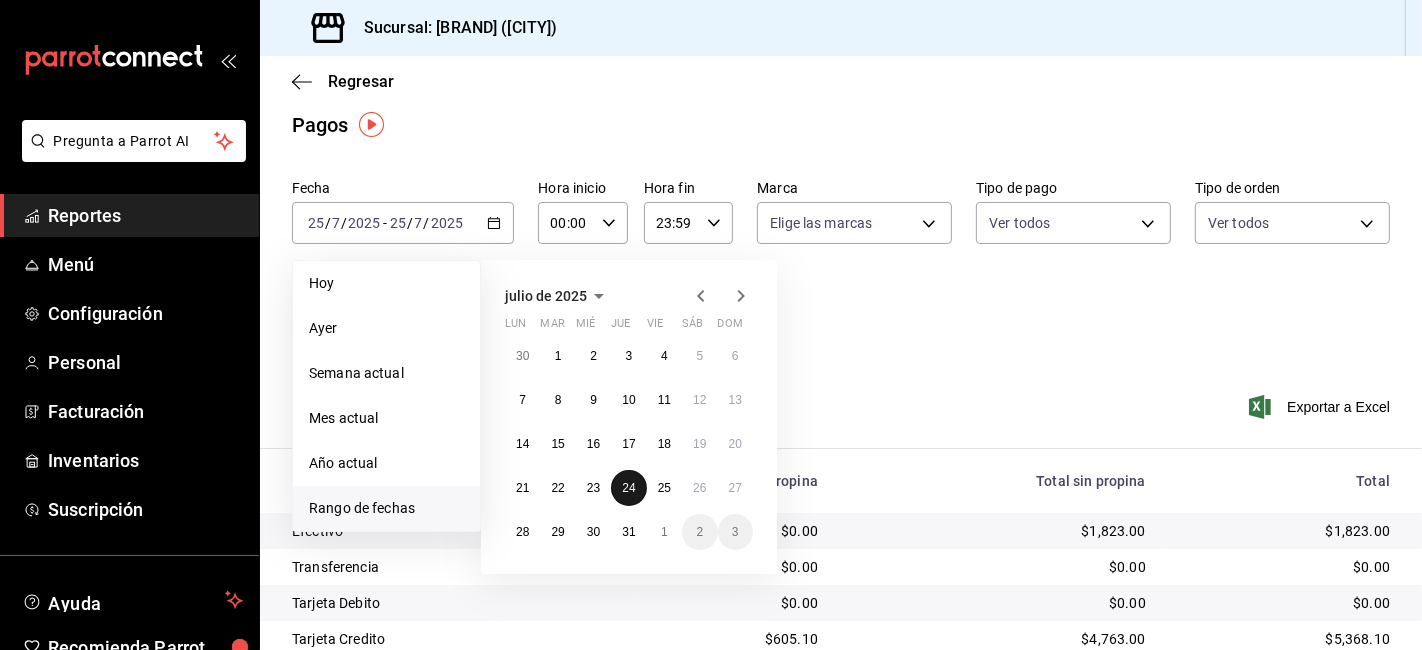 click on "24" at bounding box center (628, 488) 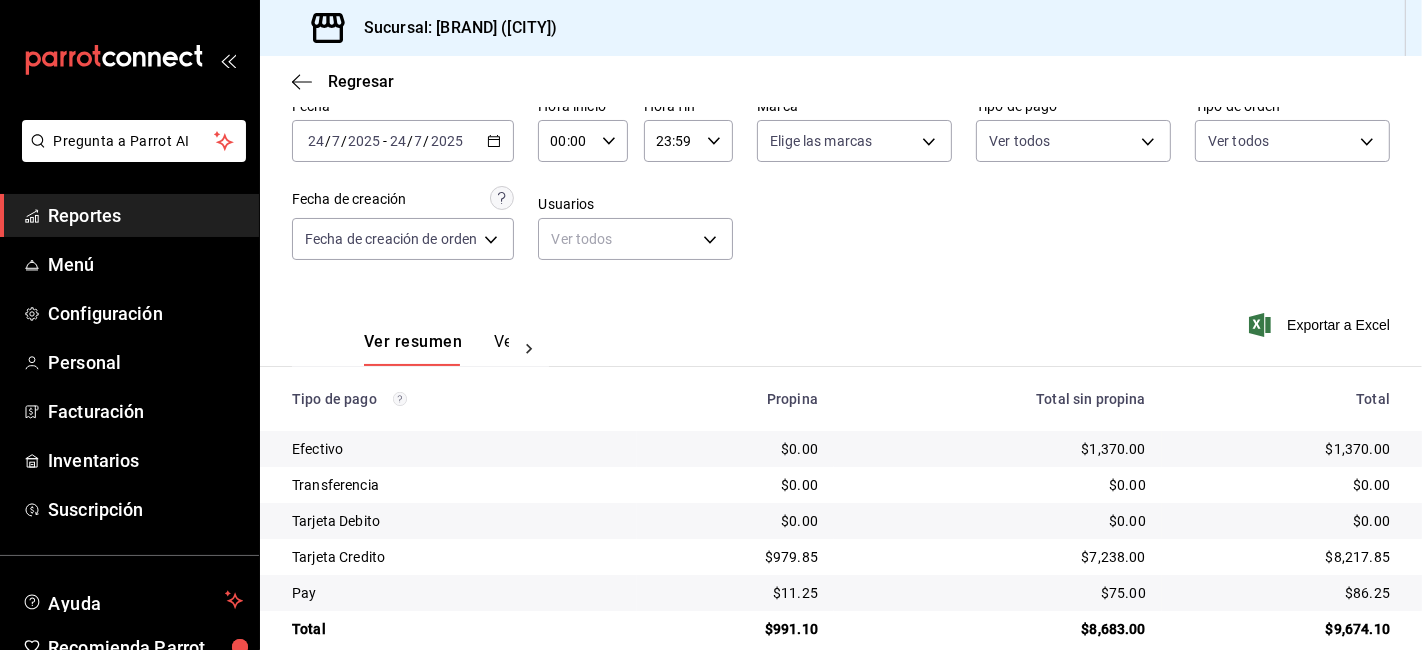 scroll, scrollTop: 124, scrollLeft: 0, axis: vertical 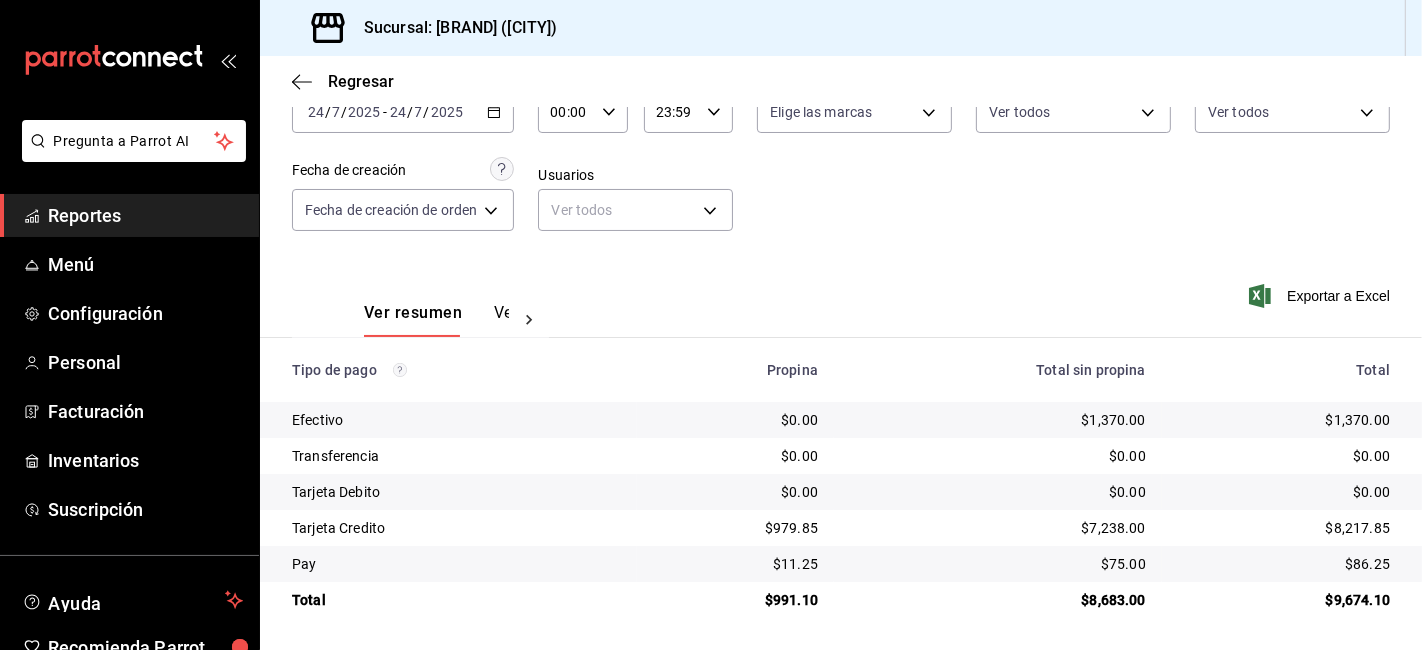 click on "$8,217.85" at bounding box center (1284, 528) 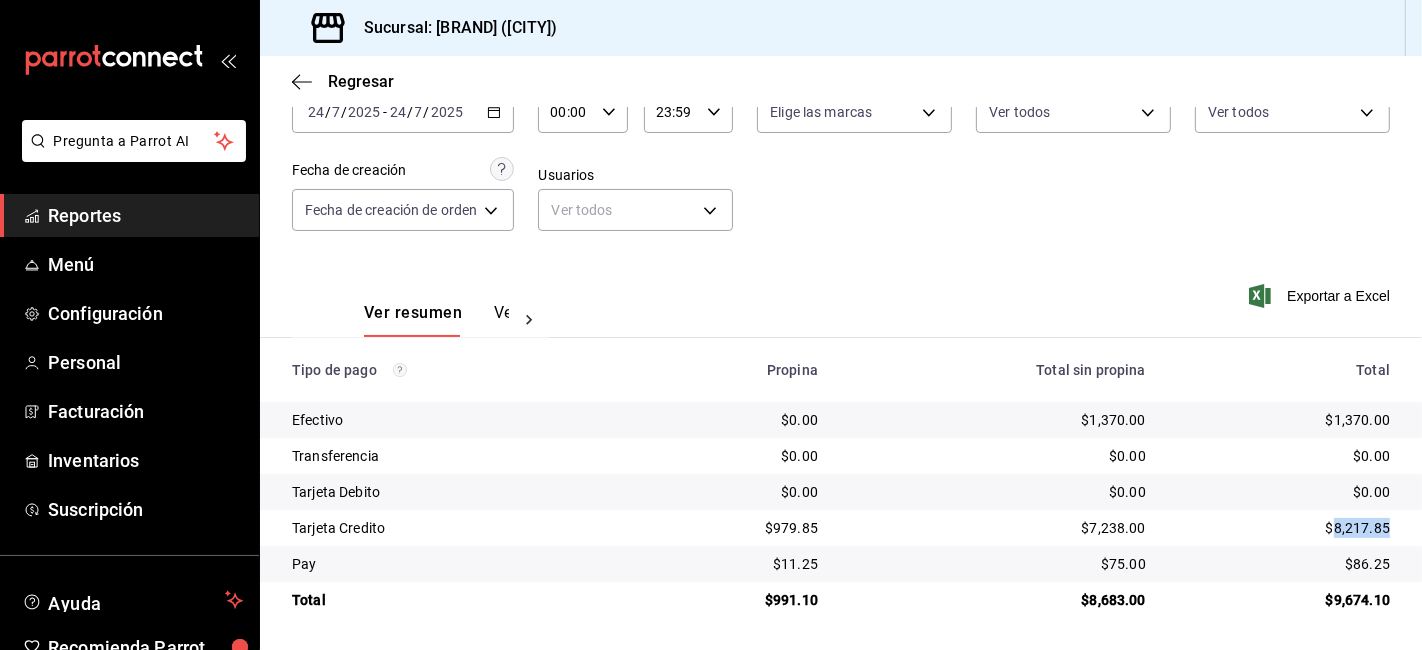 click on "$8,217.85" at bounding box center [1284, 528] 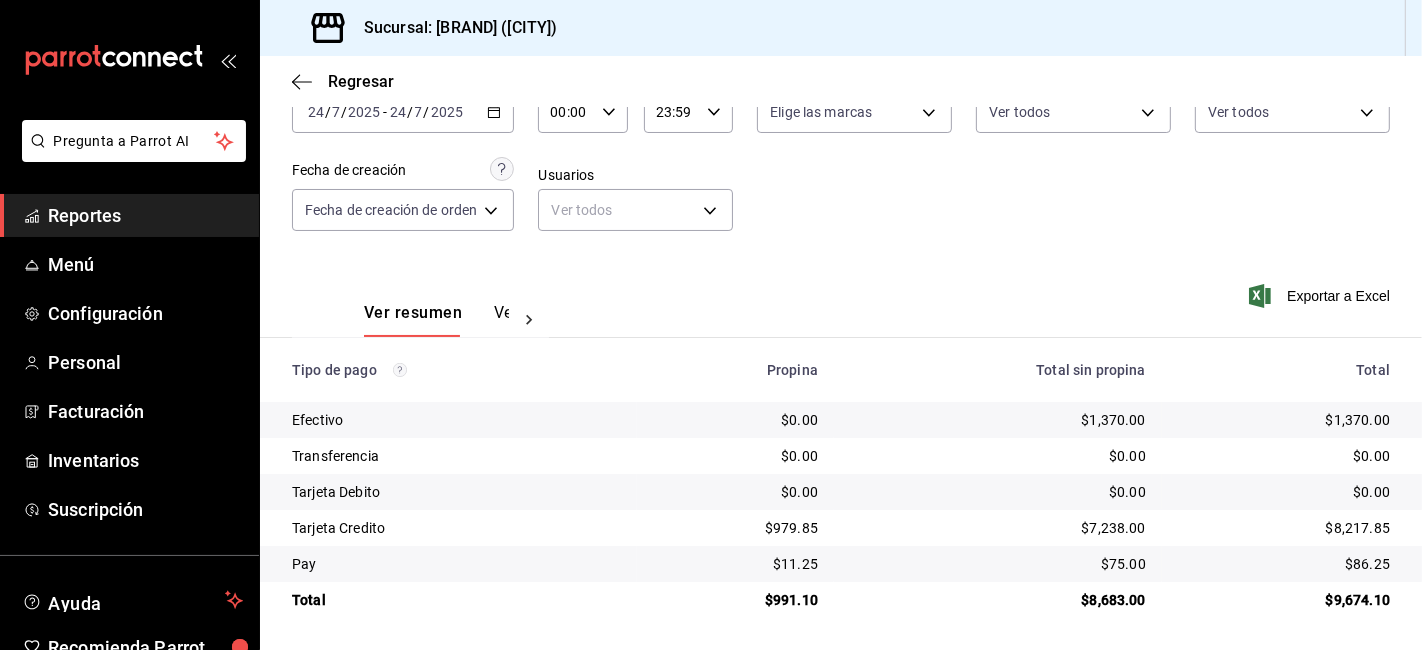 click on "Regresar" at bounding box center (841, 81) 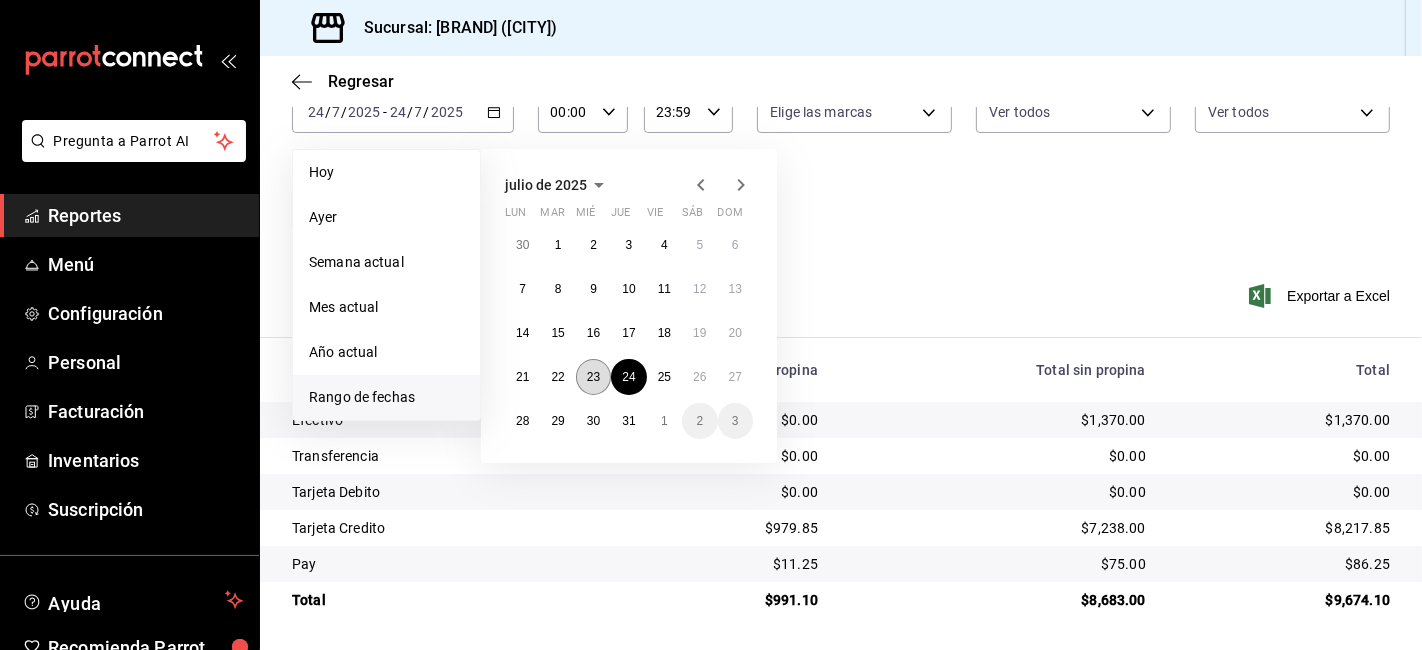 click on "23" at bounding box center [593, 377] 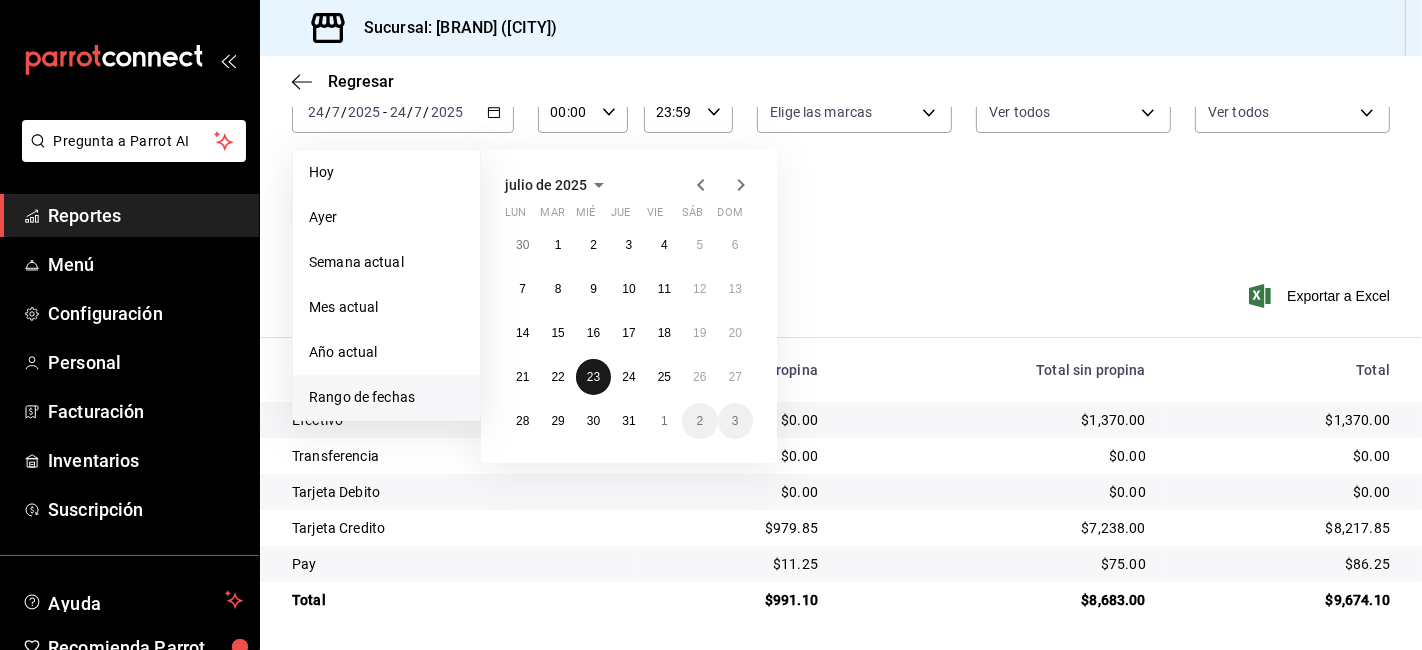click on "23" at bounding box center (593, 377) 